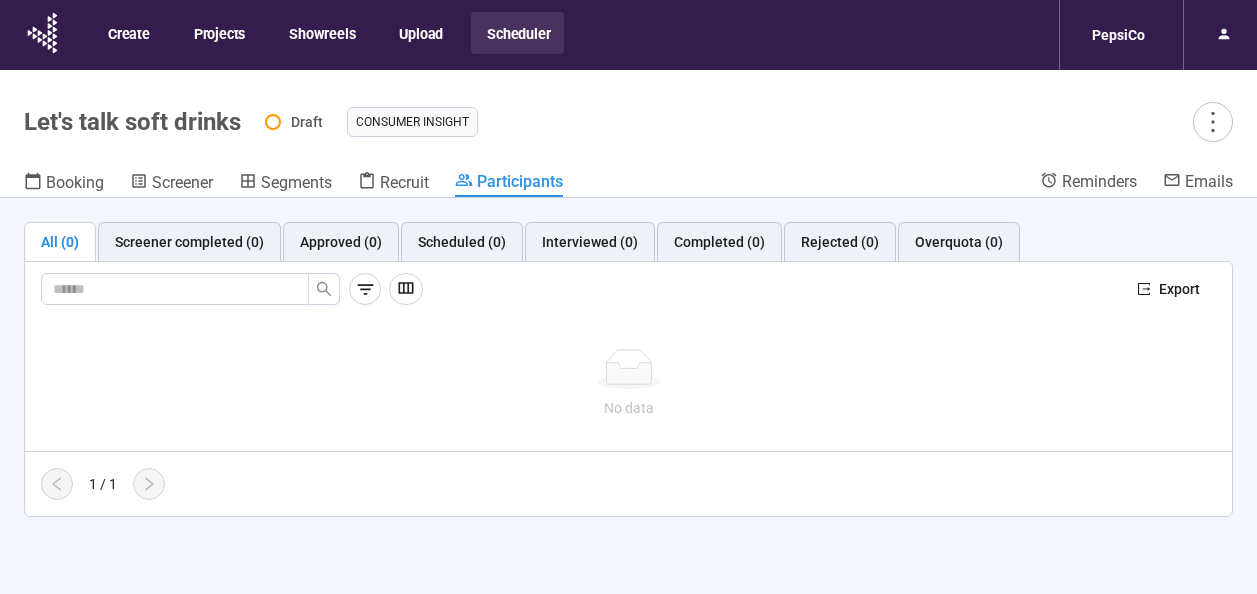 scroll, scrollTop: 70, scrollLeft: 0, axis: vertical 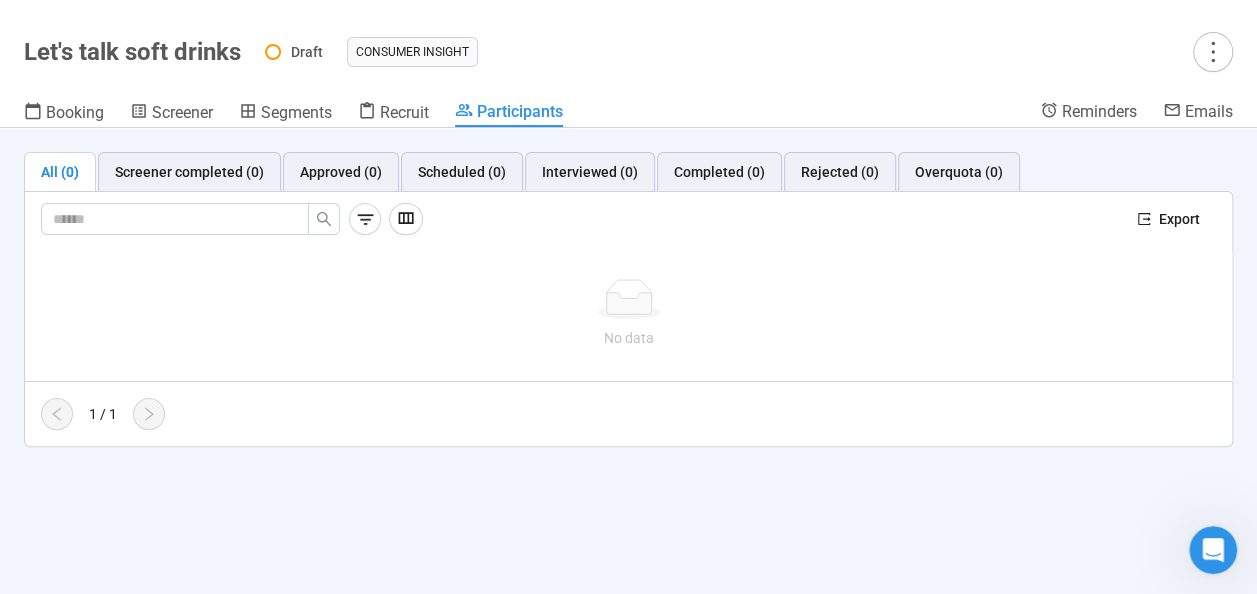 click at bounding box center (581, 219) 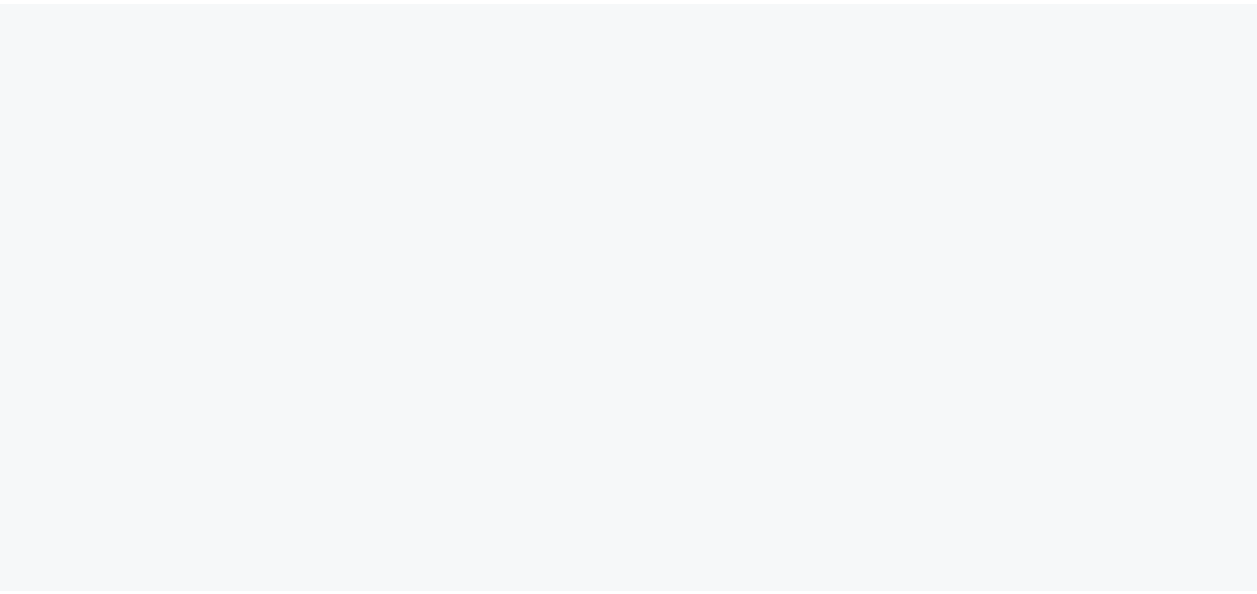scroll, scrollTop: 0, scrollLeft: 0, axis: both 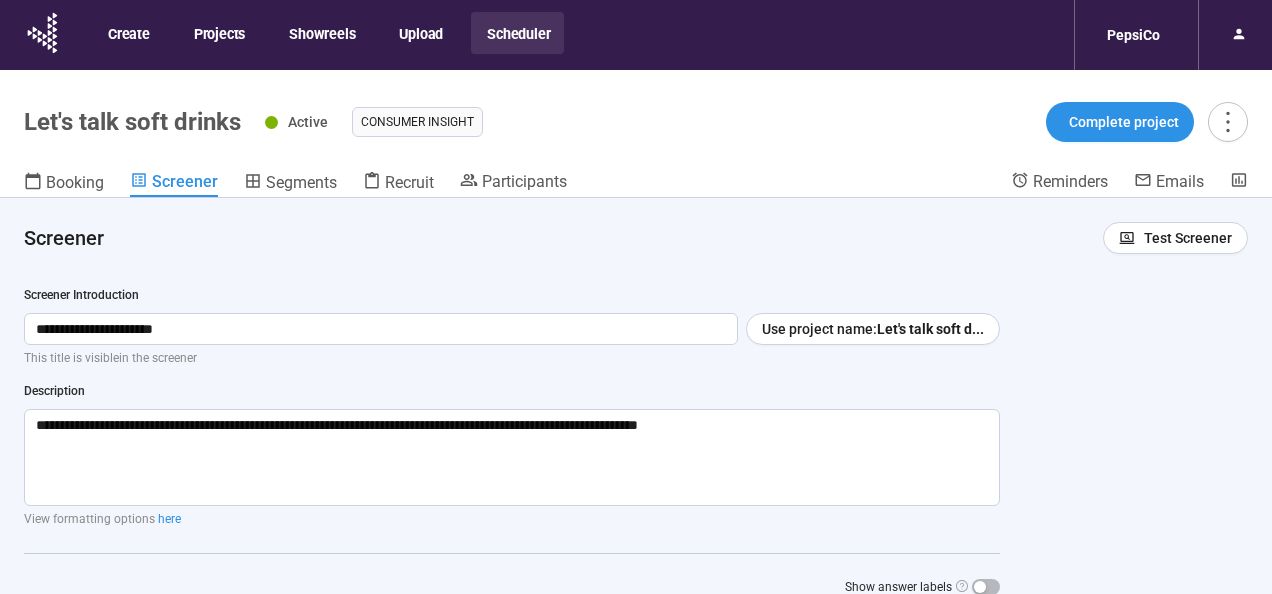 type 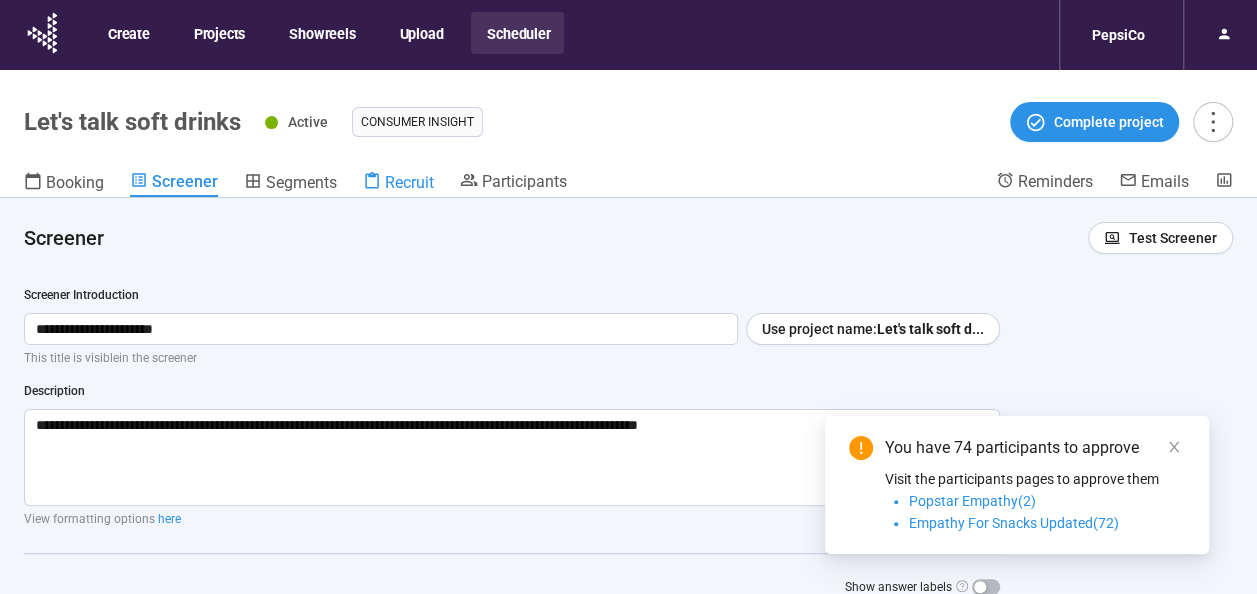 click on "Recruit" at bounding box center (409, 182) 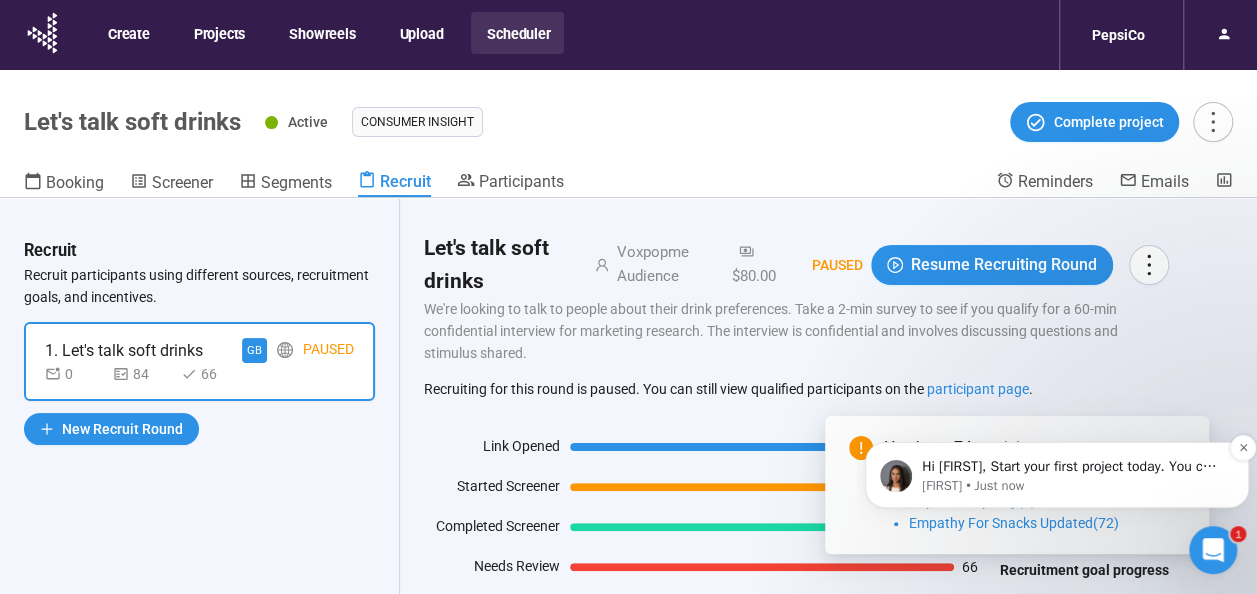 scroll, scrollTop: 0, scrollLeft: 0, axis: both 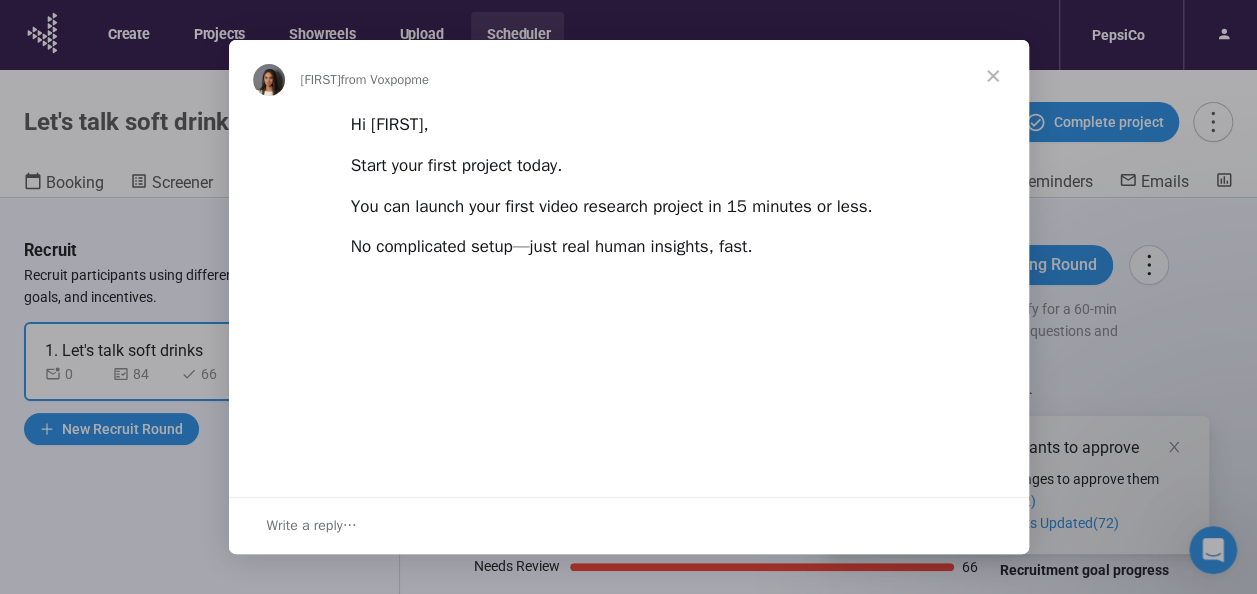 click at bounding box center (993, 76) 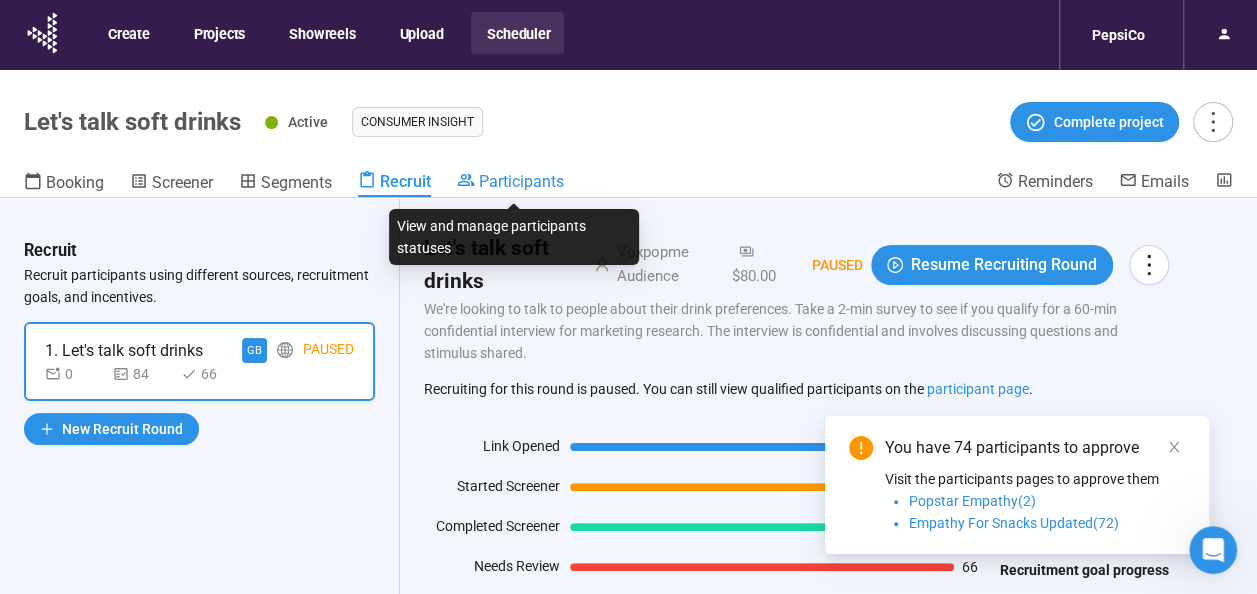 click on "Participants" at bounding box center [521, 181] 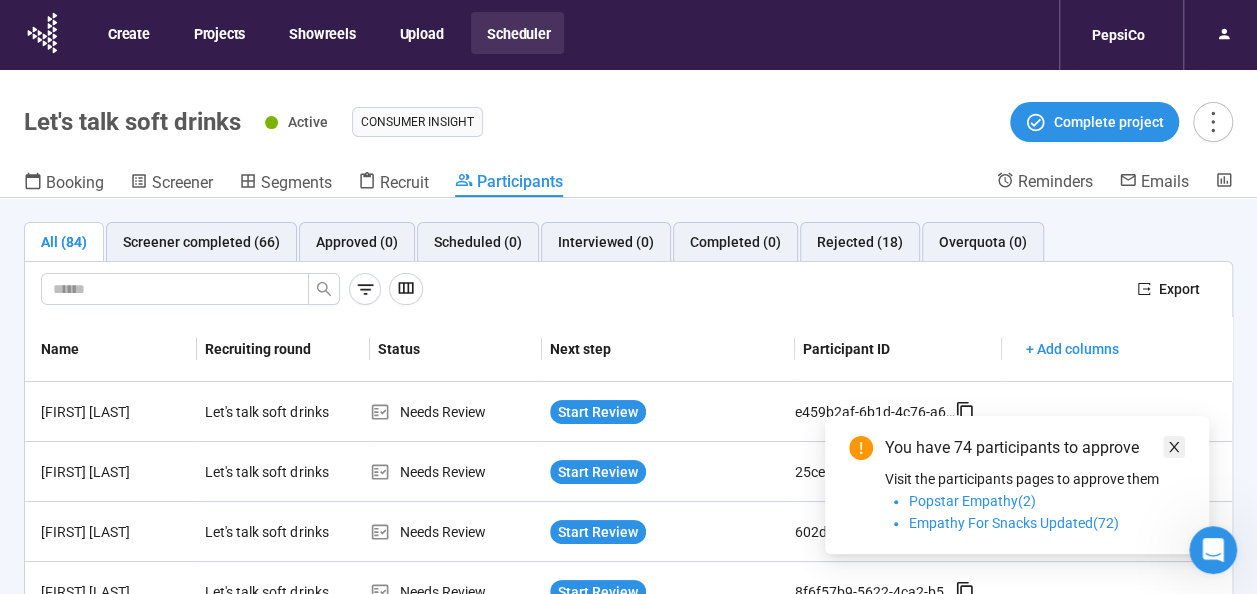 click 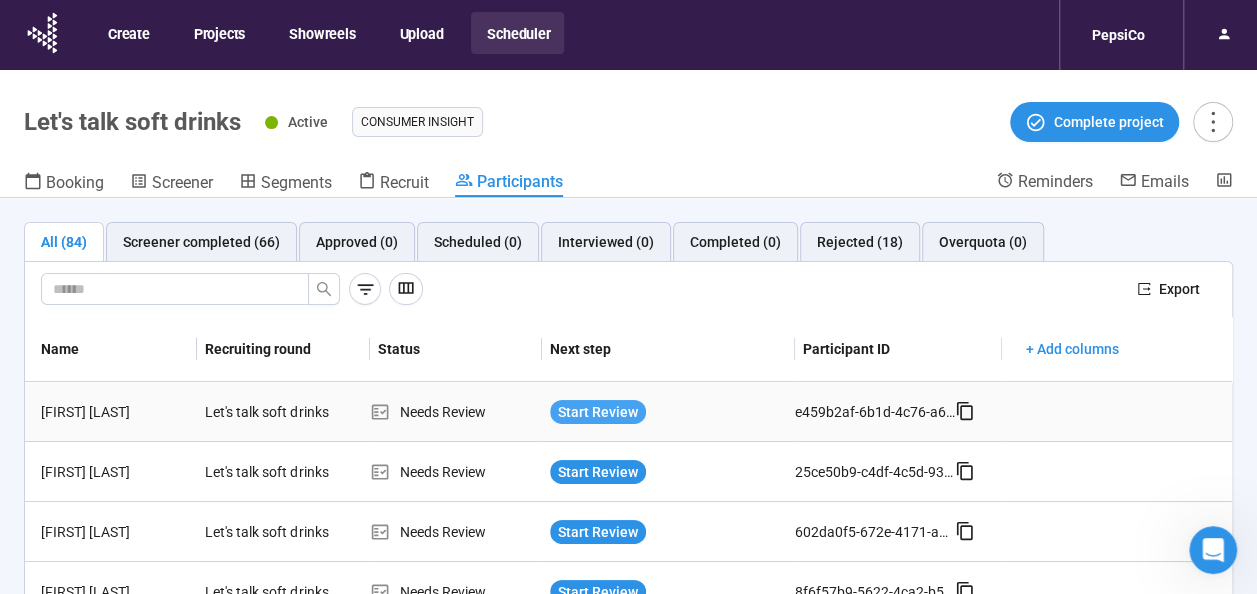 click on "Start Review" at bounding box center (598, 412) 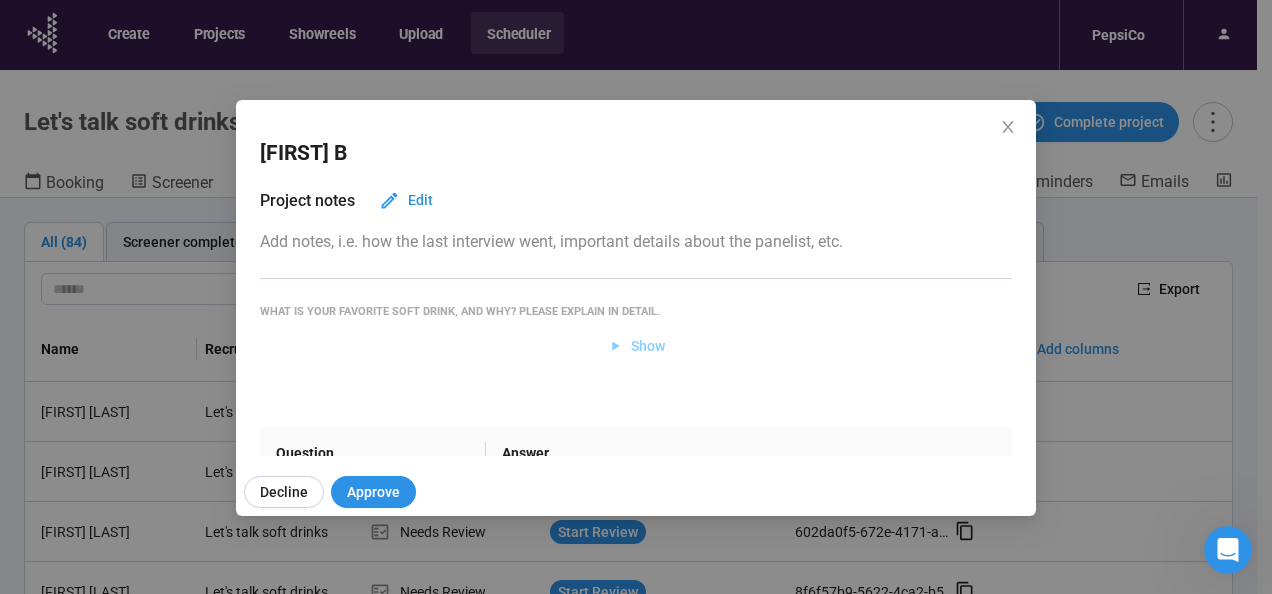 click on "Show" at bounding box center (648, 346) 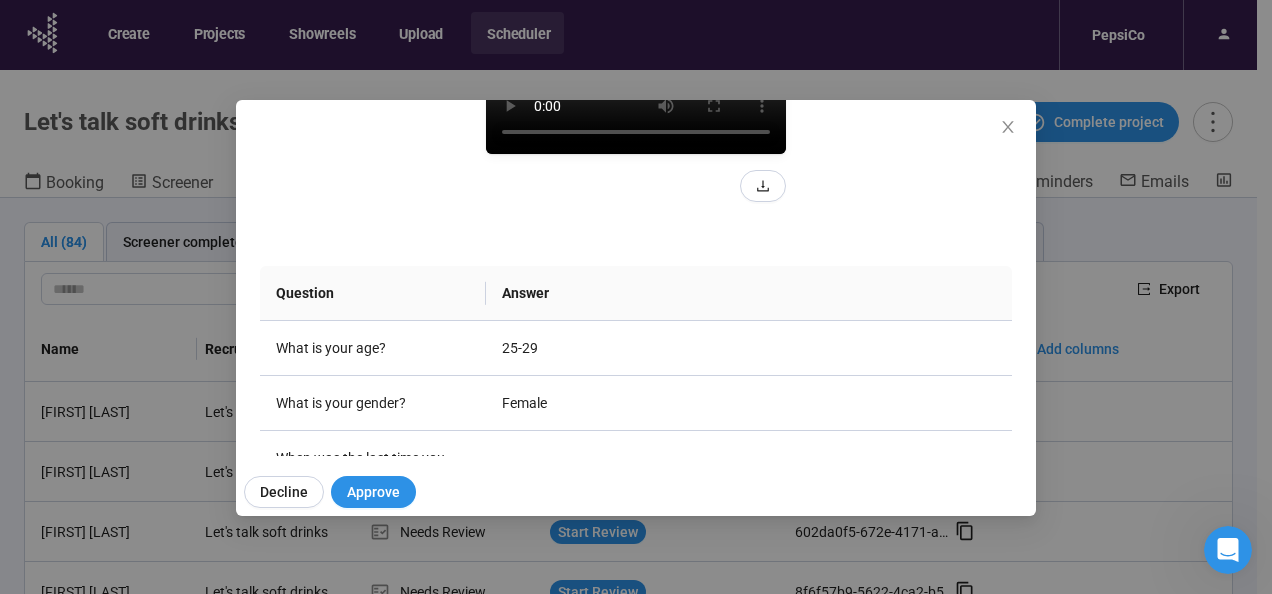 scroll, scrollTop: 334, scrollLeft: 0, axis: vertical 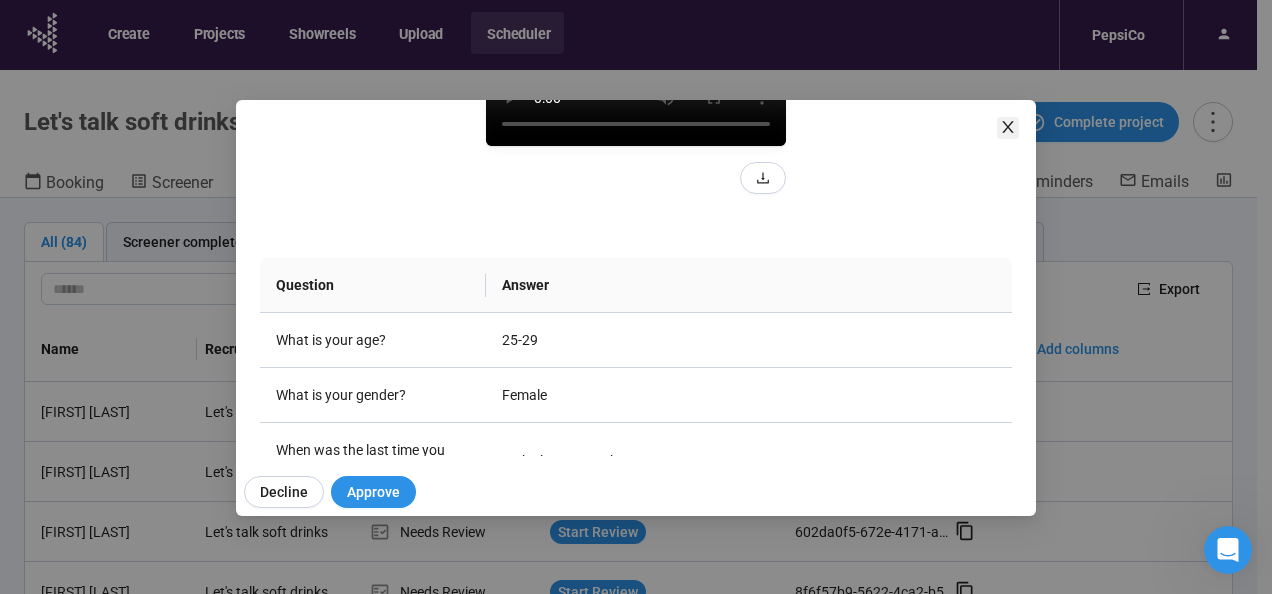 click 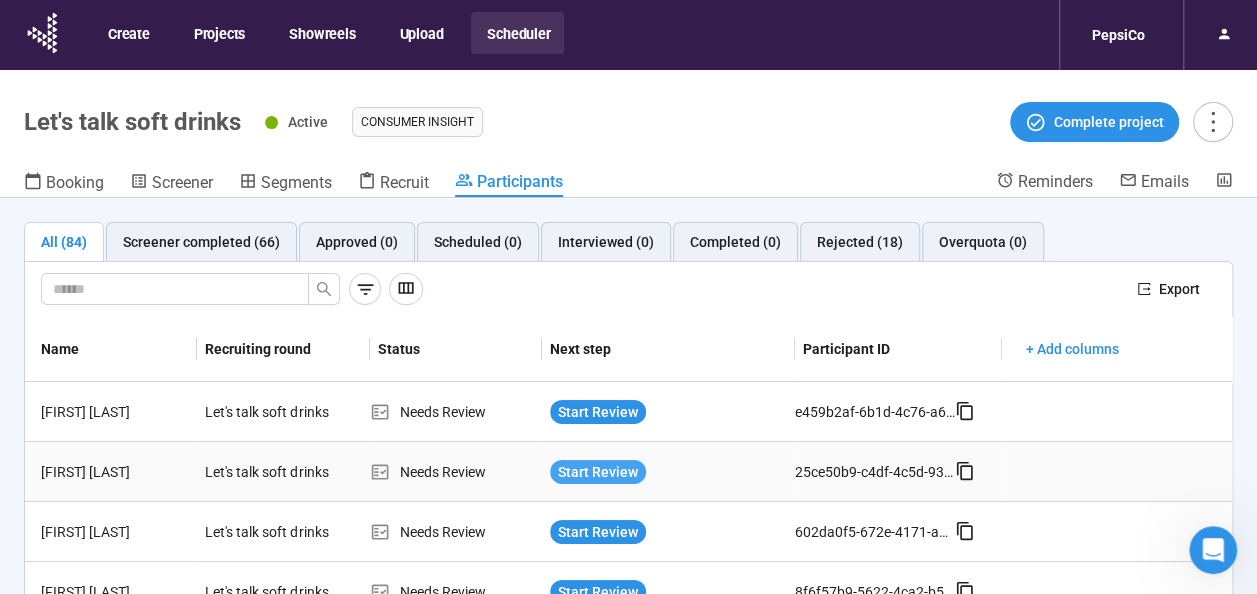 click on "Start Review" at bounding box center [598, 472] 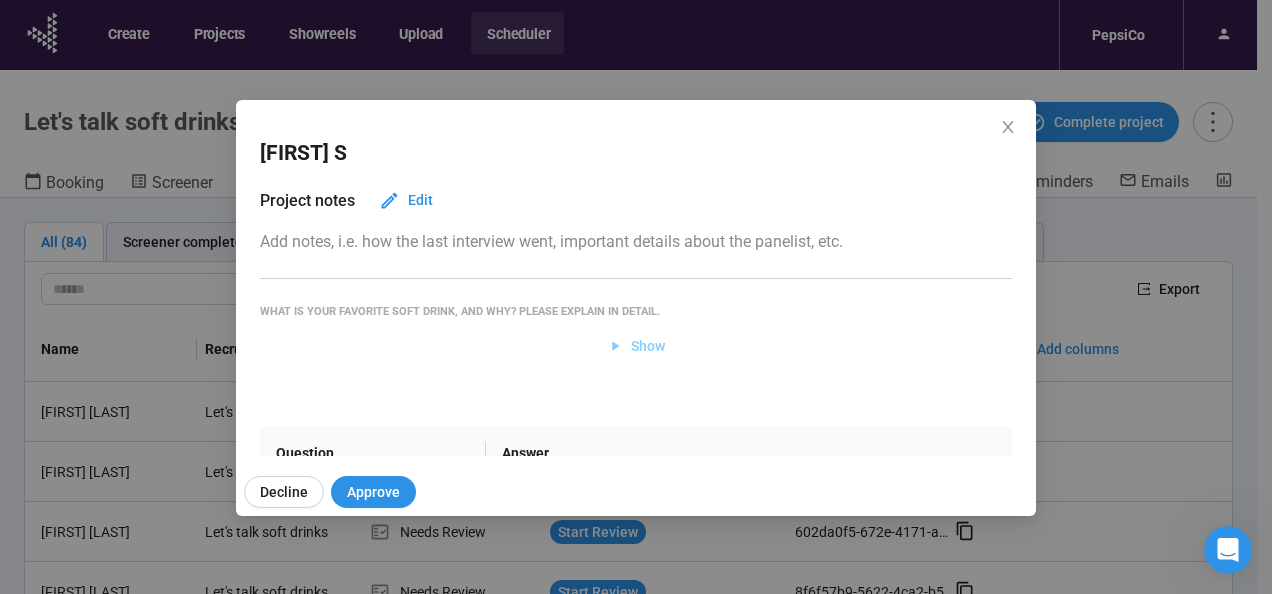 click 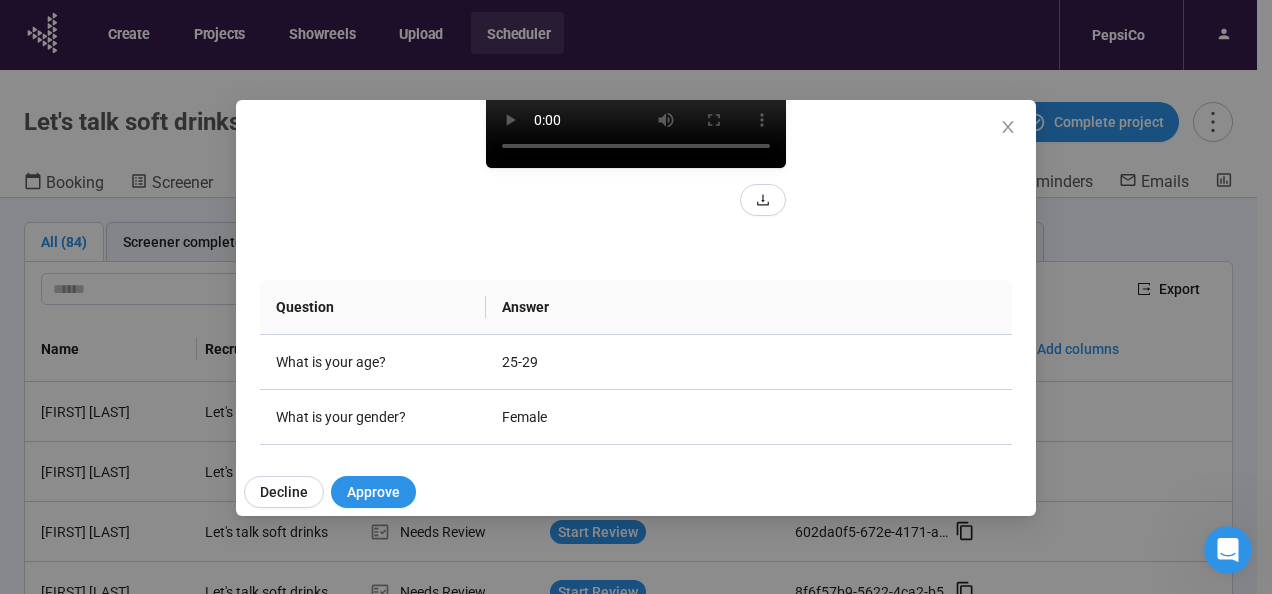 scroll, scrollTop: 416, scrollLeft: 0, axis: vertical 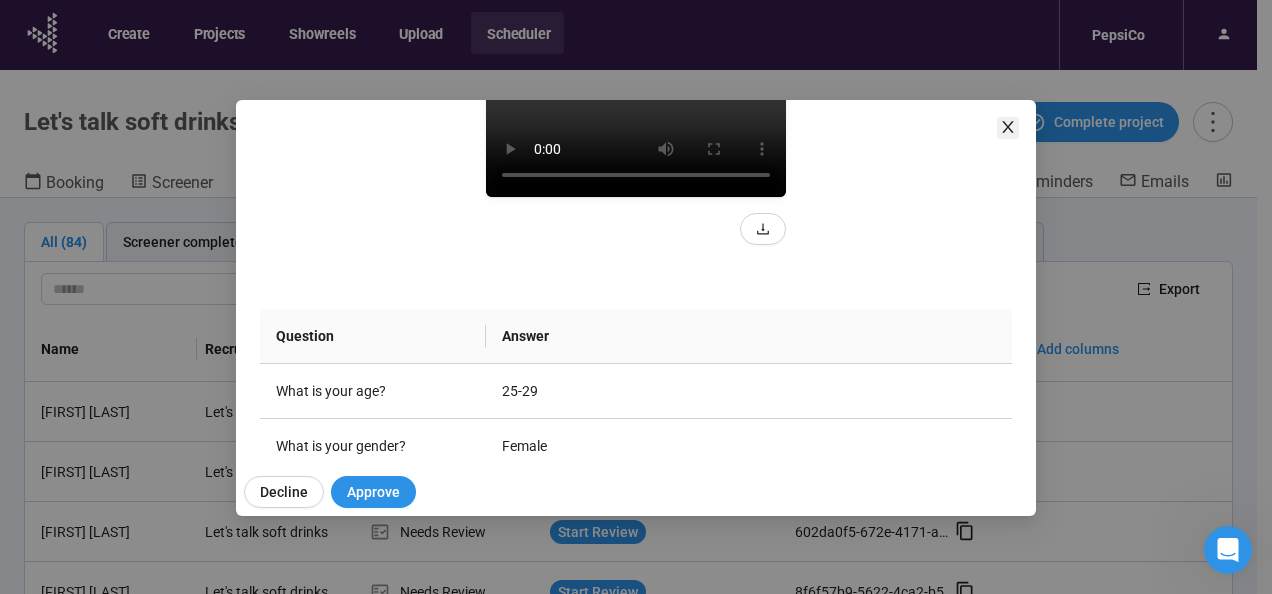 click 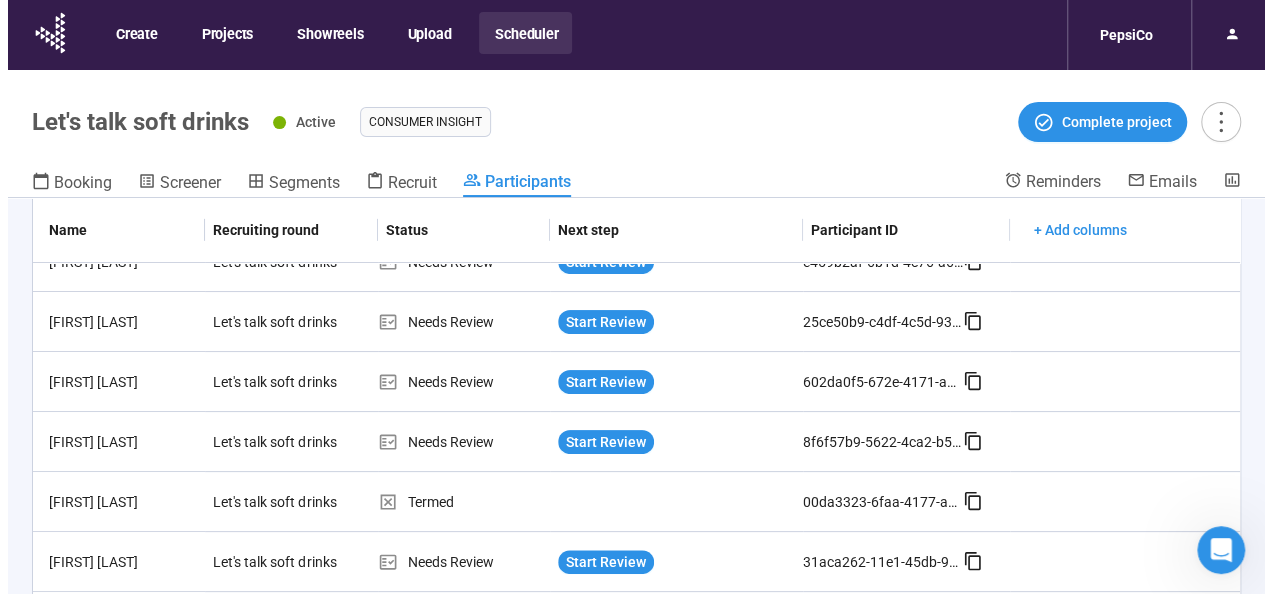 scroll, scrollTop: 156, scrollLeft: 0, axis: vertical 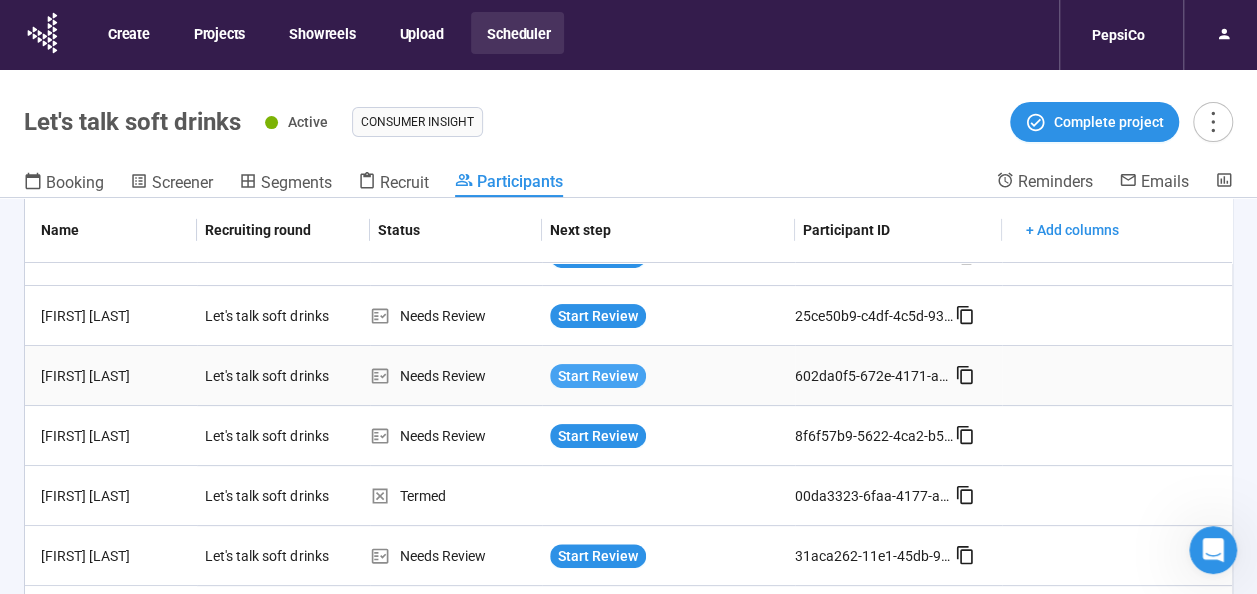 click on "Start Review" at bounding box center [598, 376] 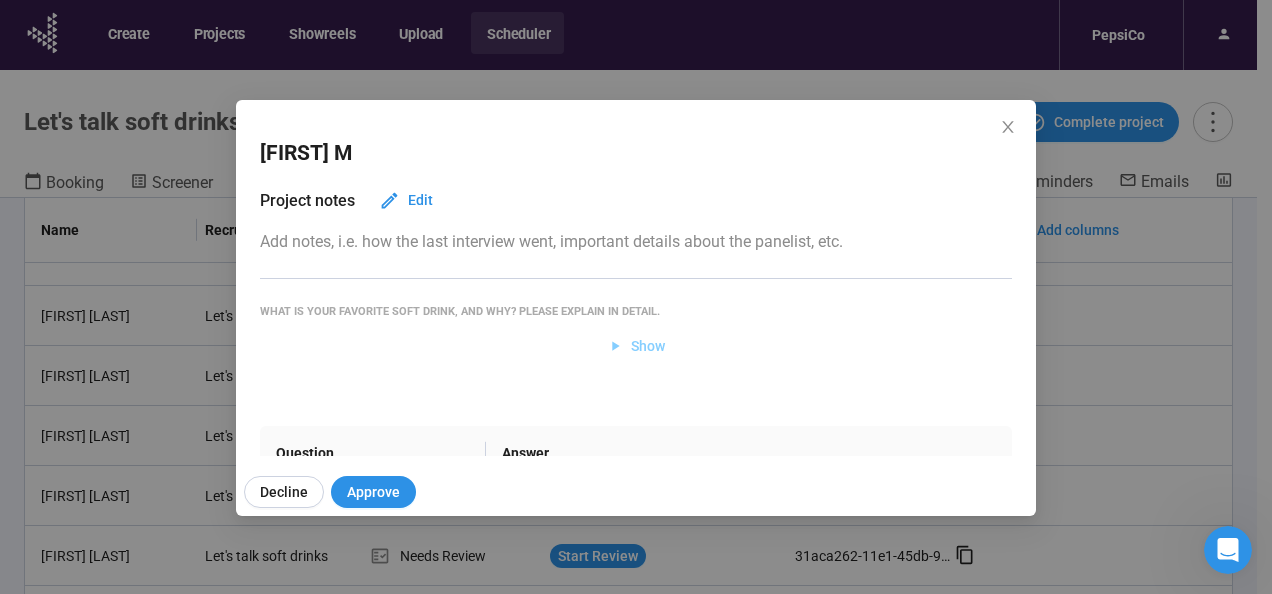 click 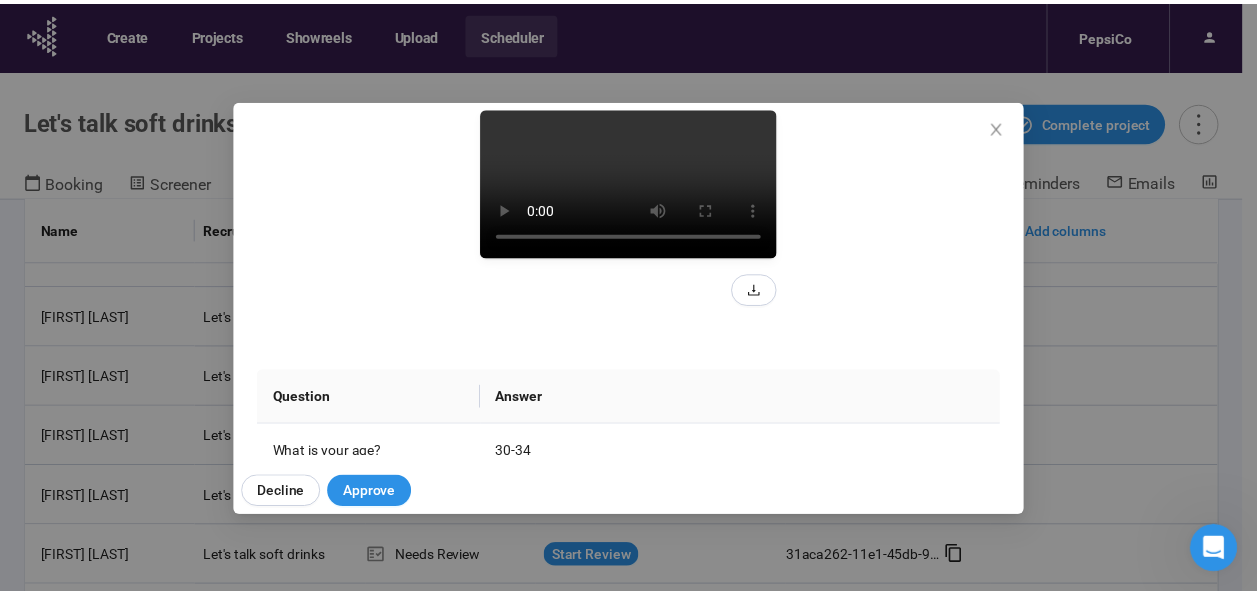 scroll, scrollTop: 224, scrollLeft: 0, axis: vertical 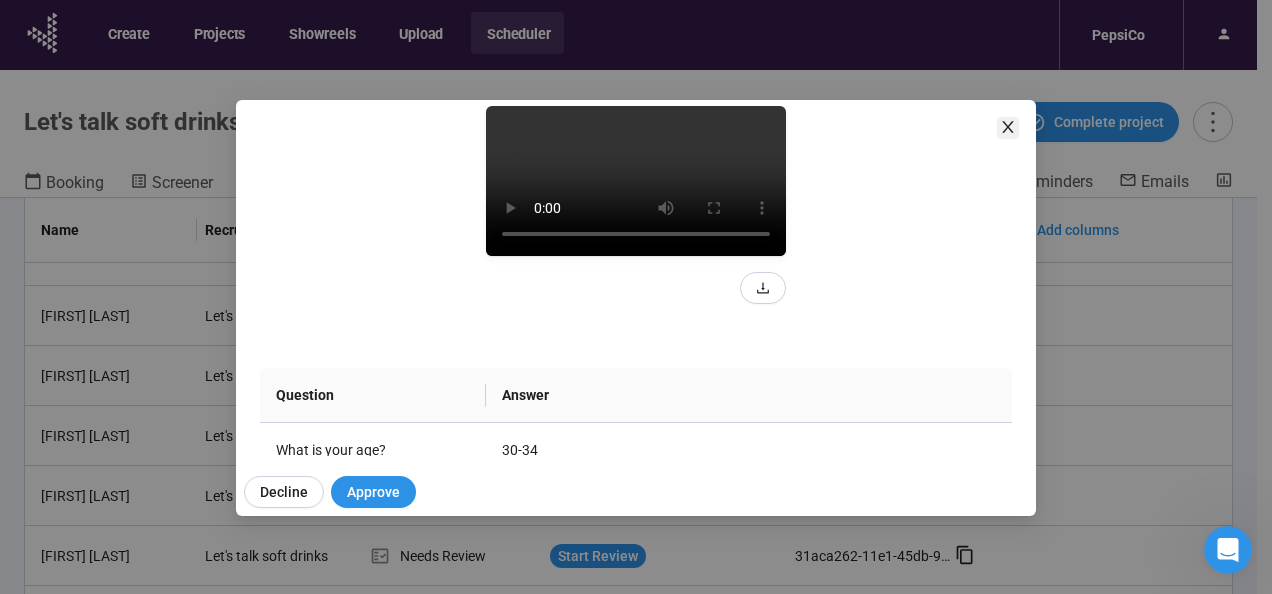 click 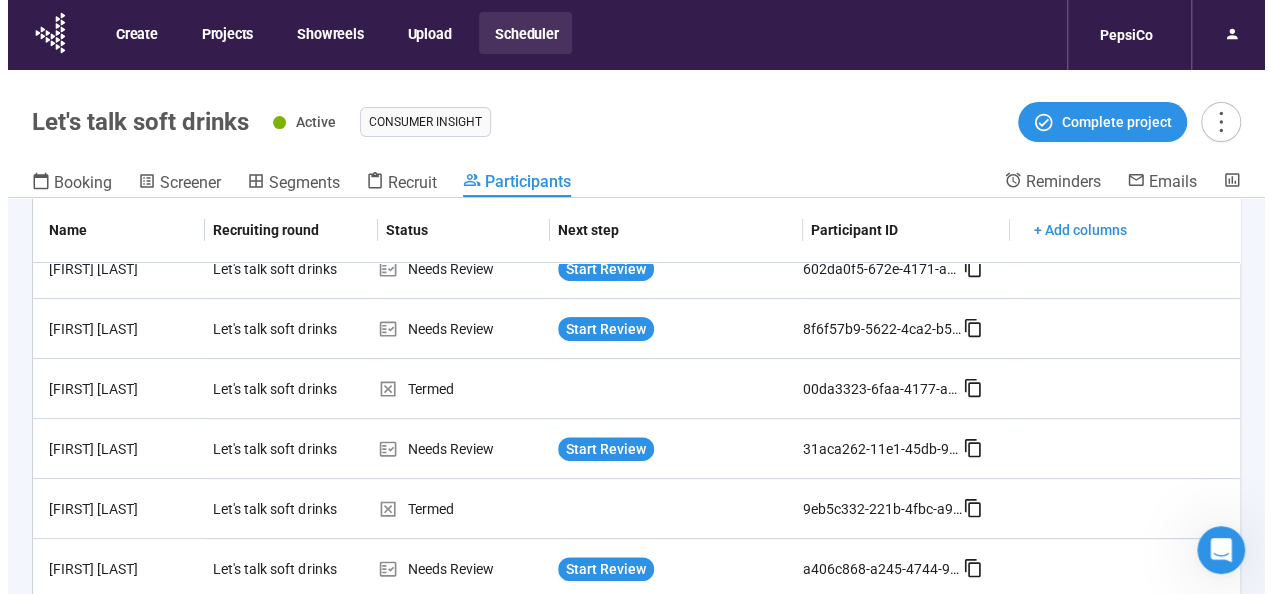 scroll, scrollTop: 276, scrollLeft: 0, axis: vertical 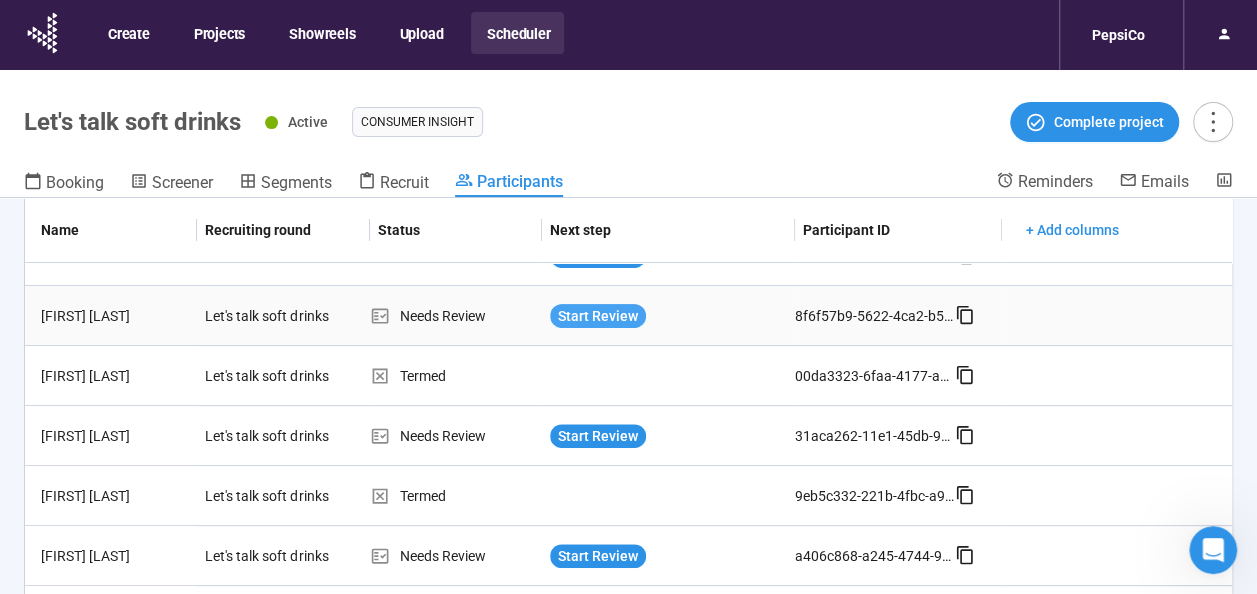 click on "Start Review" at bounding box center (598, 316) 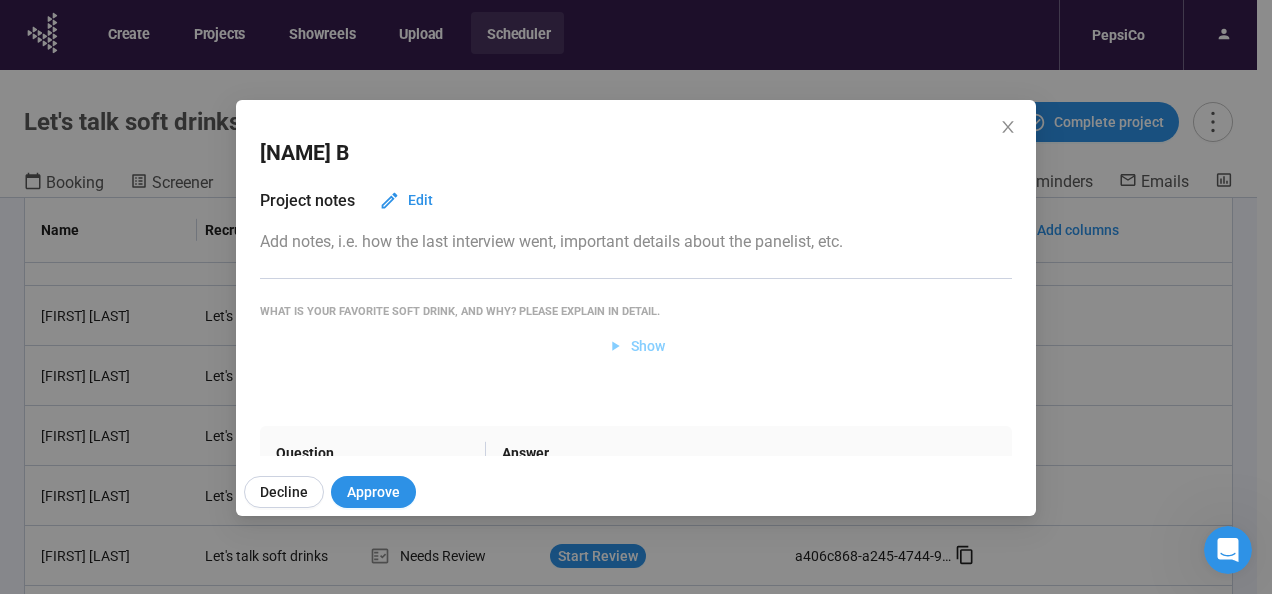 click 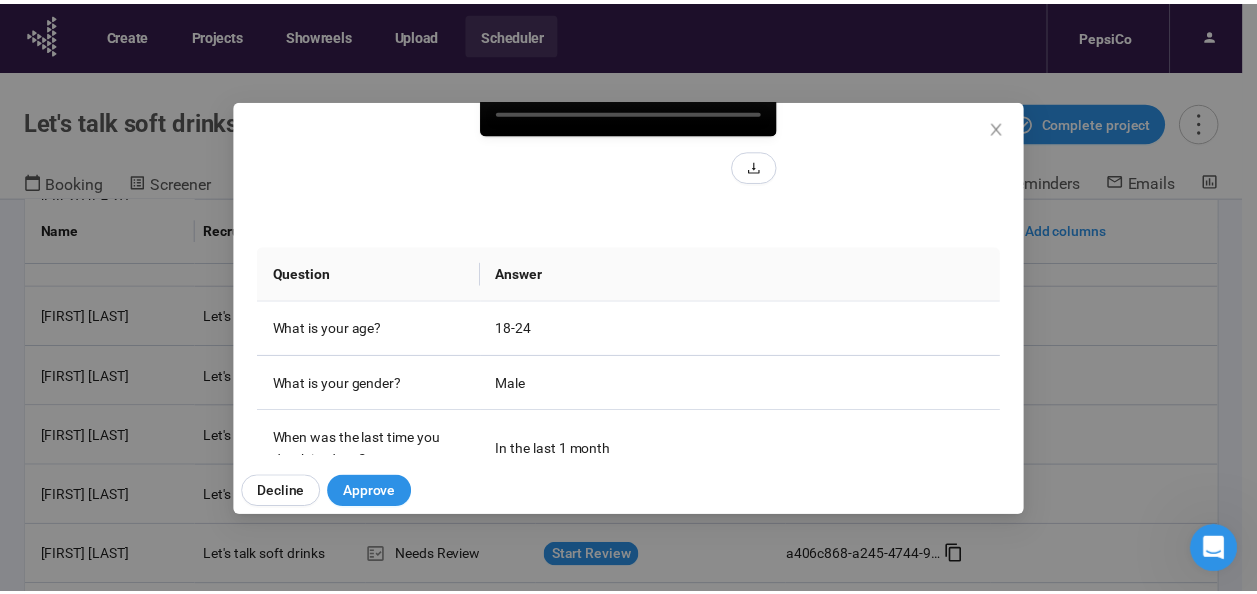 scroll, scrollTop: 352, scrollLeft: 0, axis: vertical 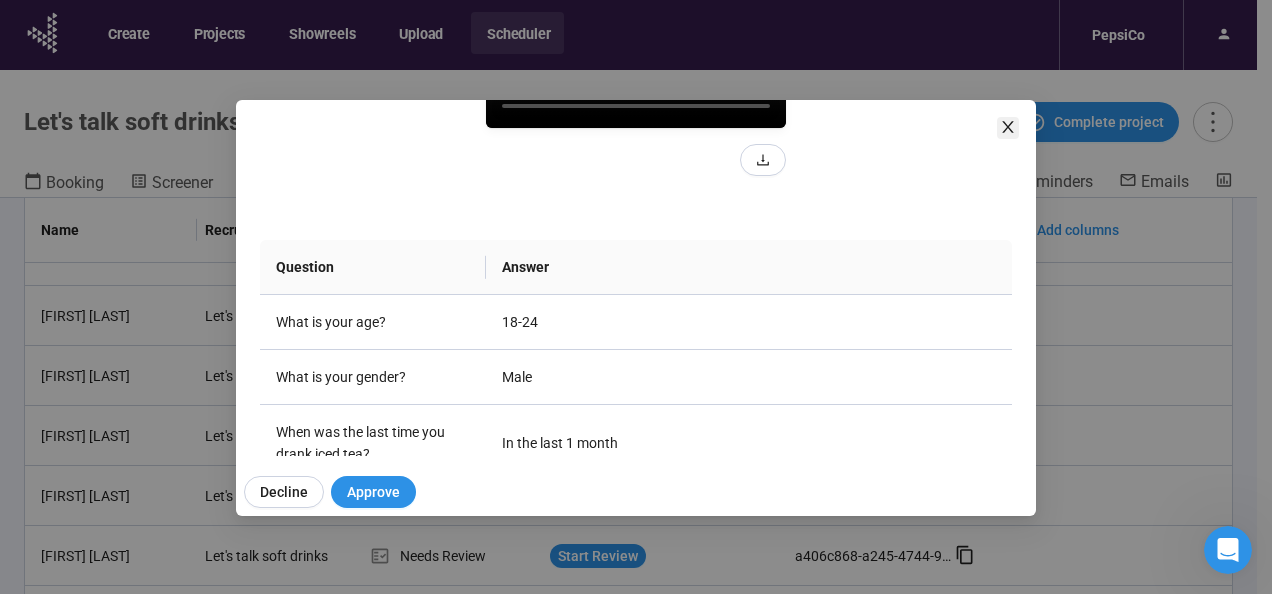click 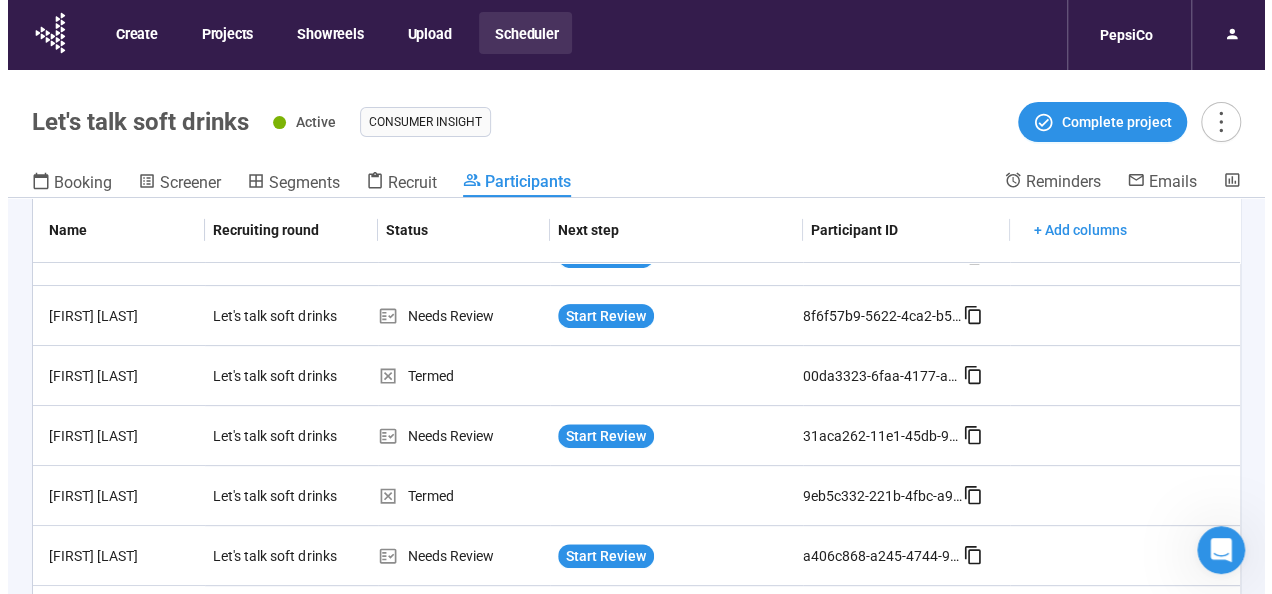 scroll, scrollTop: 0, scrollLeft: 0, axis: both 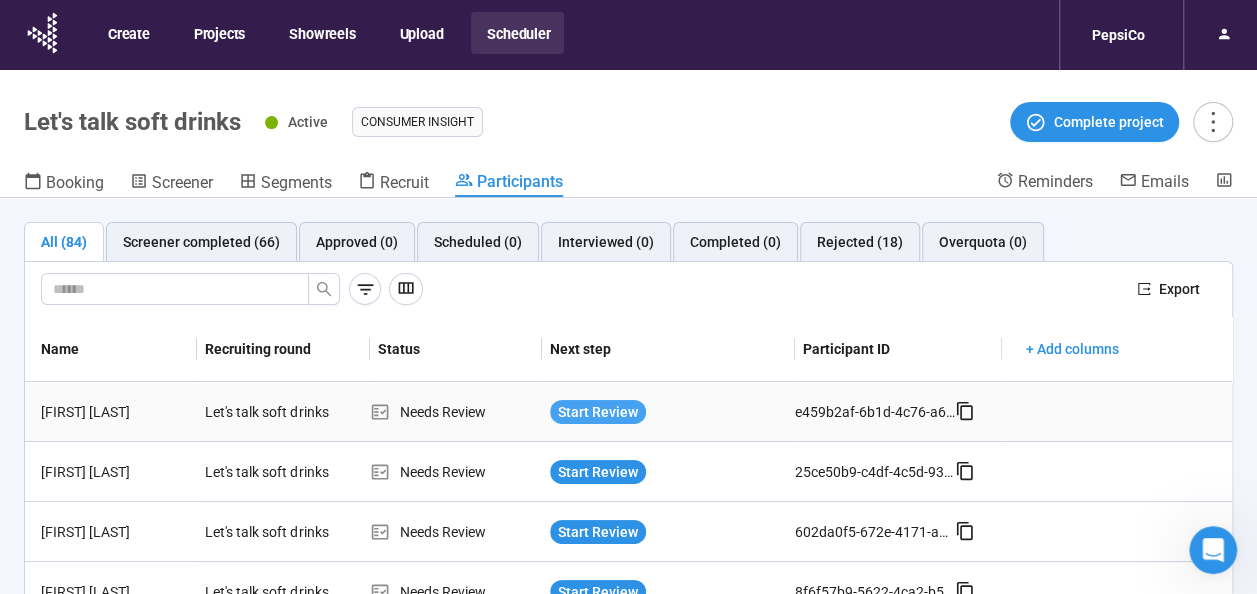 click on "Start Review" at bounding box center [598, 412] 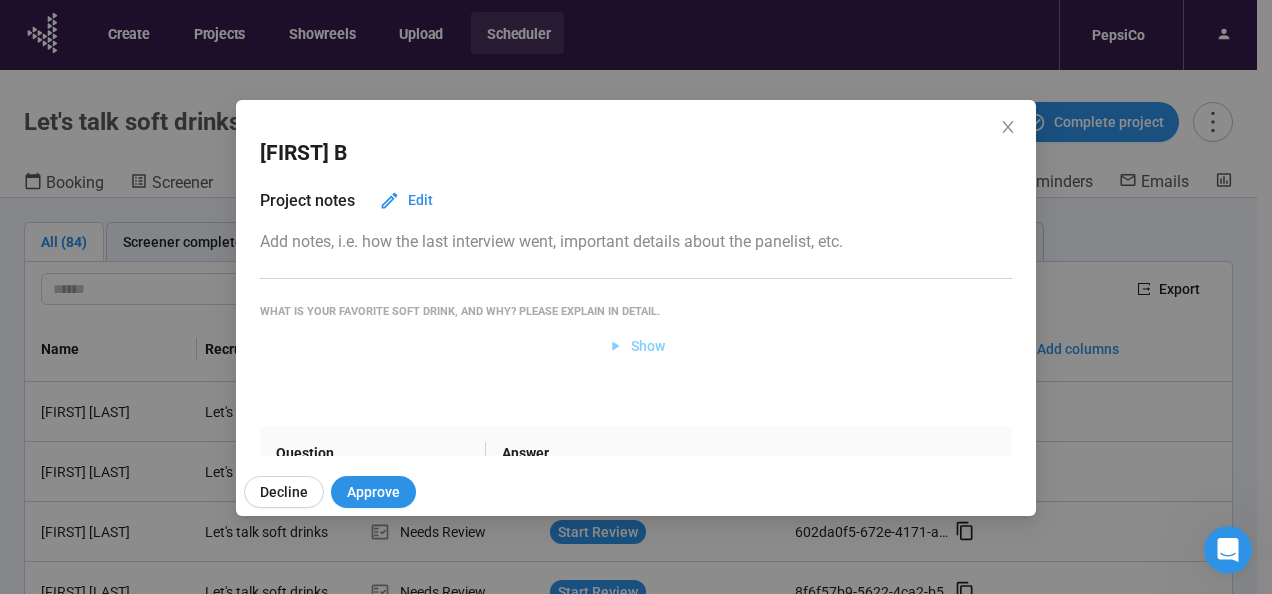 click 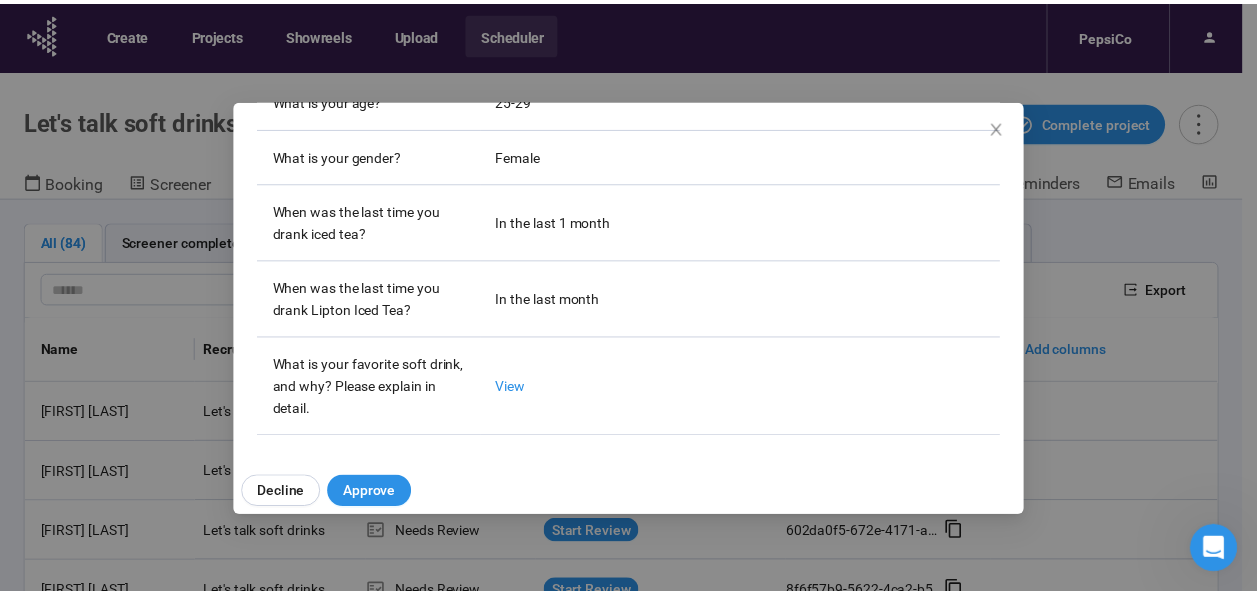 scroll, scrollTop: 755, scrollLeft: 0, axis: vertical 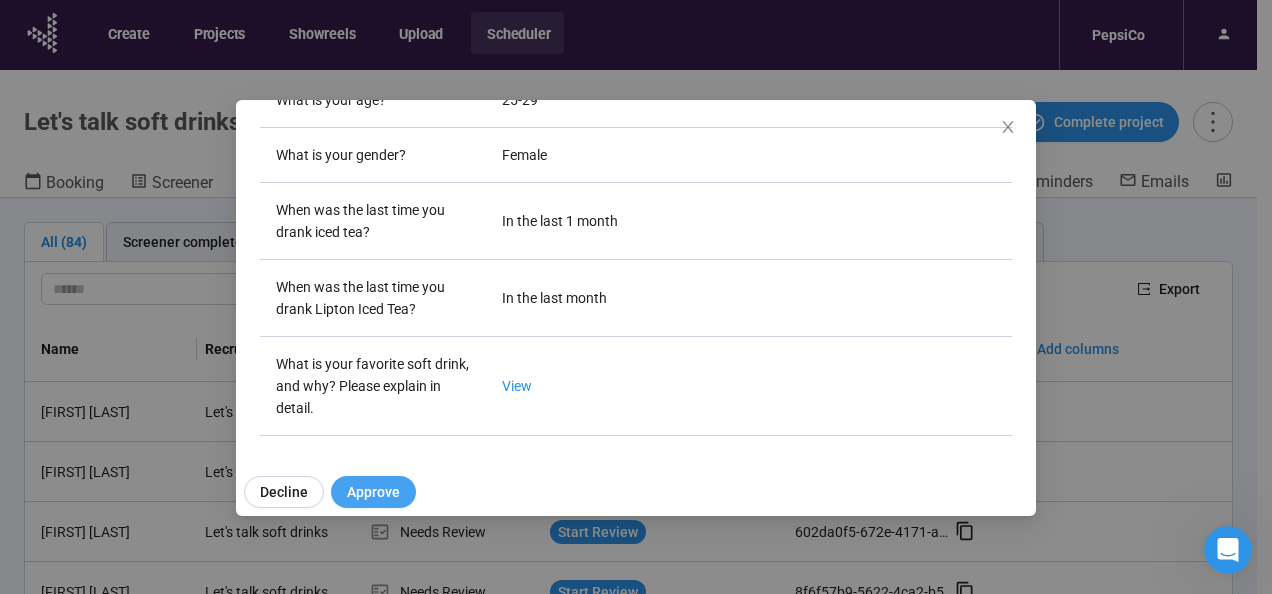 click on "Approve" at bounding box center (373, 492) 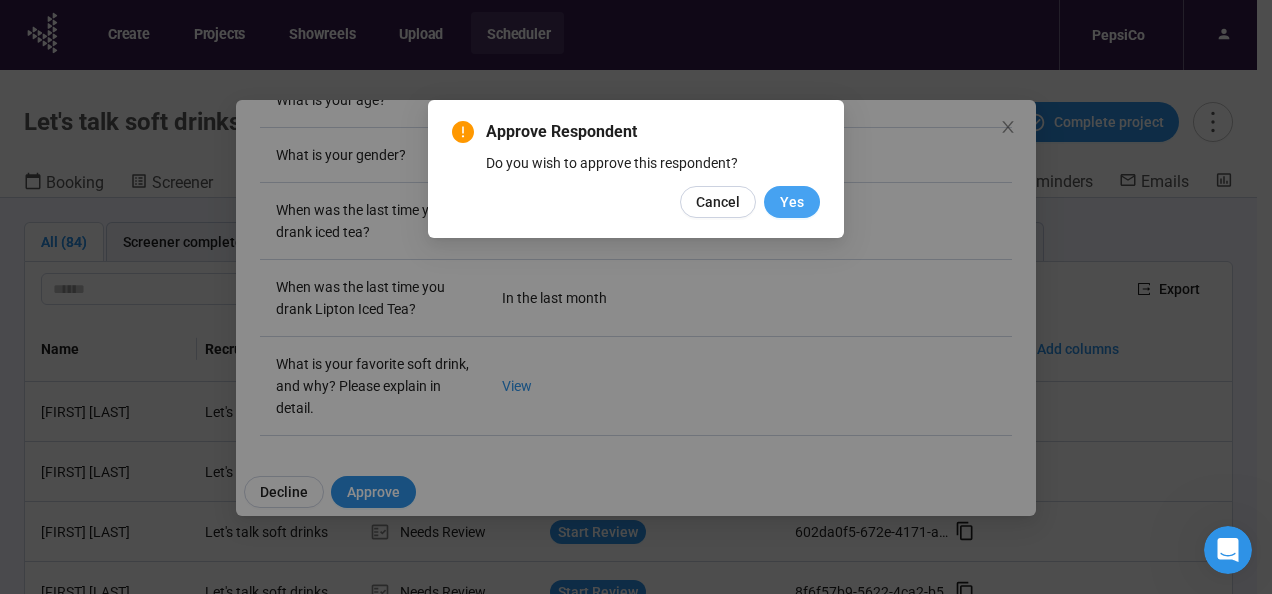 click on "Yes" at bounding box center [792, 202] 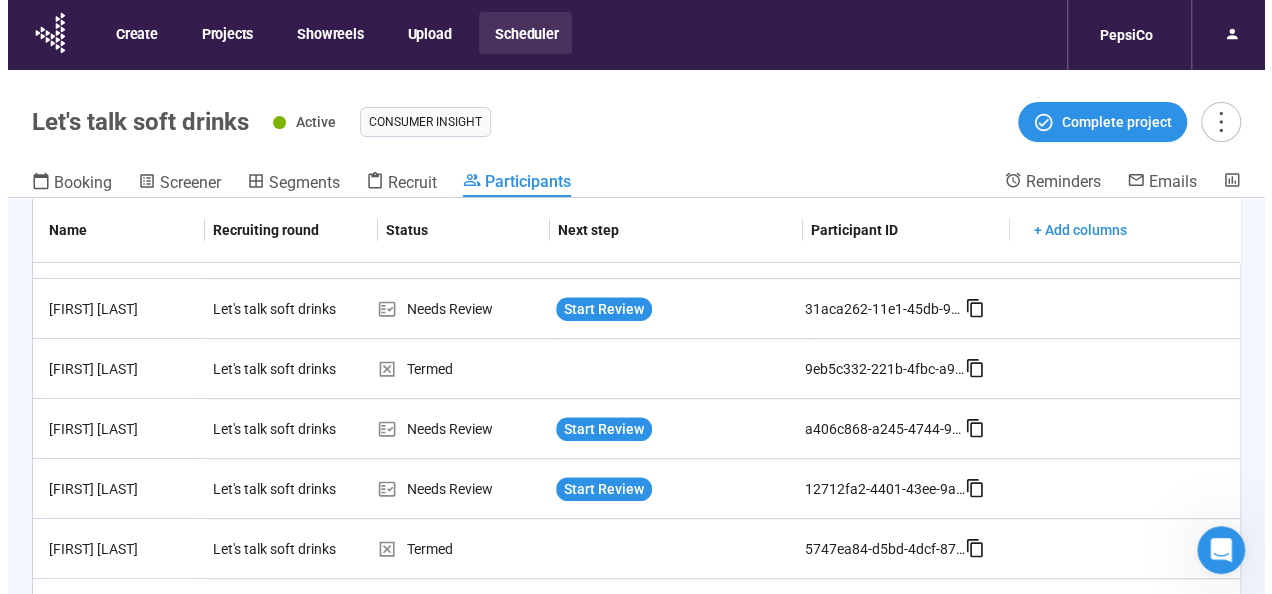 scroll, scrollTop: 406, scrollLeft: 0, axis: vertical 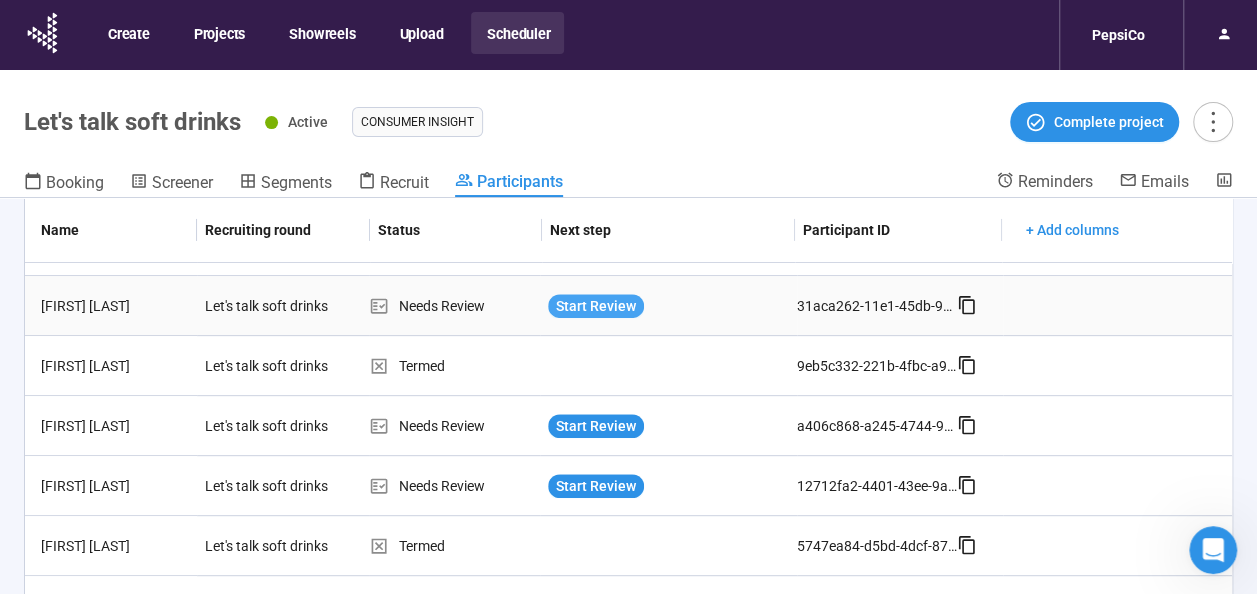 click on "Start Review" at bounding box center (596, 306) 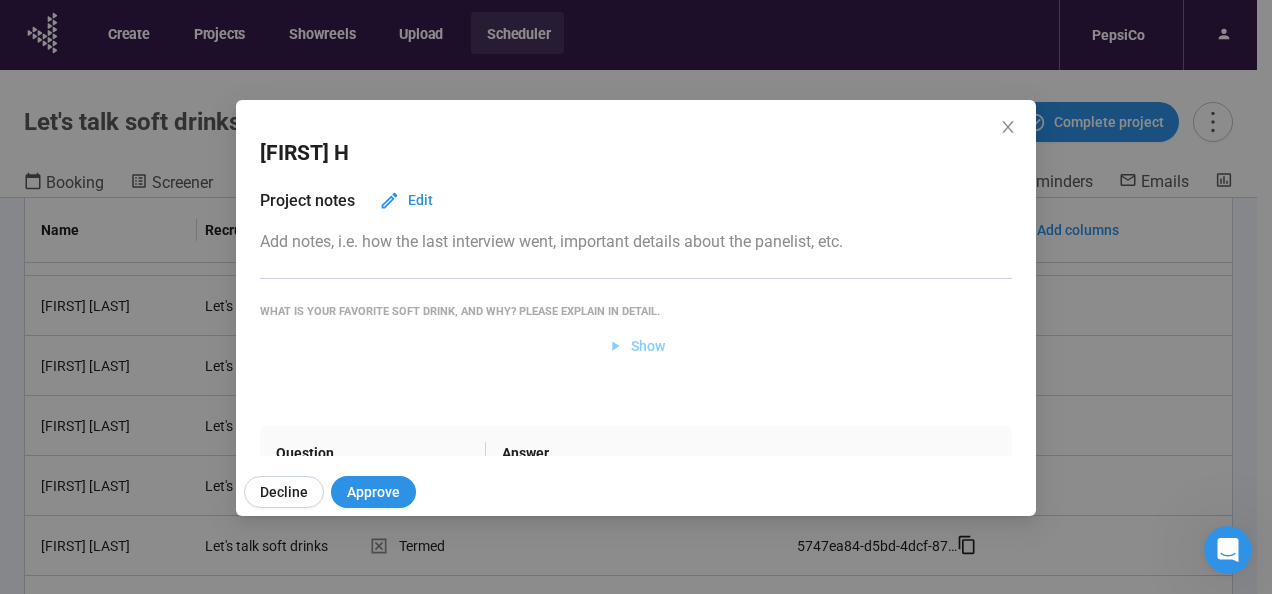 click on "Show" at bounding box center (636, 346) 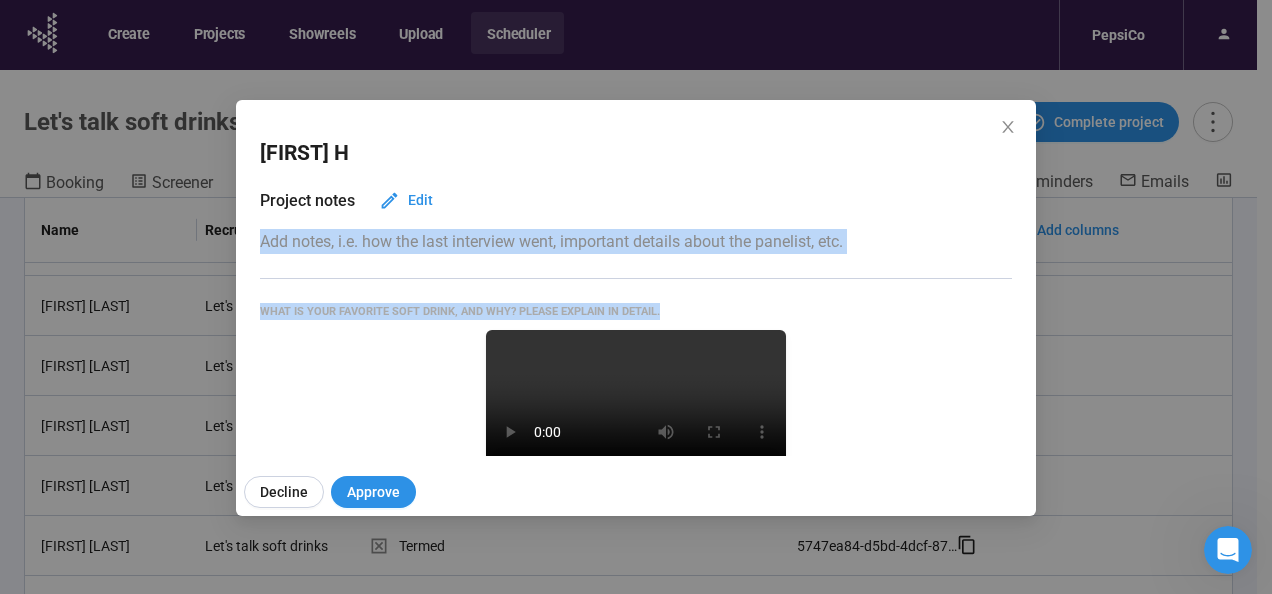 drag, startPoint x: 925, startPoint y: 318, endPoint x: 1018, endPoint y: 194, distance: 155 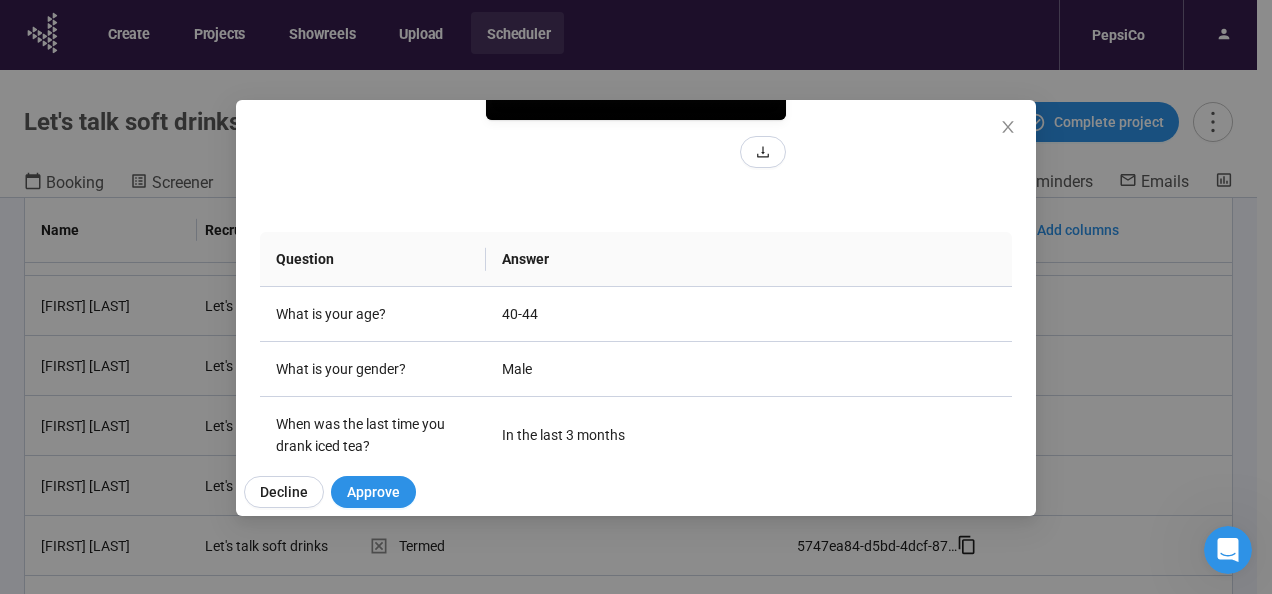 scroll, scrollTop: 365, scrollLeft: 0, axis: vertical 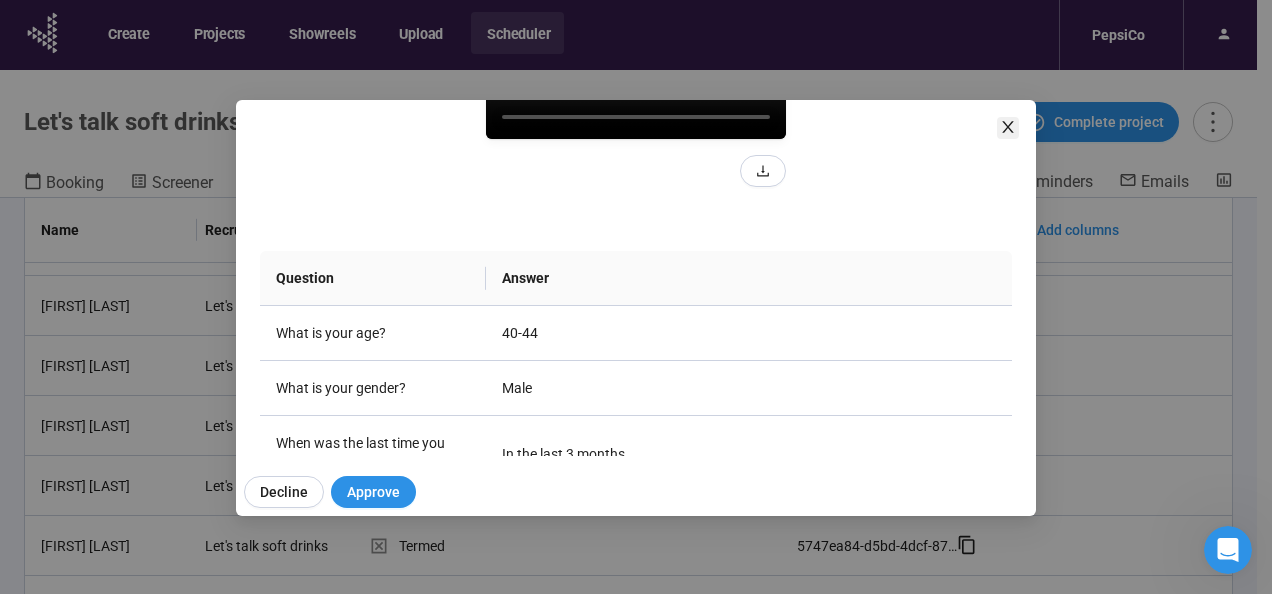 click 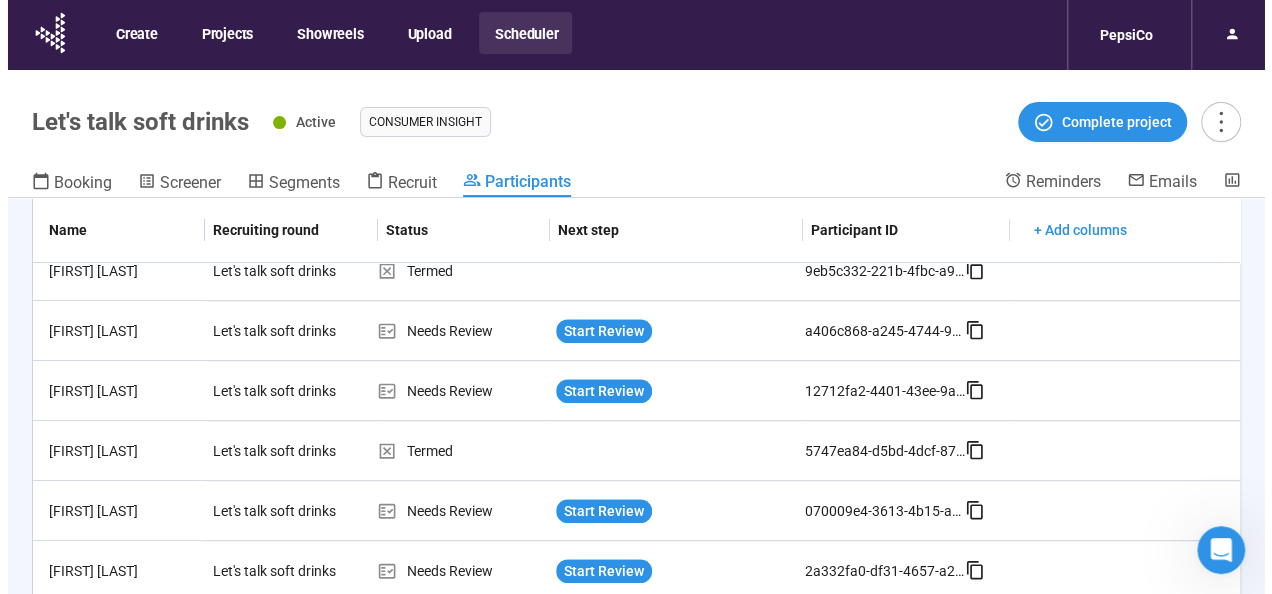 scroll, scrollTop: 536, scrollLeft: 0, axis: vertical 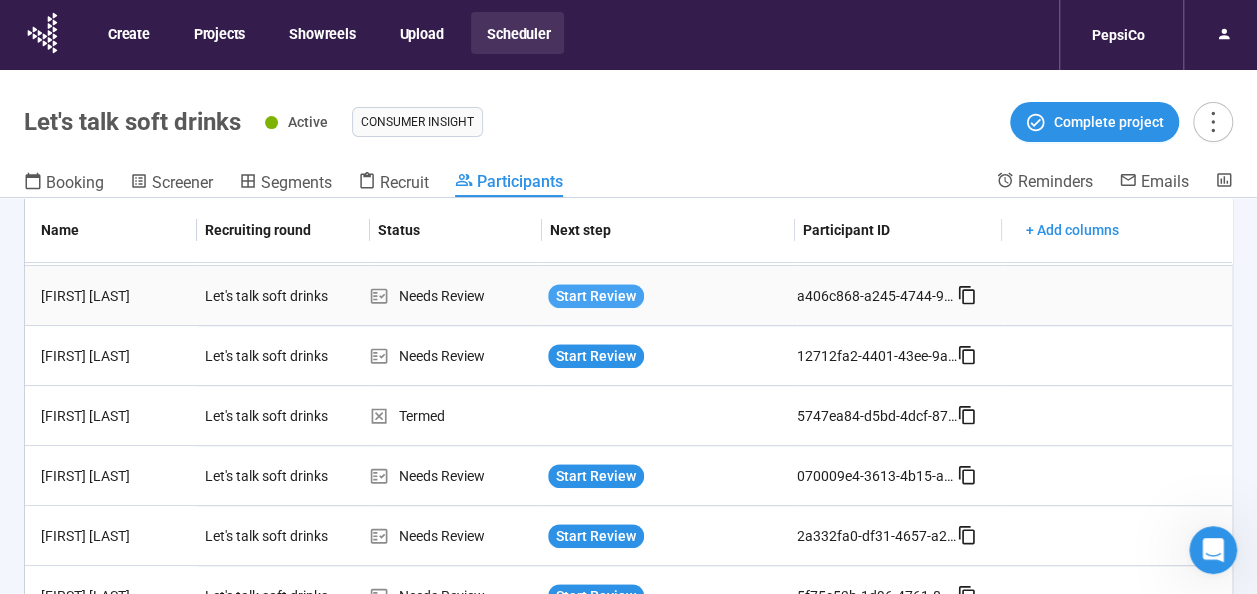 click on "Start Review" at bounding box center [596, 296] 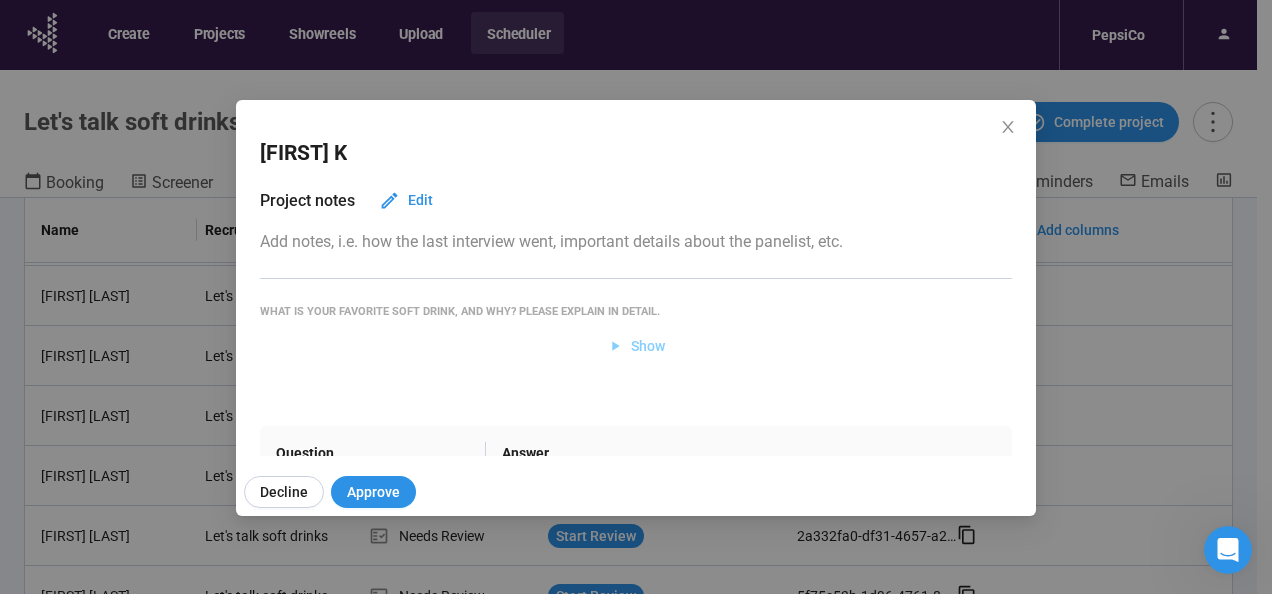click 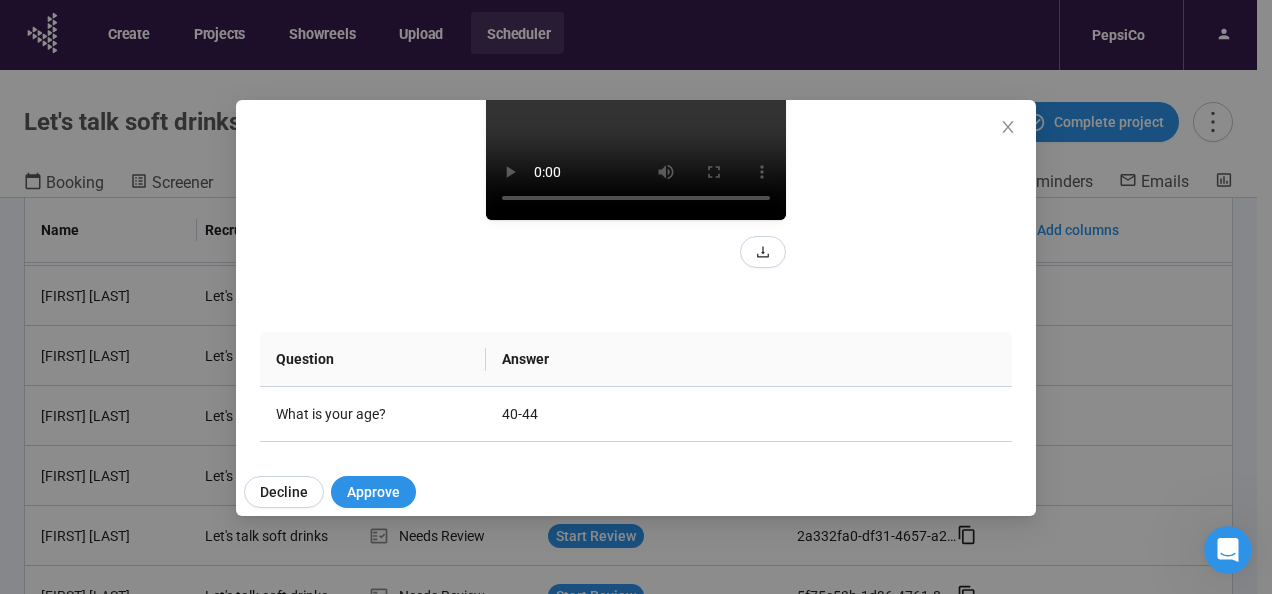 scroll, scrollTop: 278, scrollLeft: 0, axis: vertical 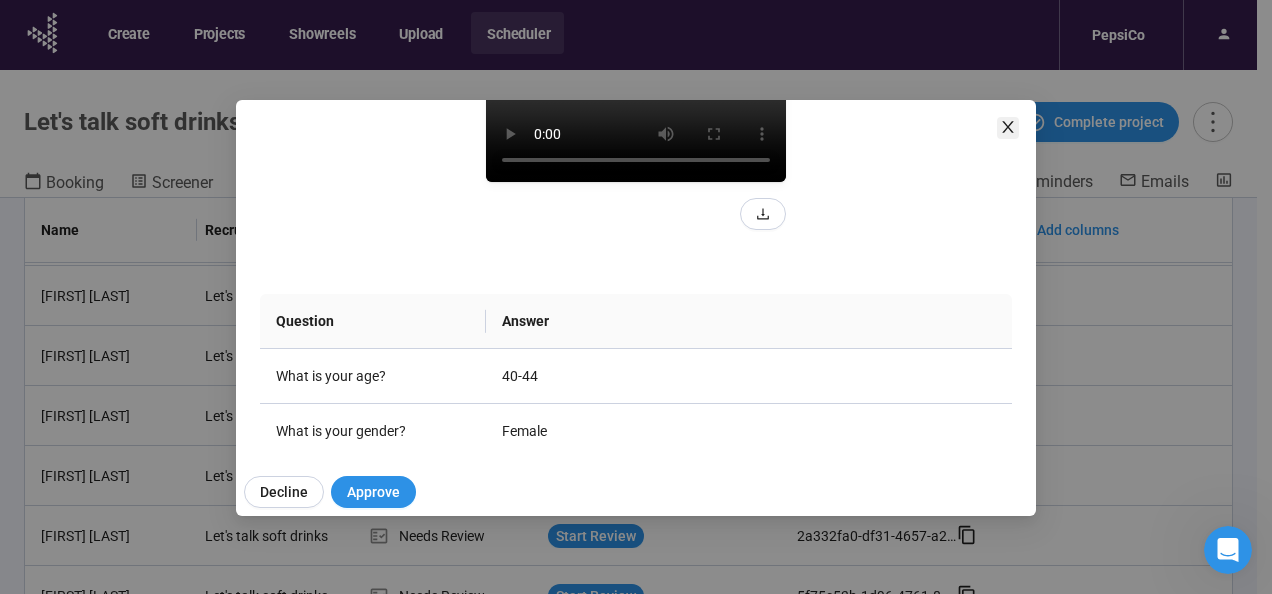 click 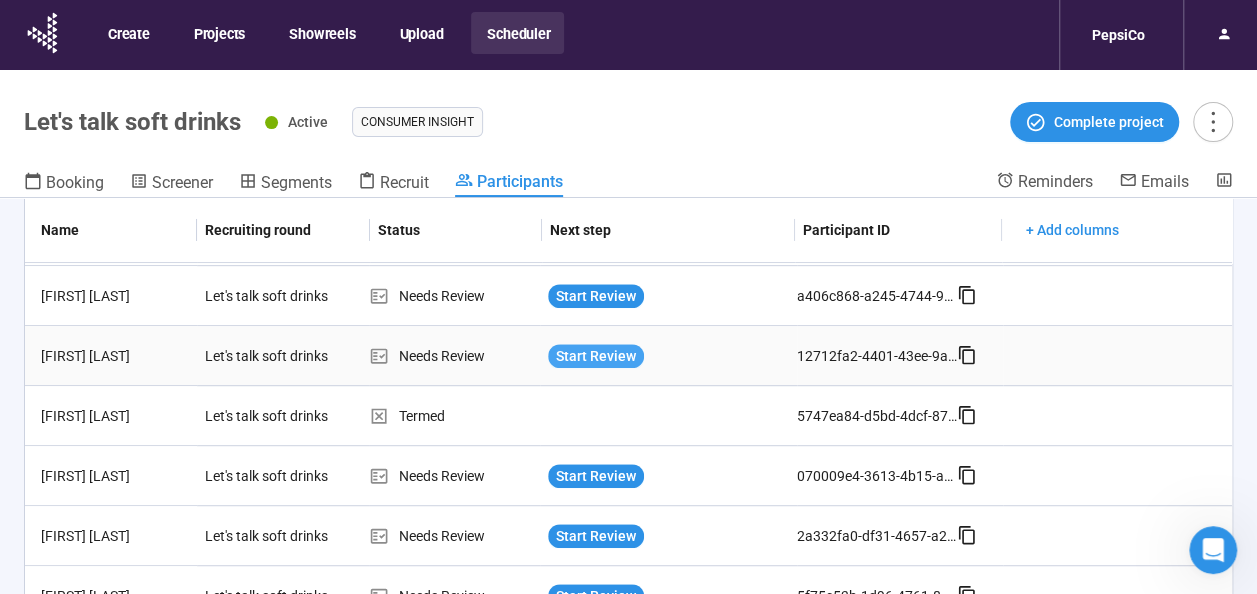 click on "Start Review" at bounding box center [596, 356] 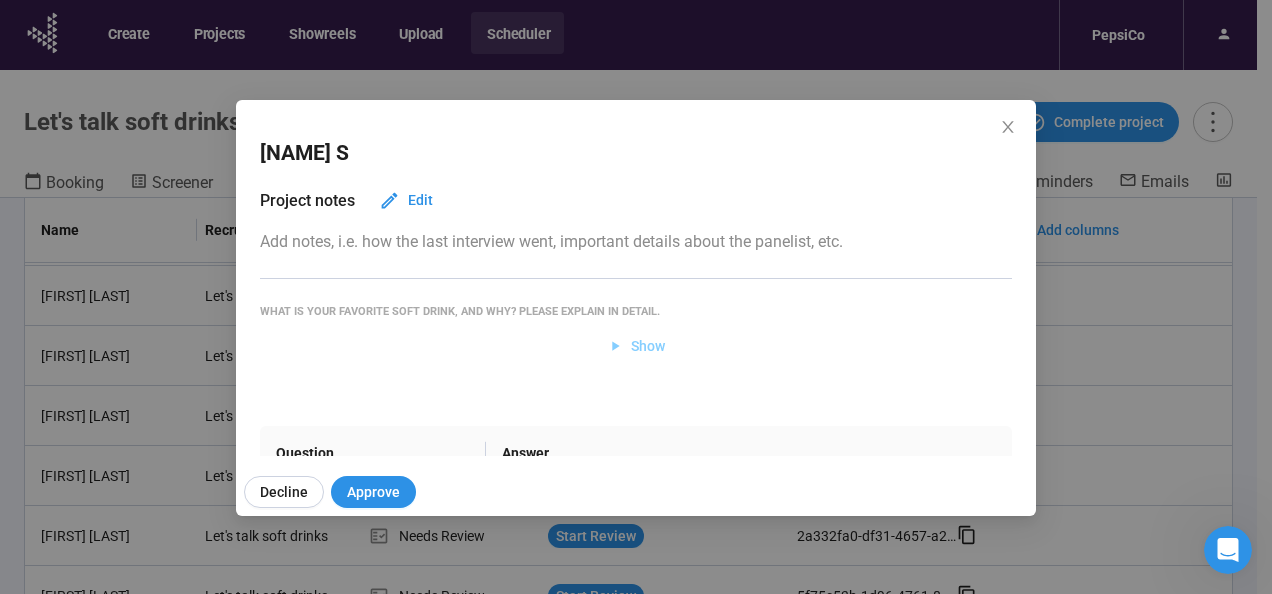 click 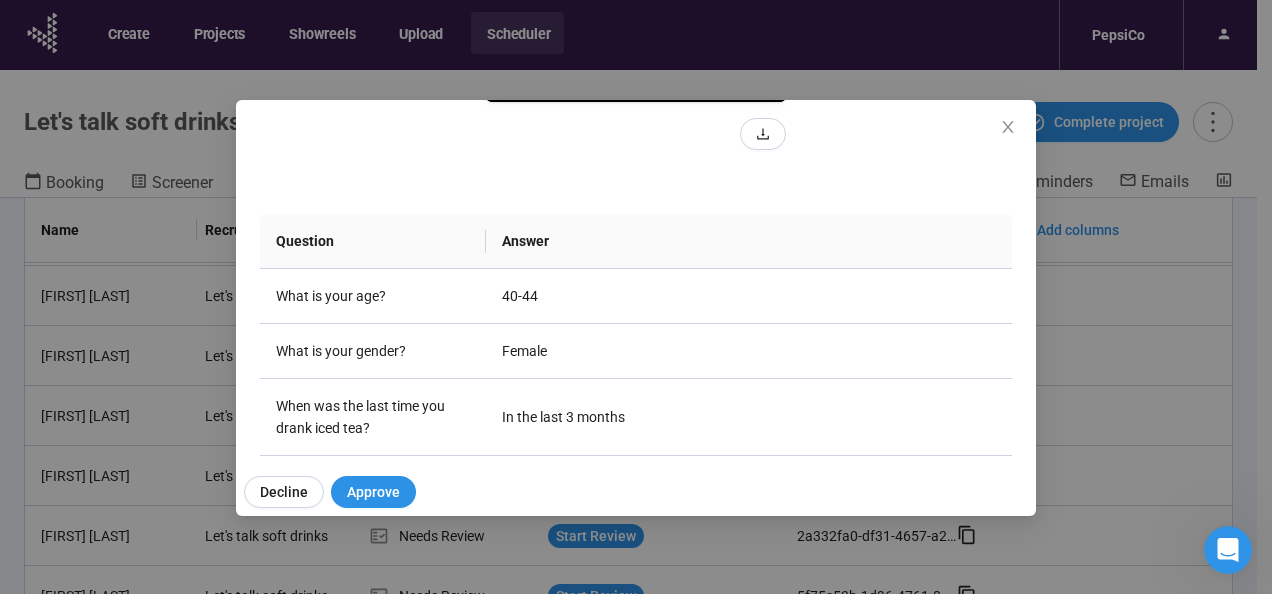 scroll, scrollTop: 381, scrollLeft: 0, axis: vertical 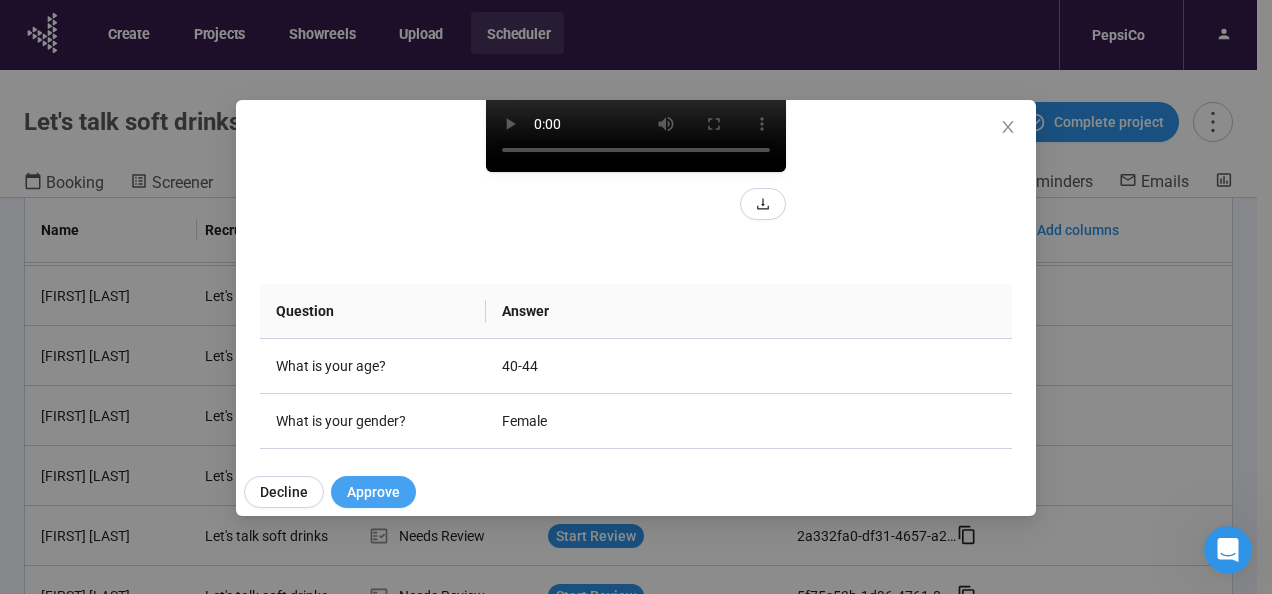 click on "Approve" at bounding box center [373, 492] 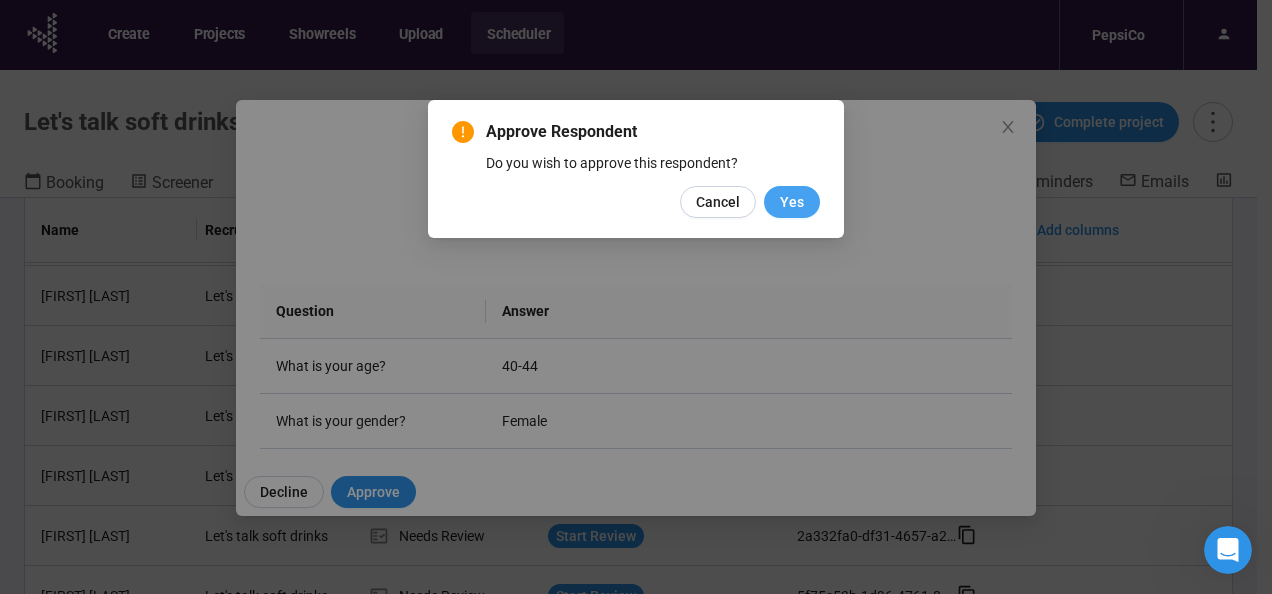 click on "Yes" at bounding box center [792, 202] 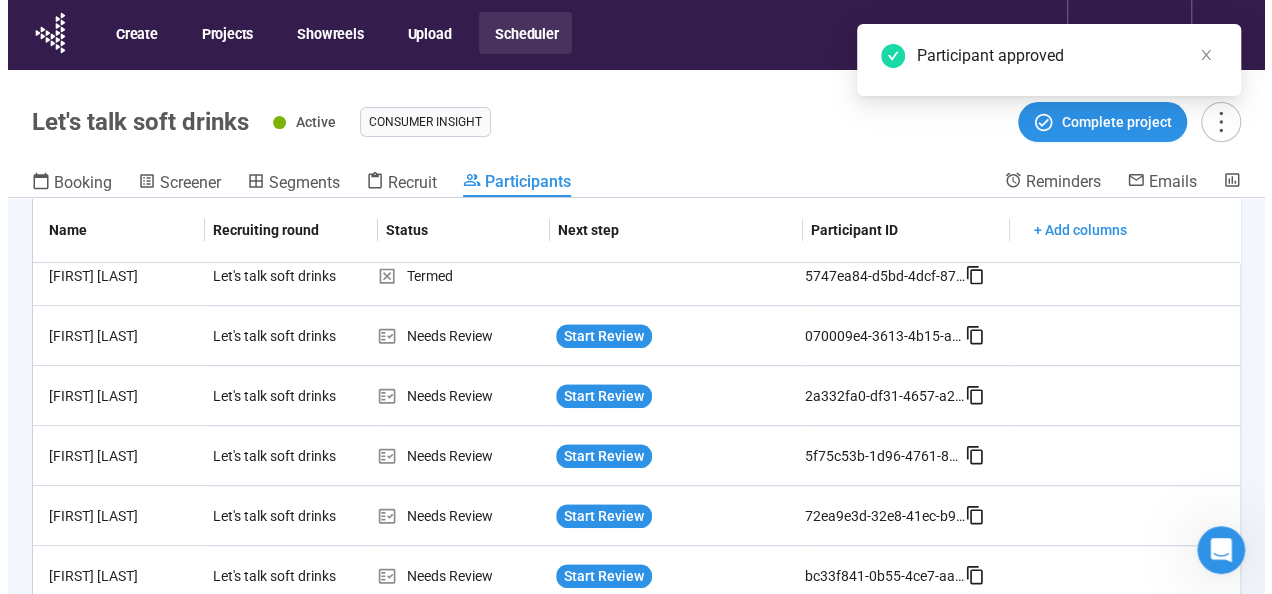 scroll, scrollTop: 699, scrollLeft: 0, axis: vertical 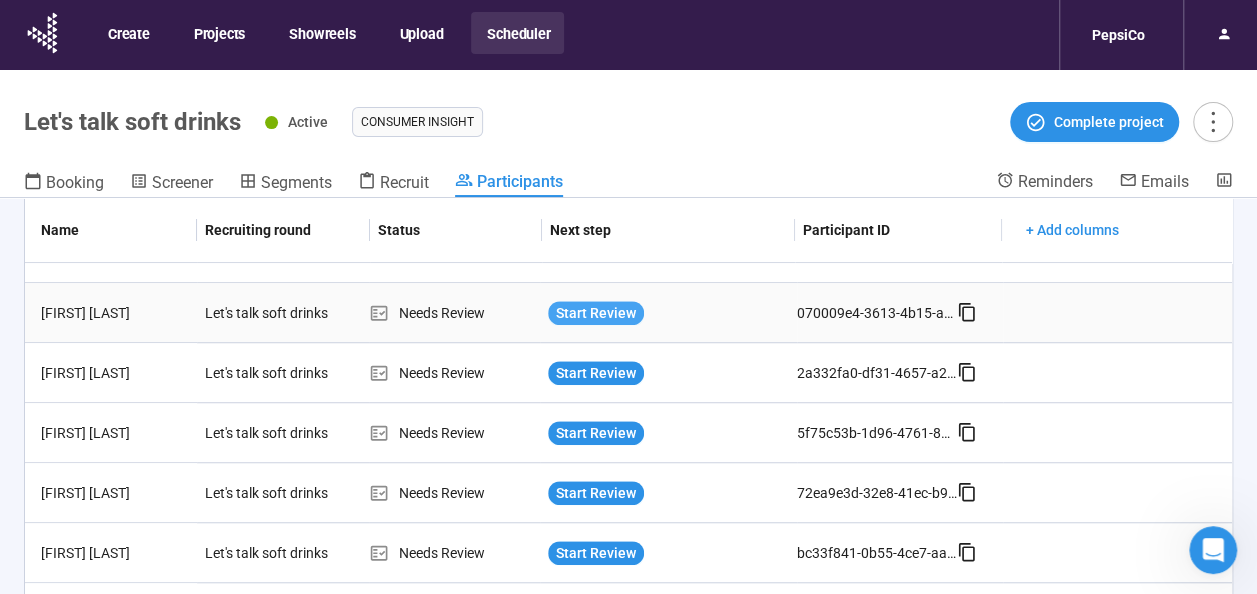 click on "Start Review" at bounding box center (596, 313) 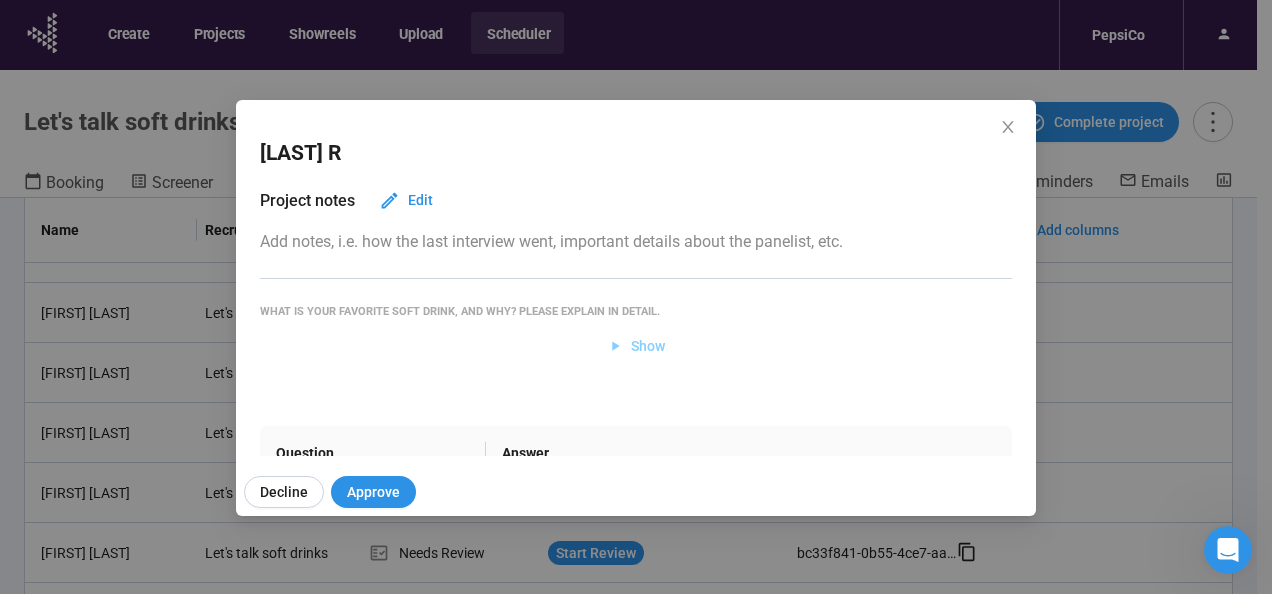 click 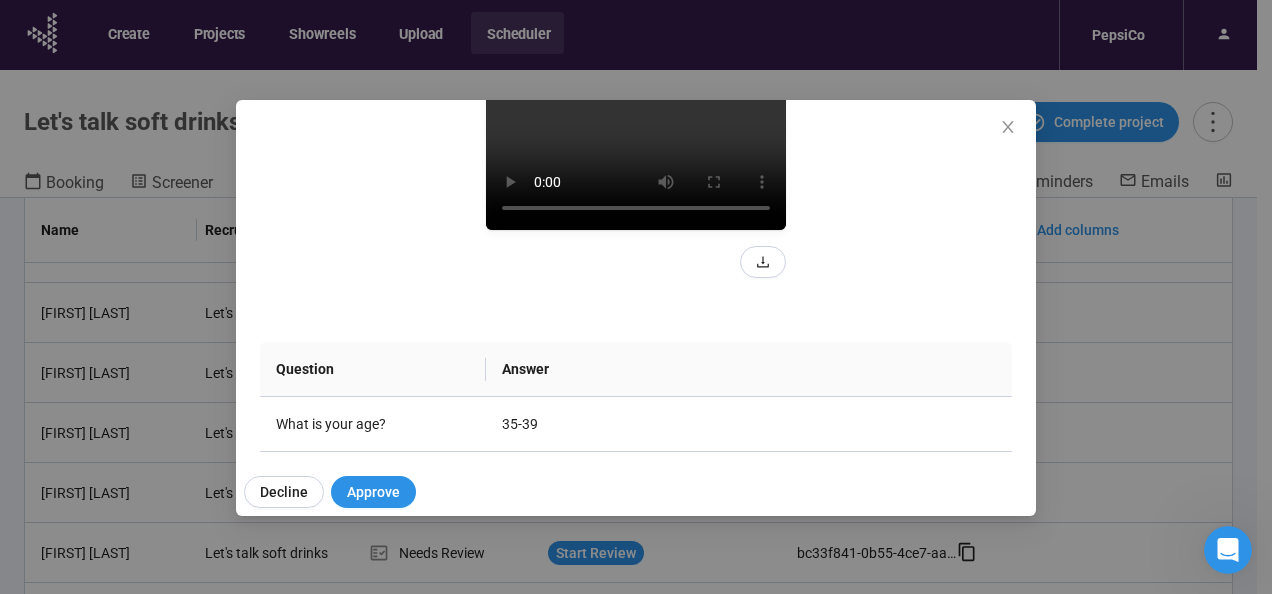 scroll, scrollTop: 257, scrollLeft: 0, axis: vertical 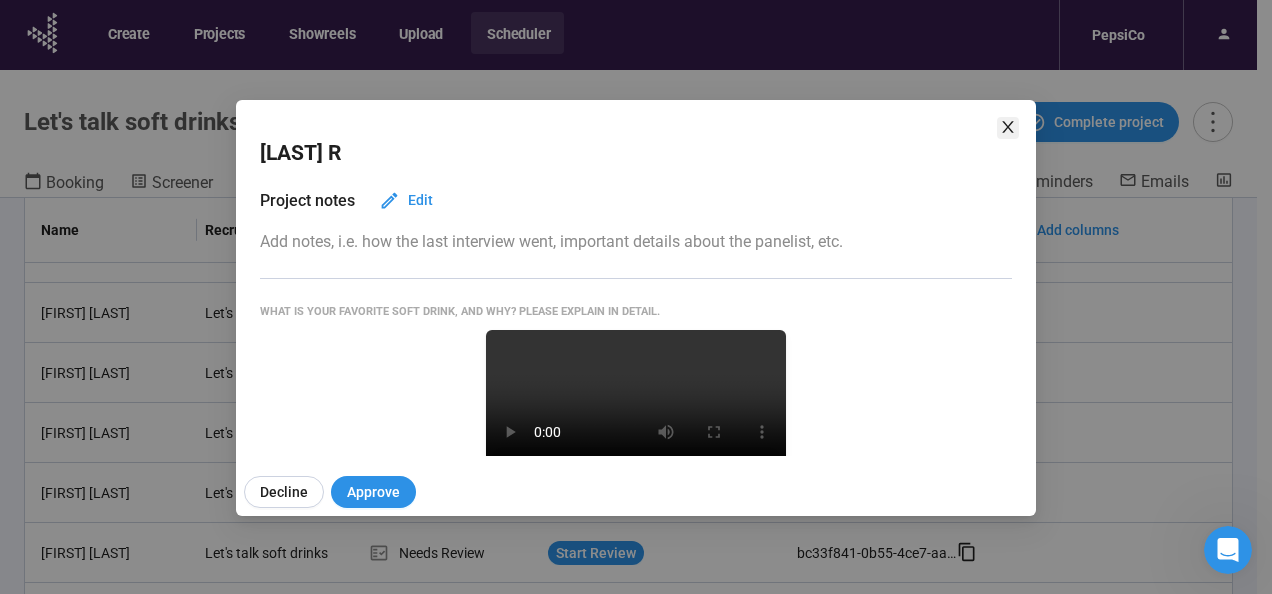 click 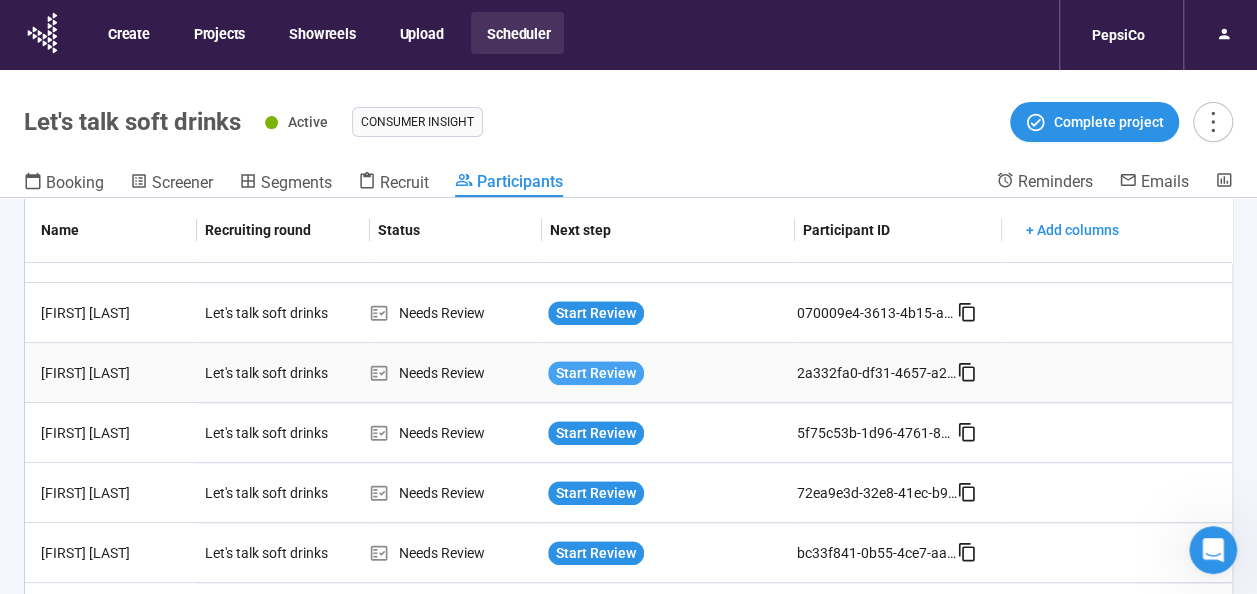 click on "Start Review" at bounding box center [596, 373] 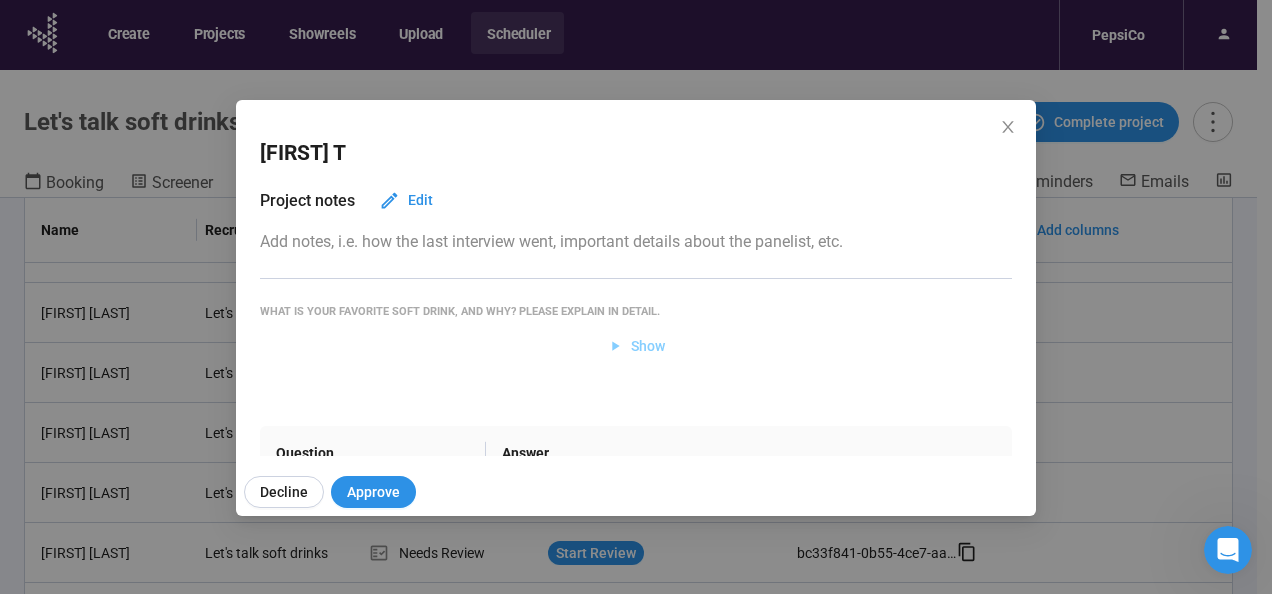 click 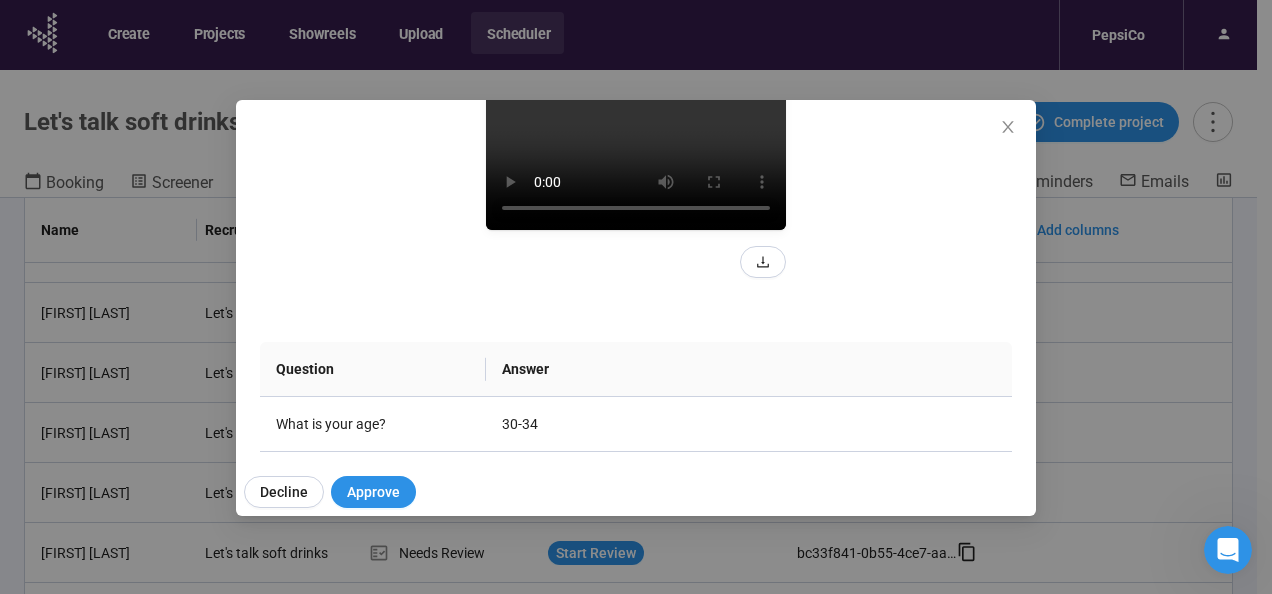 scroll, scrollTop: 254, scrollLeft: 0, axis: vertical 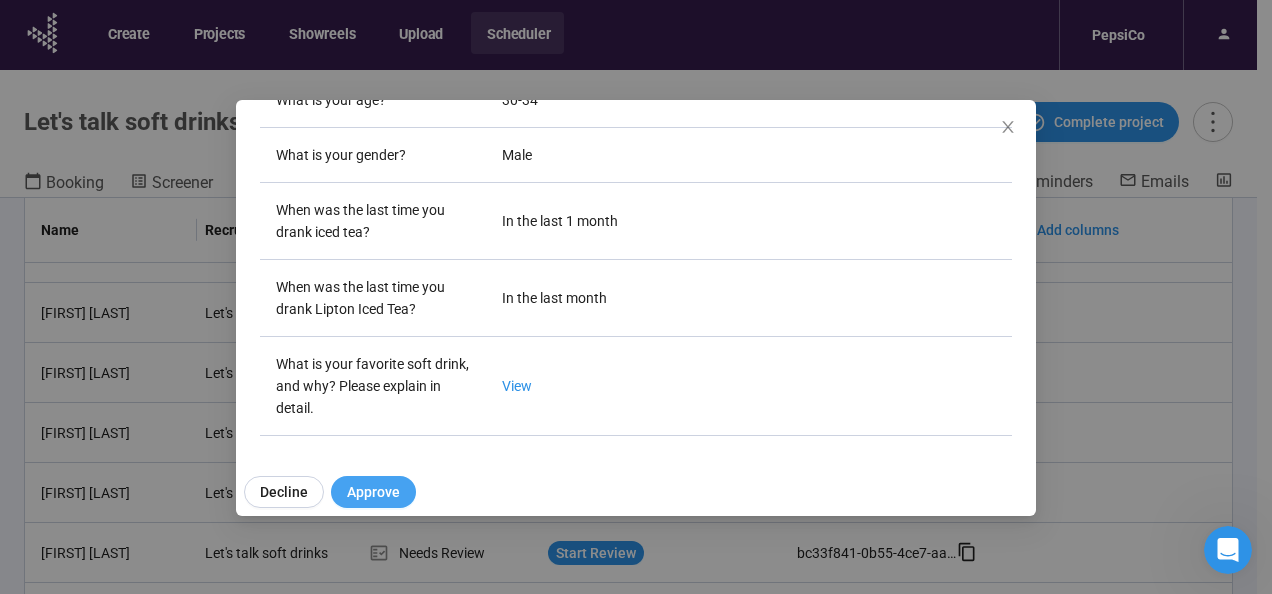 click on "Approve" at bounding box center (373, 492) 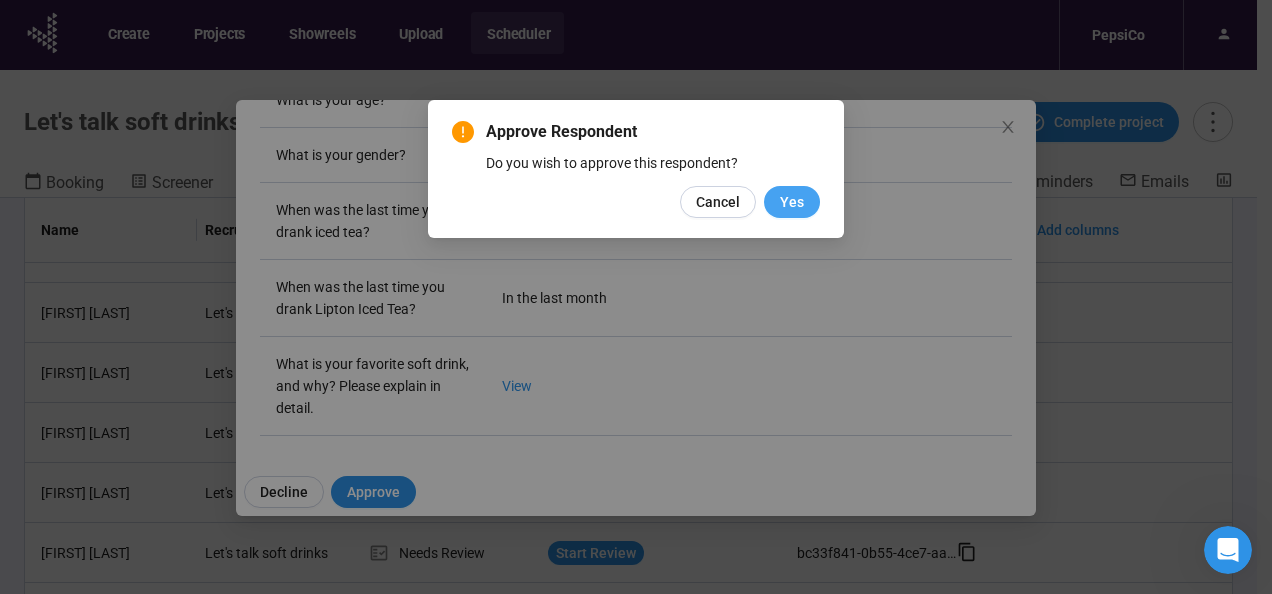 click on "Yes" at bounding box center (792, 202) 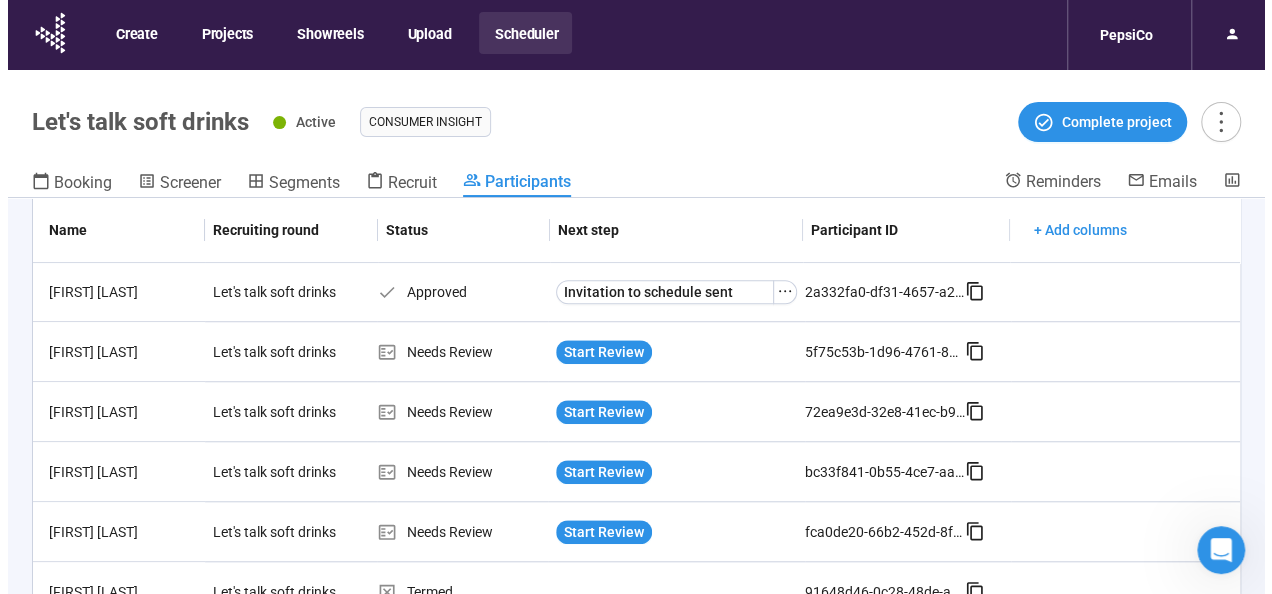 scroll, scrollTop: 784, scrollLeft: 0, axis: vertical 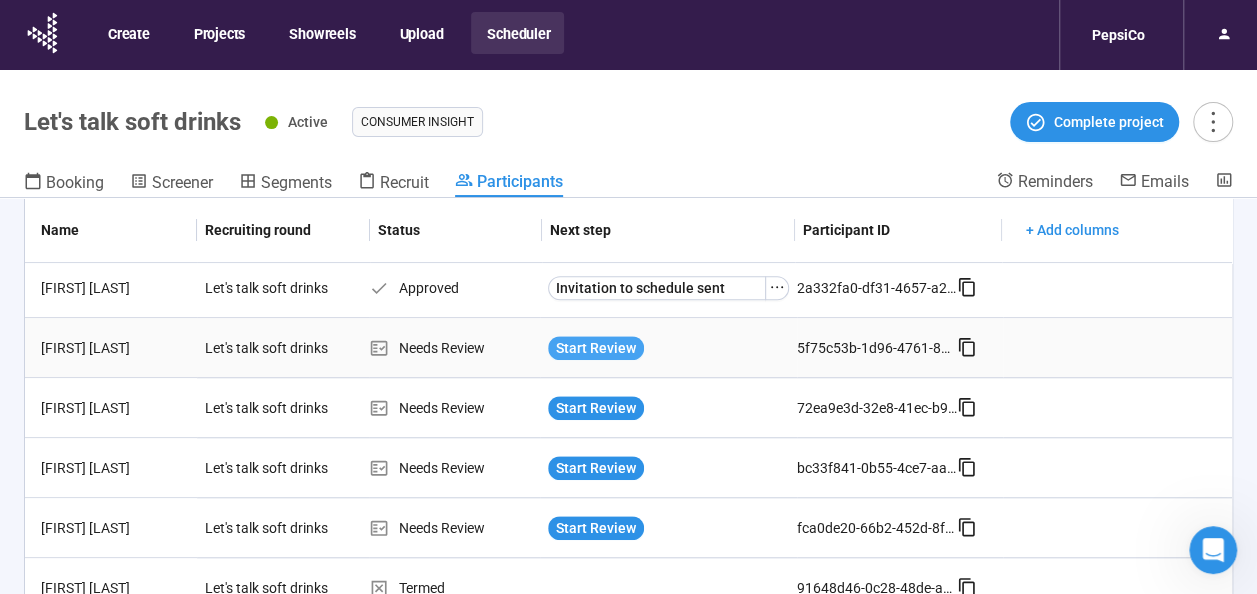 click on "Start Review" at bounding box center [596, 348] 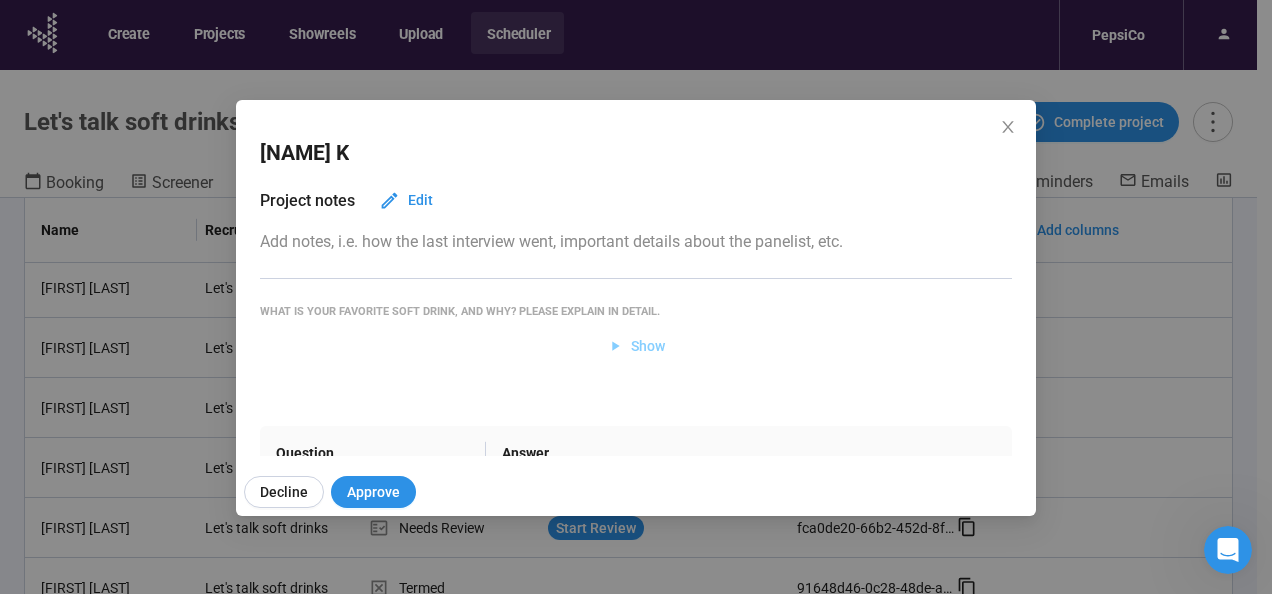 click 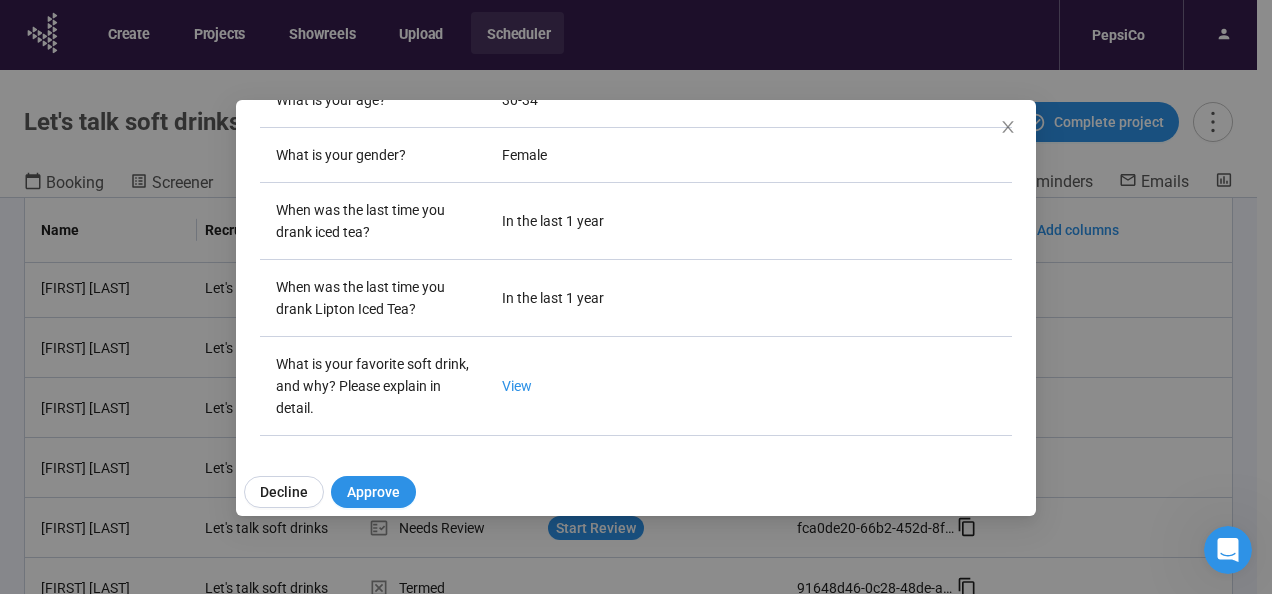 scroll, scrollTop: 591, scrollLeft: 0, axis: vertical 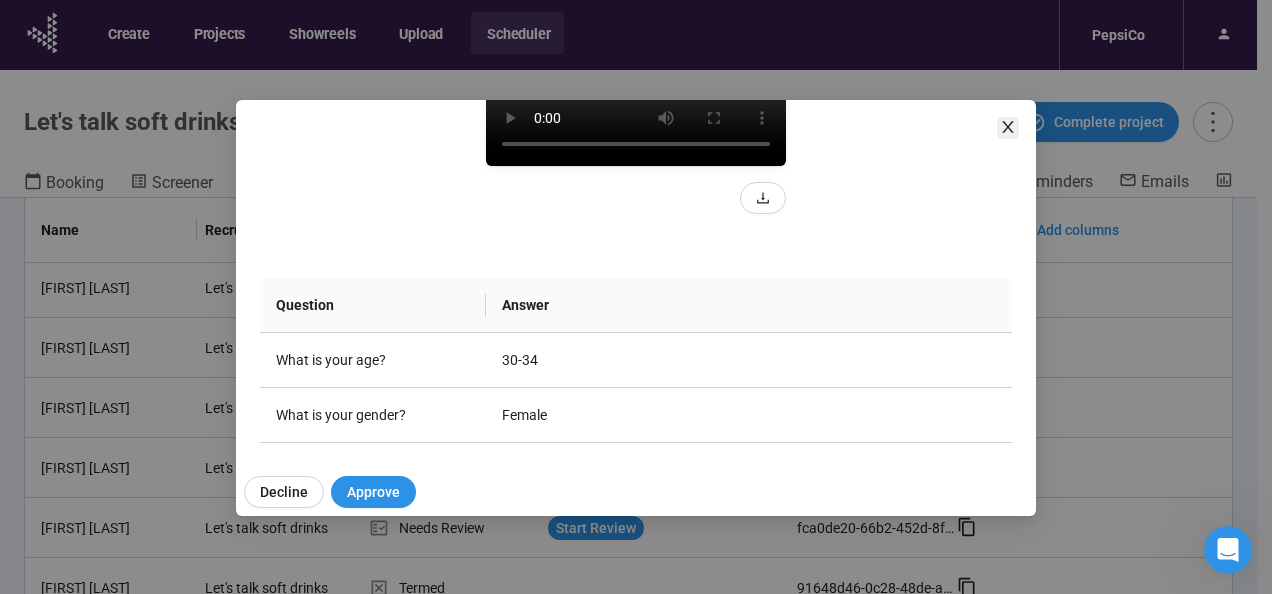 click at bounding box center [1008, 128] 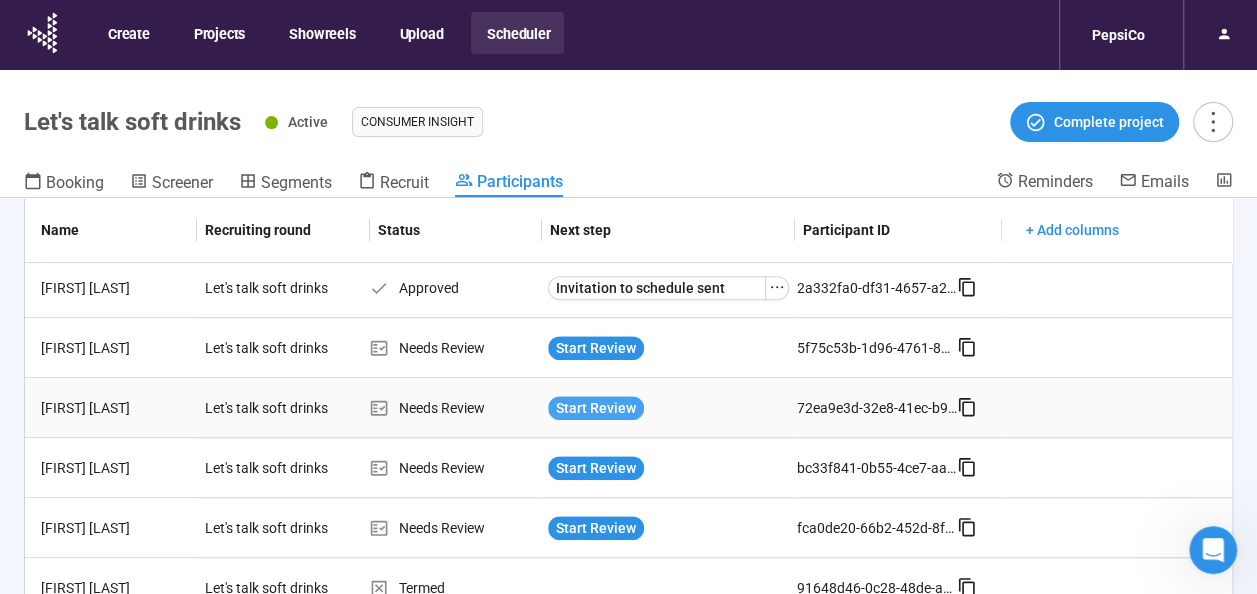 click on "Start Review" at bounding box center (596, 408) 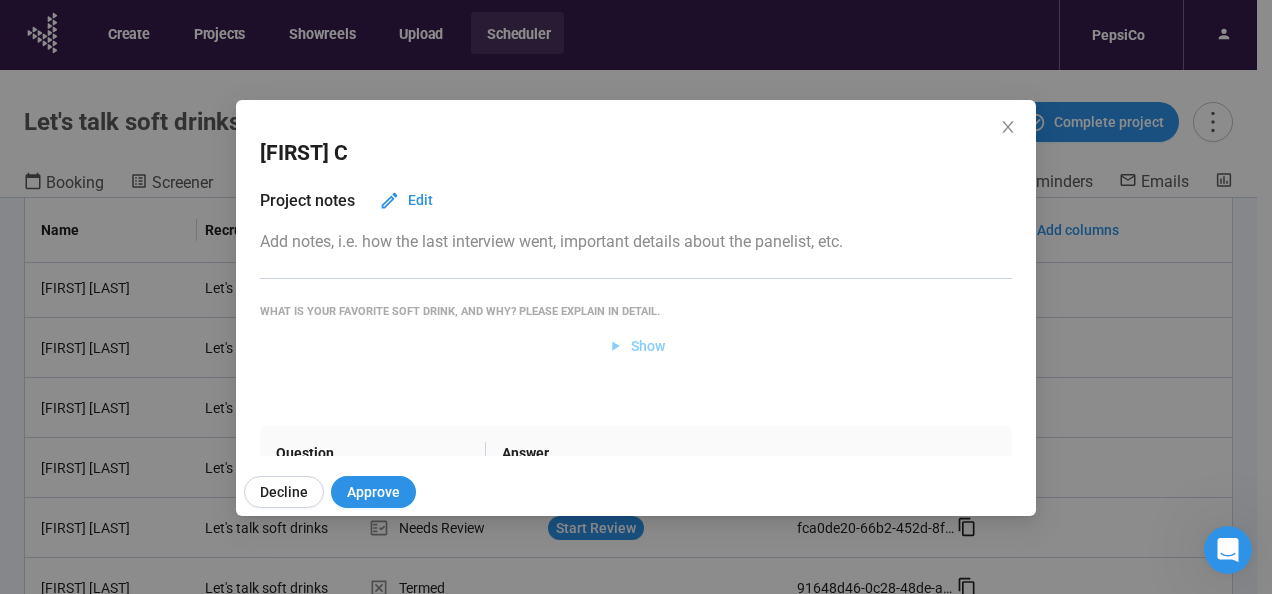 click on "Show" at bounding box center [636, 346] 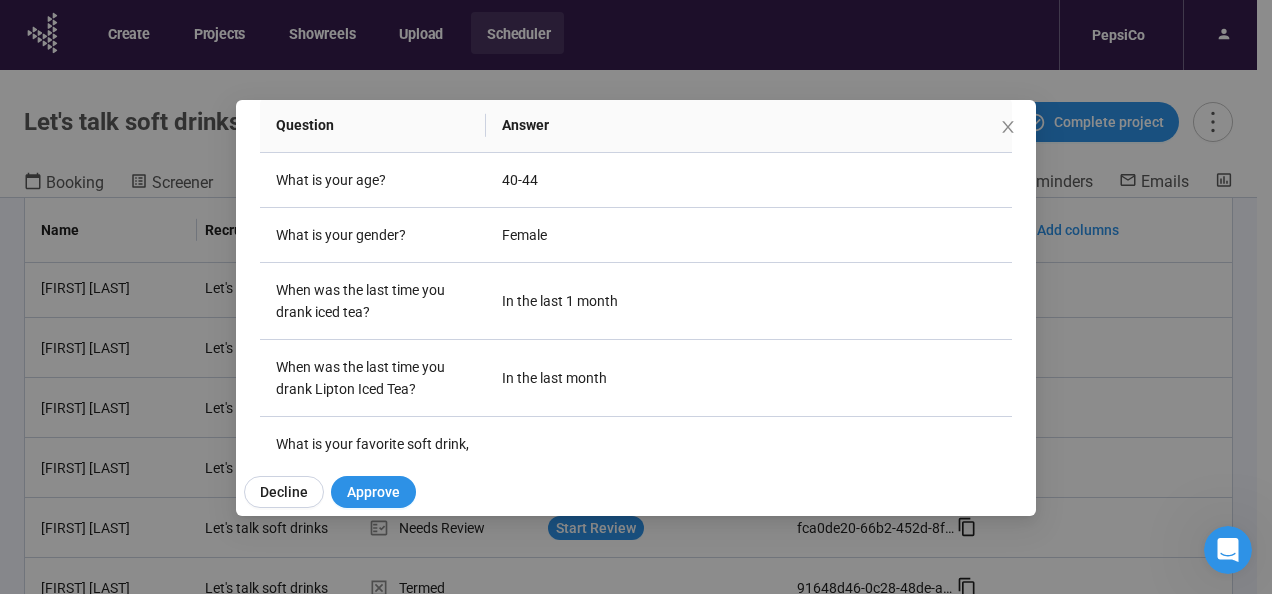 scroll, scrollTop: 509, scrollLeft: 0, axis: vertical 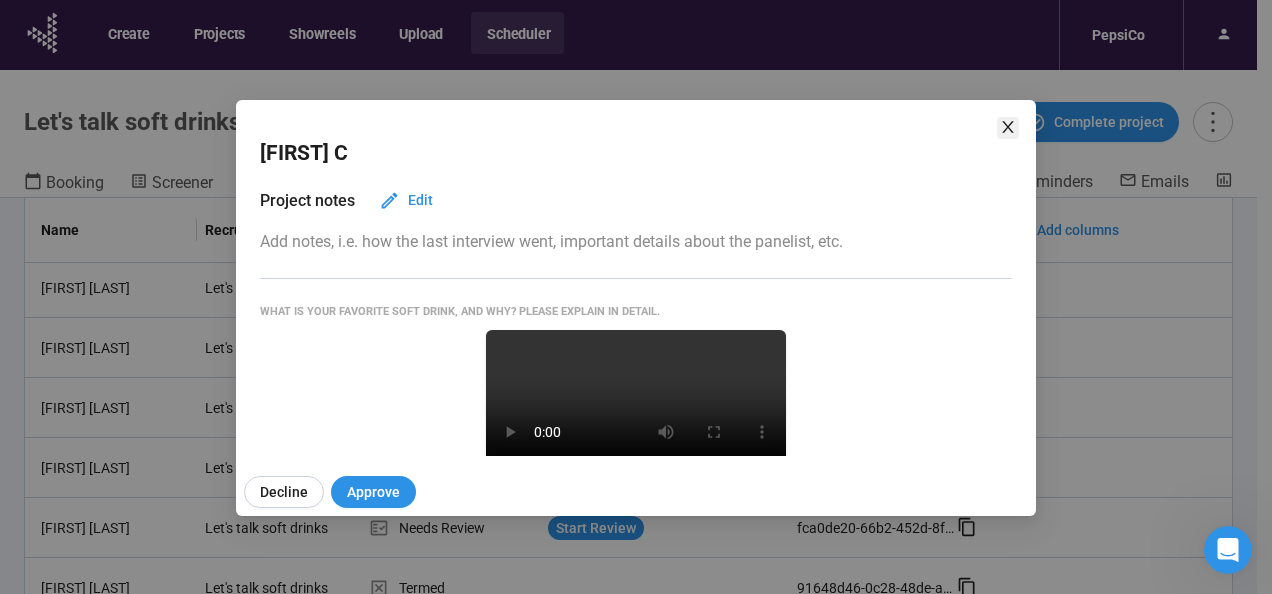 click 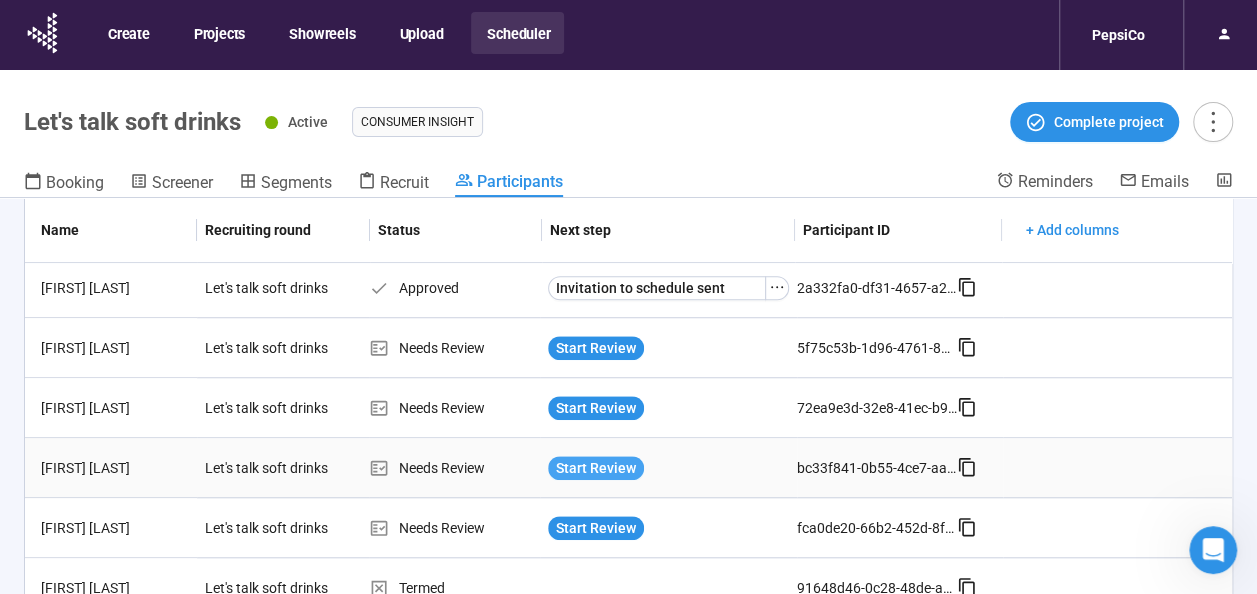 click on "Start Review" at bounding box center [596, 468] 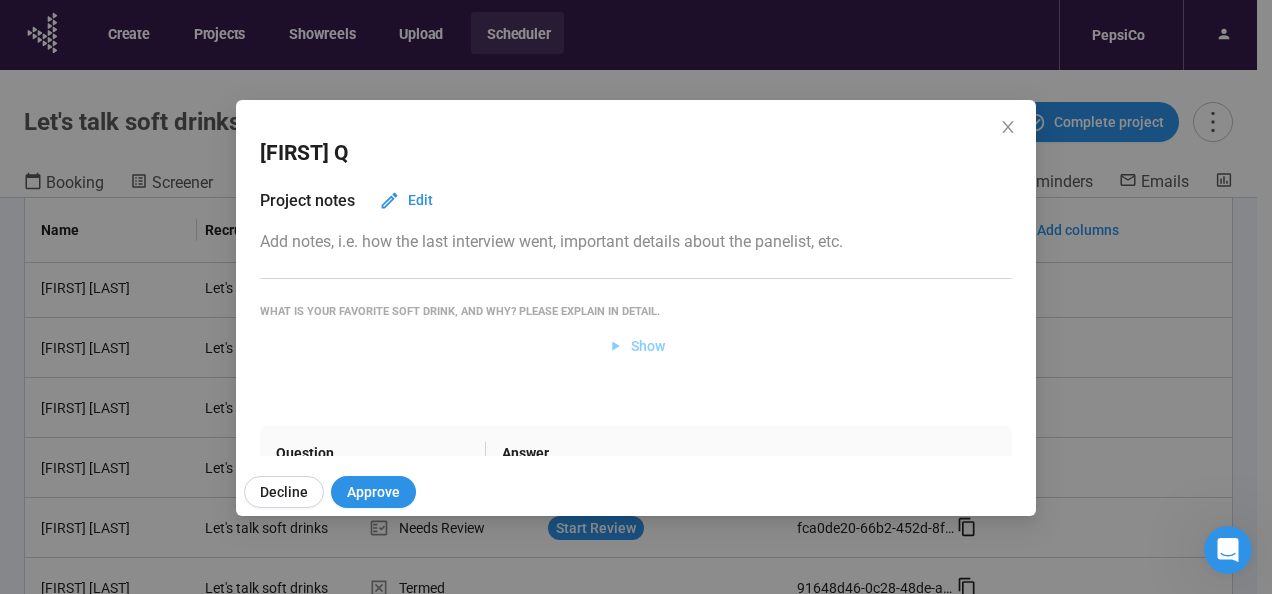 click 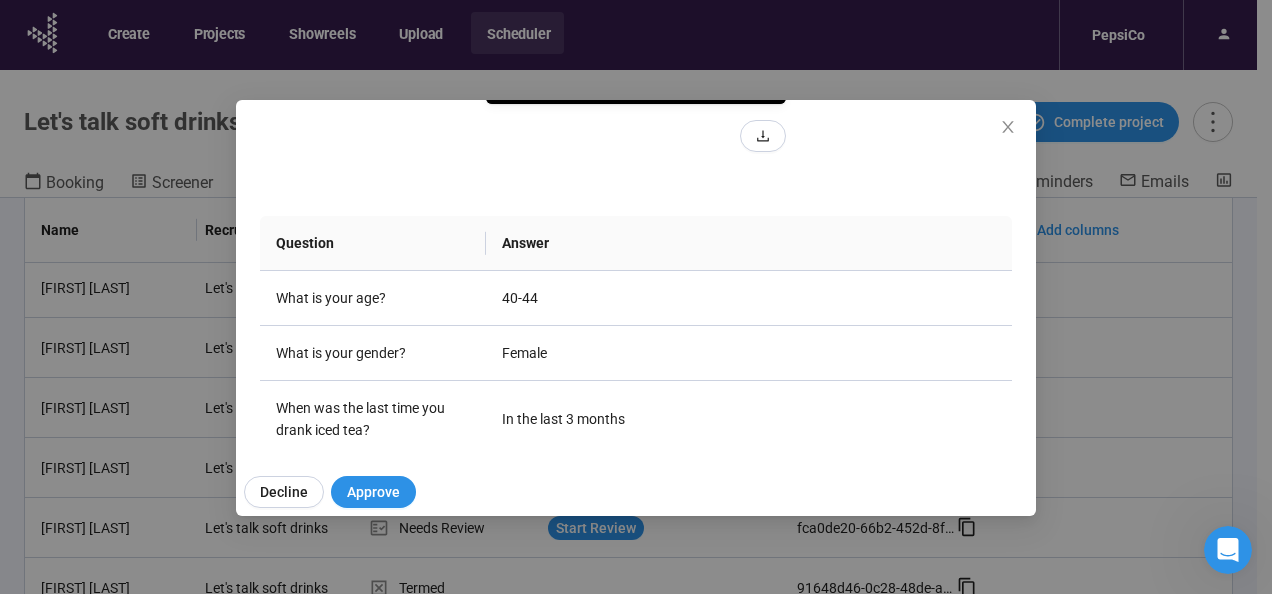 scroll, scrollTop: 379, scrollLeft: 0, axis: vertical 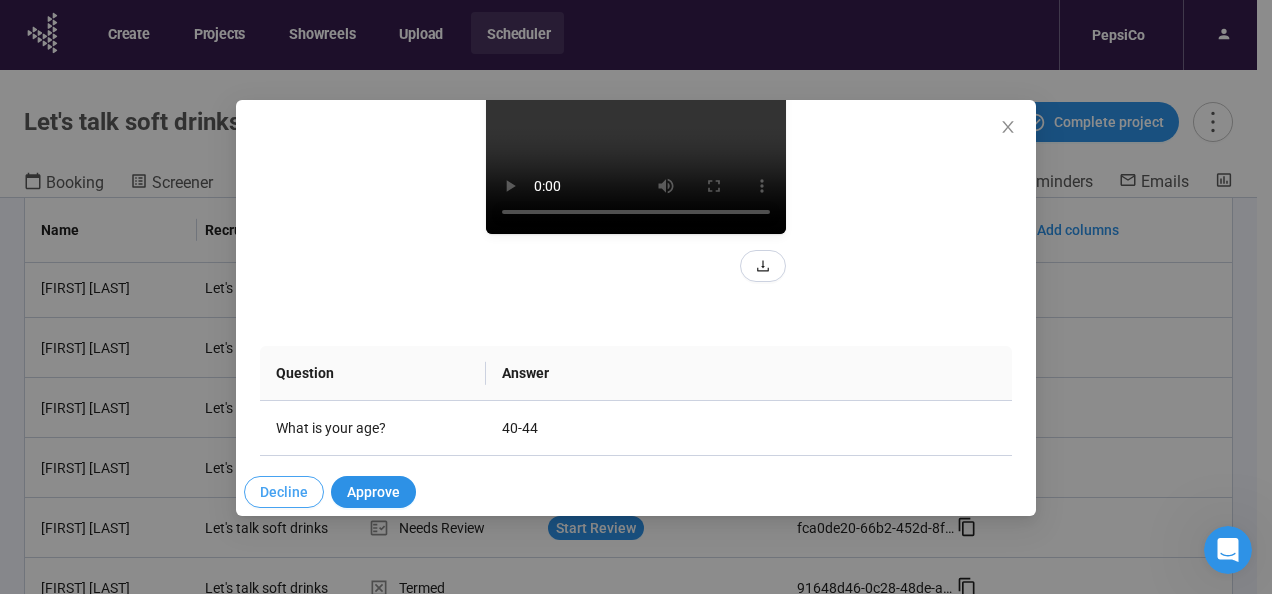 click on "Decline" at bounding box center [284, 492] 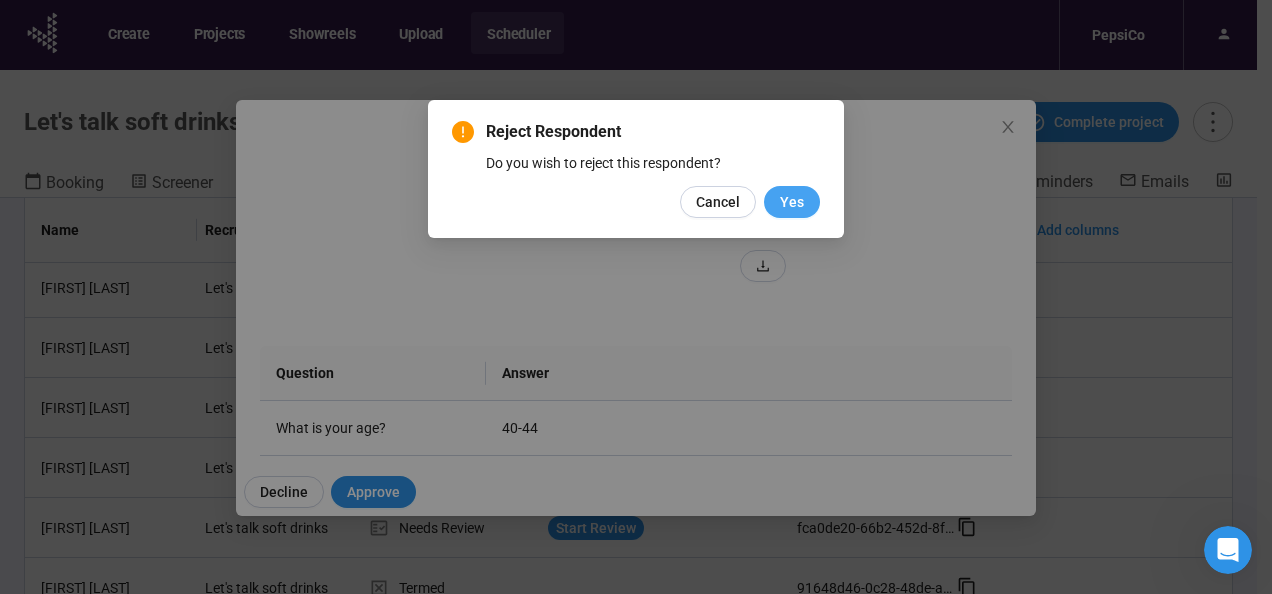 click on "Yes" at bounding box center [792, 202] 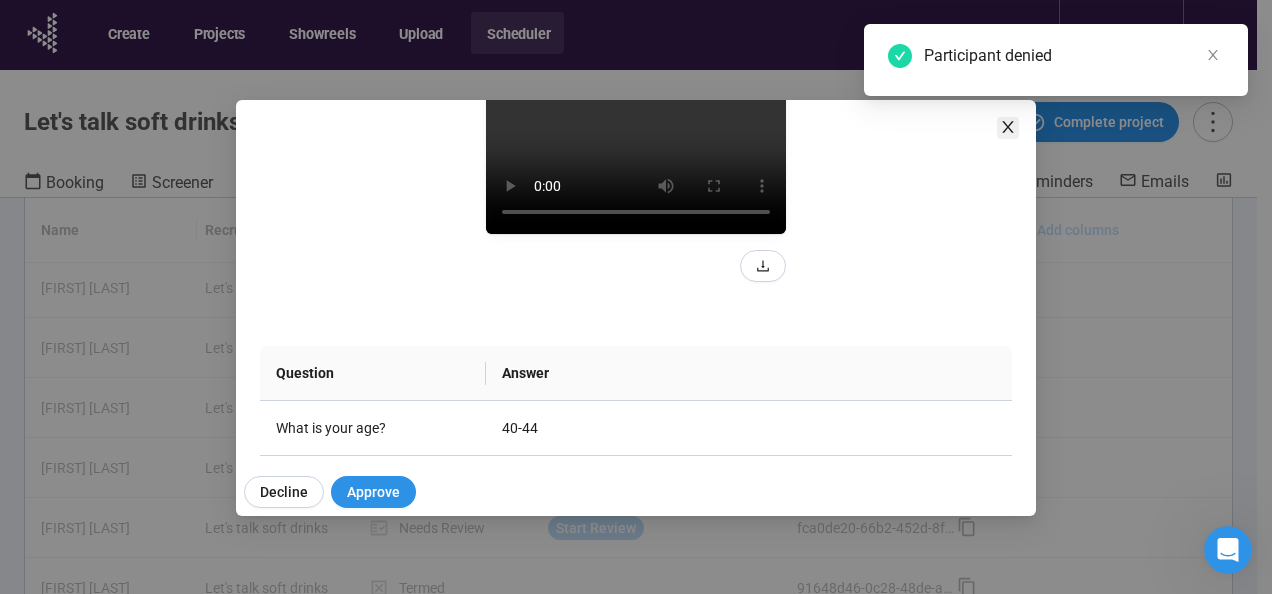 click 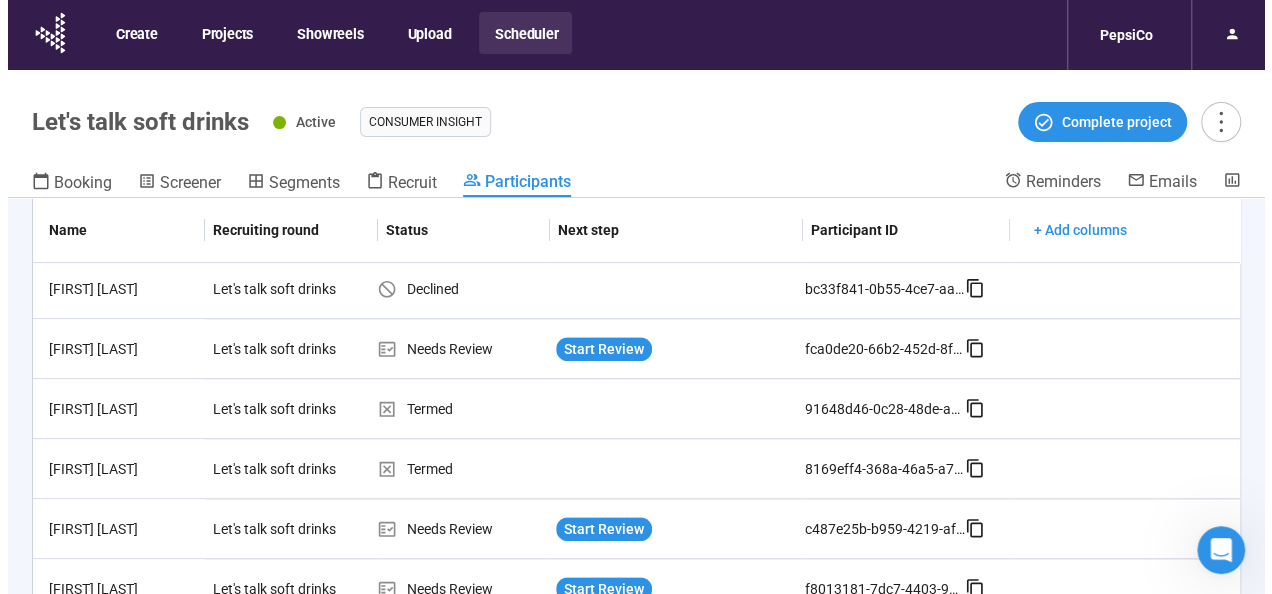 scroll, scrollTop: 986, scrollLeft: 0, axis: vertical 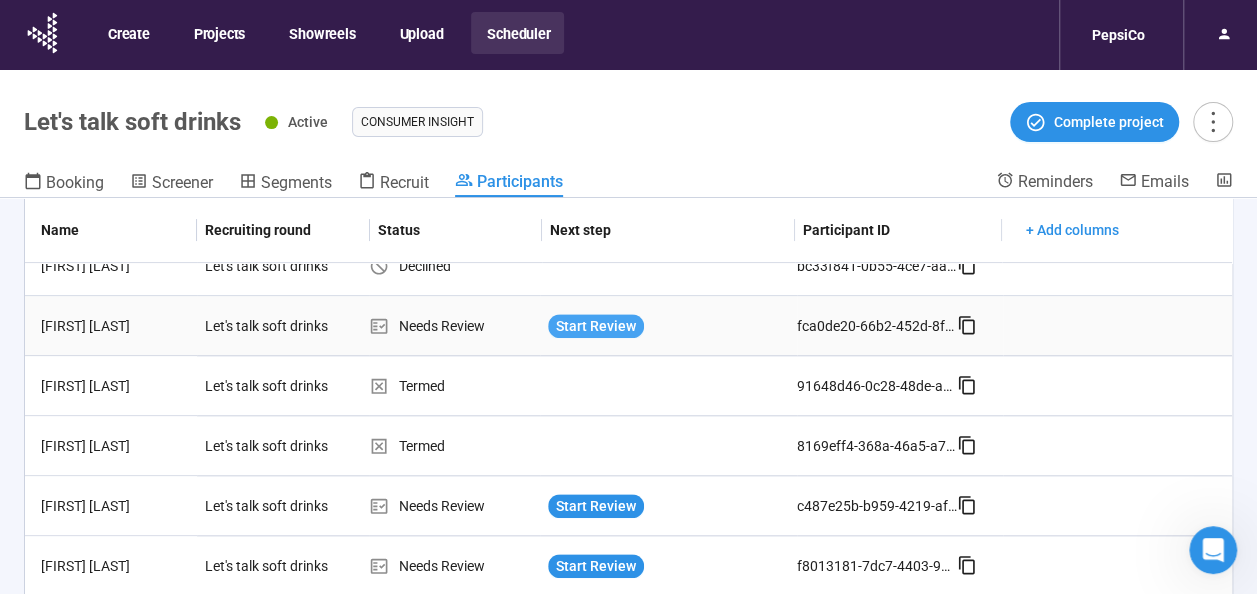 click on "Start Review" at bounding box center (596, 326) 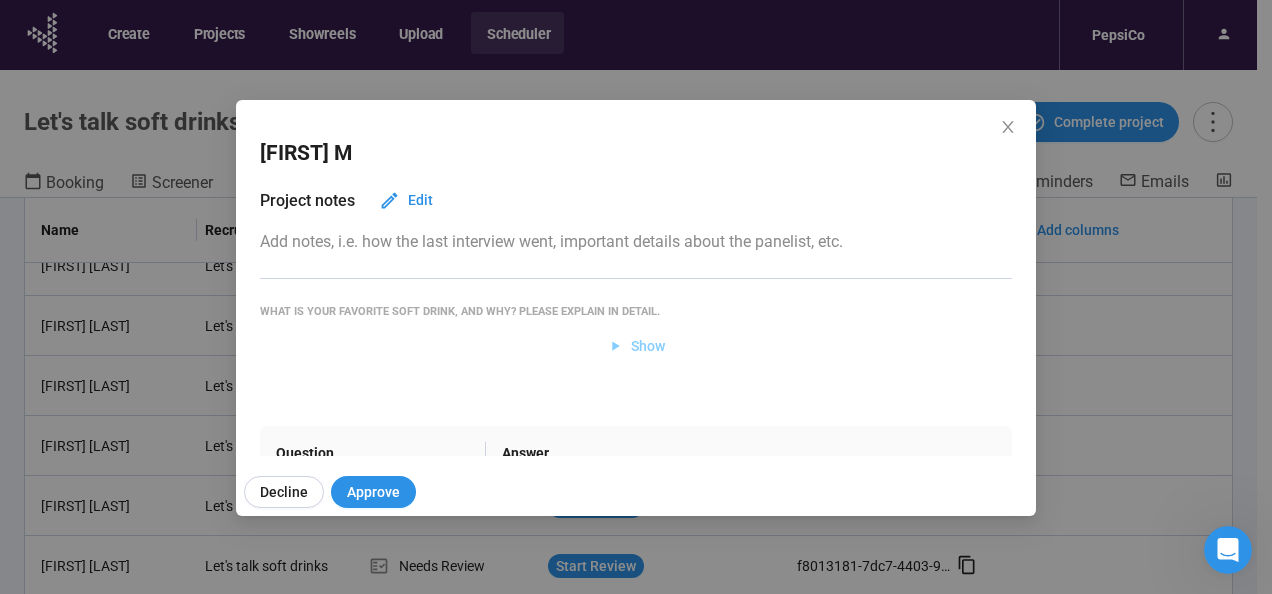 click 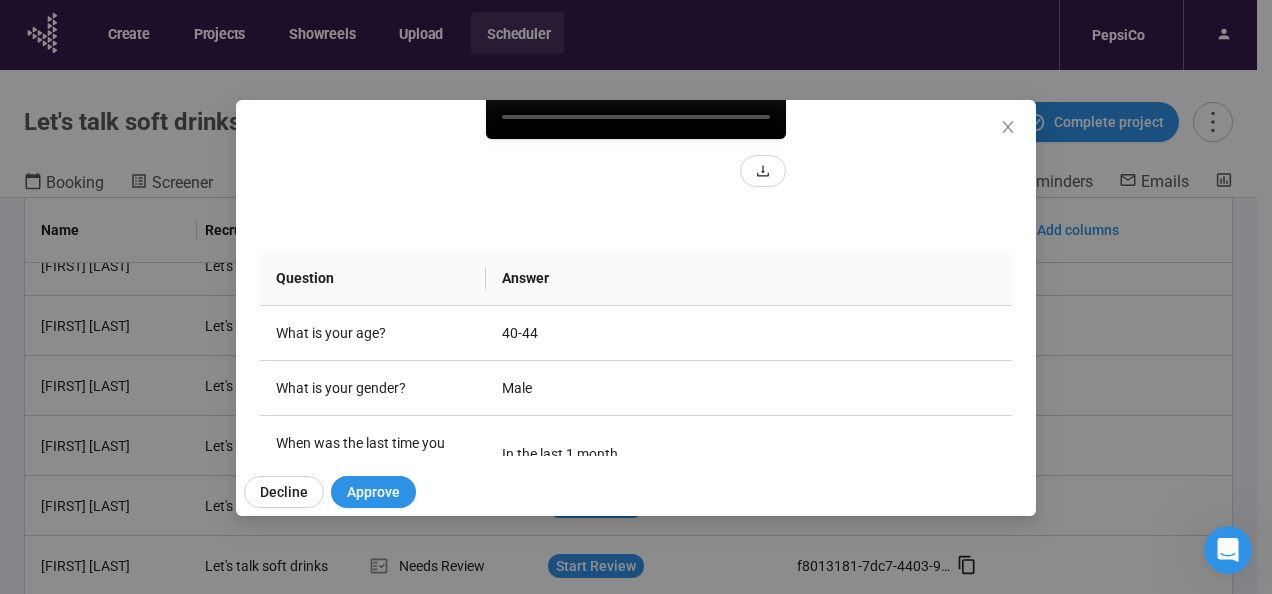 scroll, scrollTop: 356, scrollLeft: 0, axis: vertical 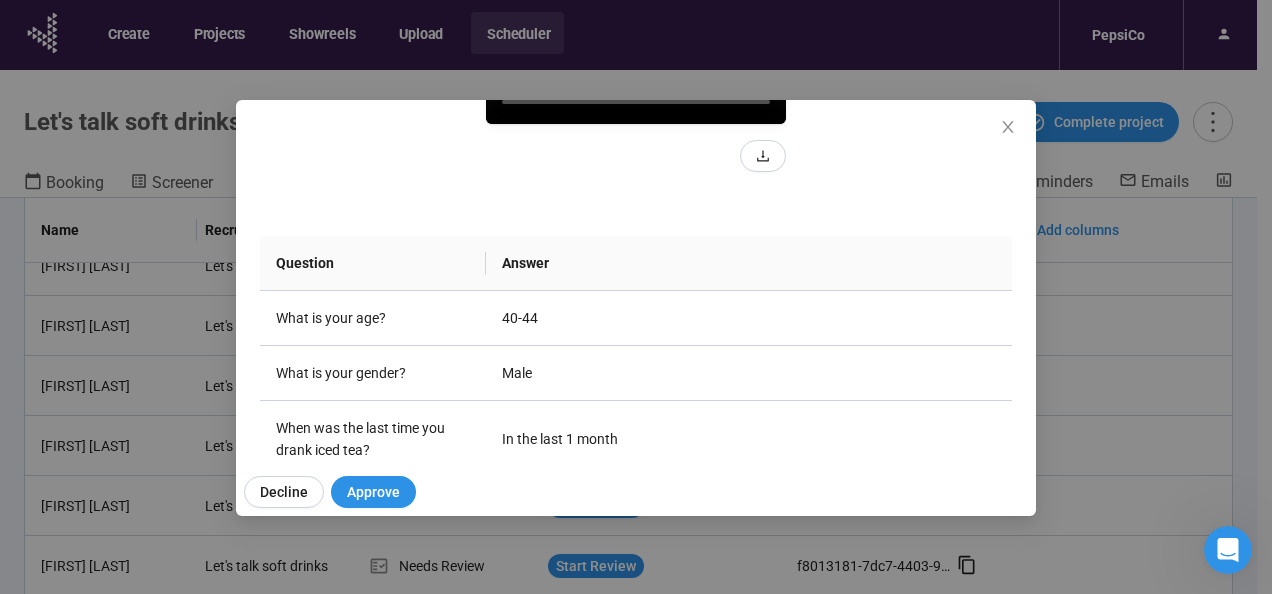 click at bounding box center [636, 49] 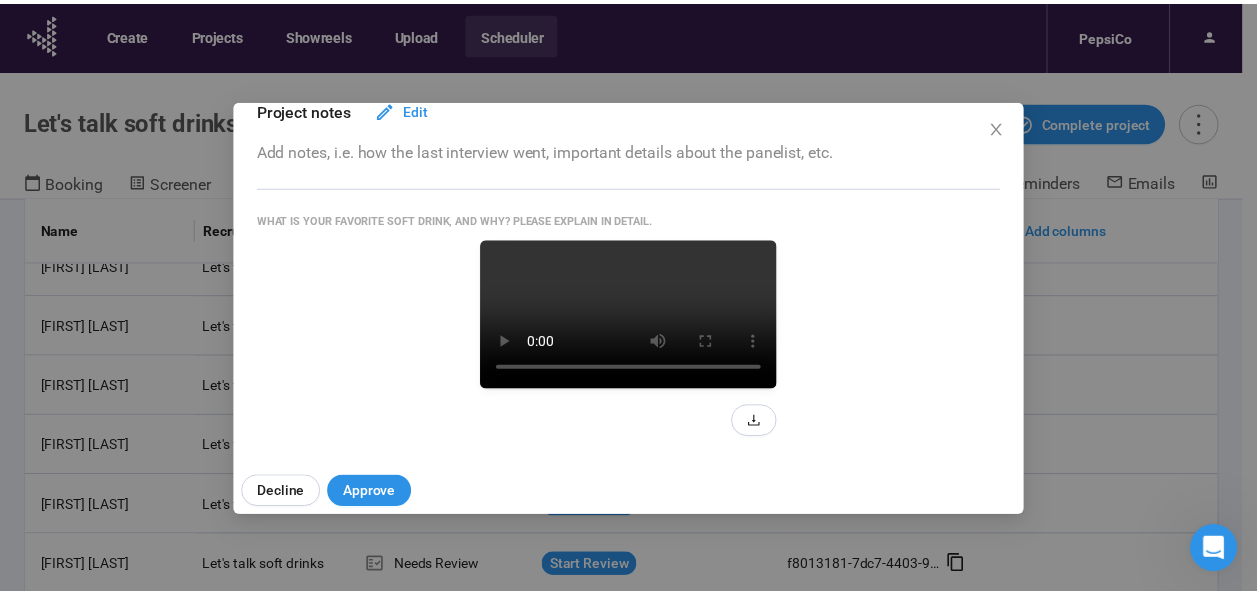 scroll, scrollTop: 0, scrollLeft: 0, axis: both 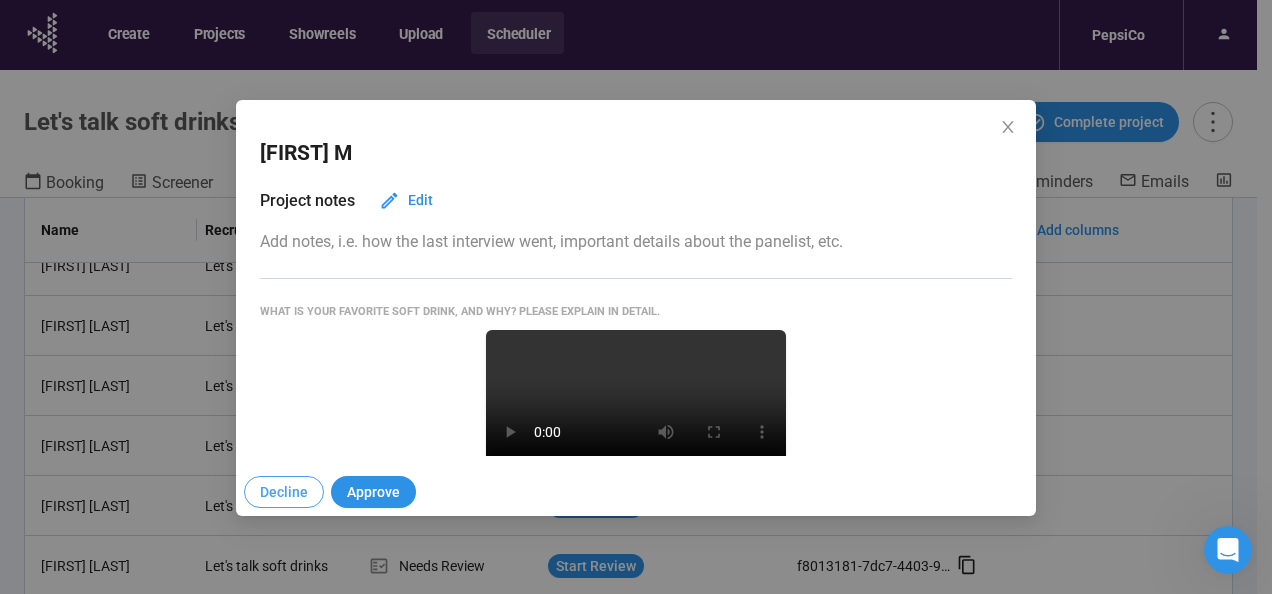 click on "Decline" at bounding box center (284, 492) 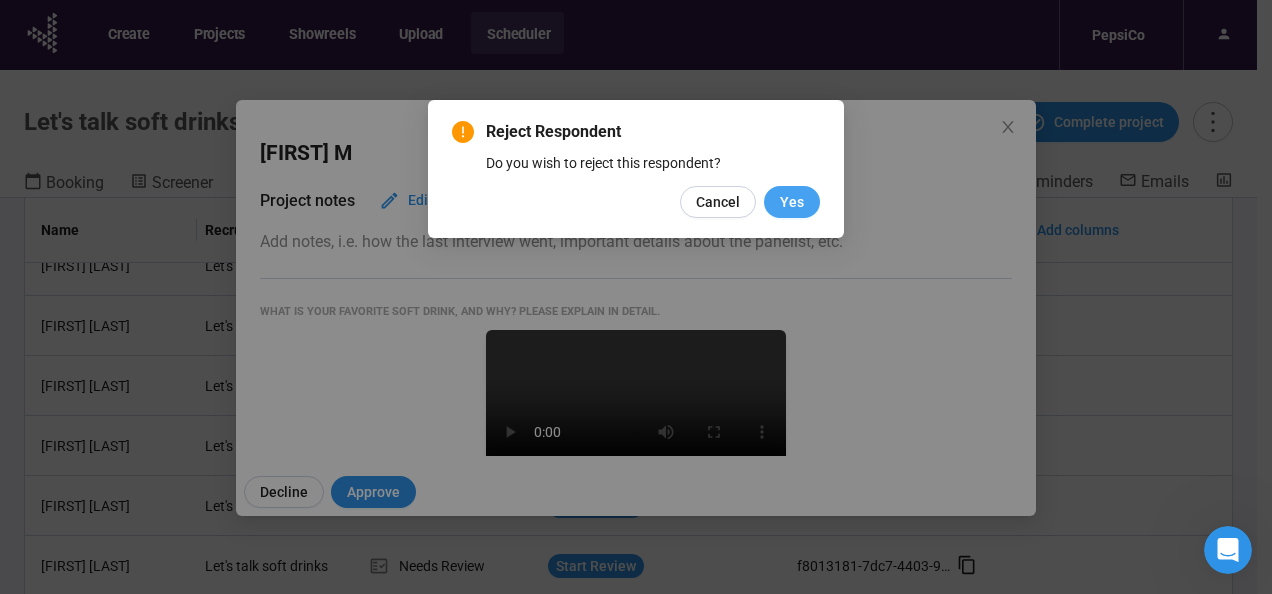 click on "Yes" at bounding box center (792, 202) 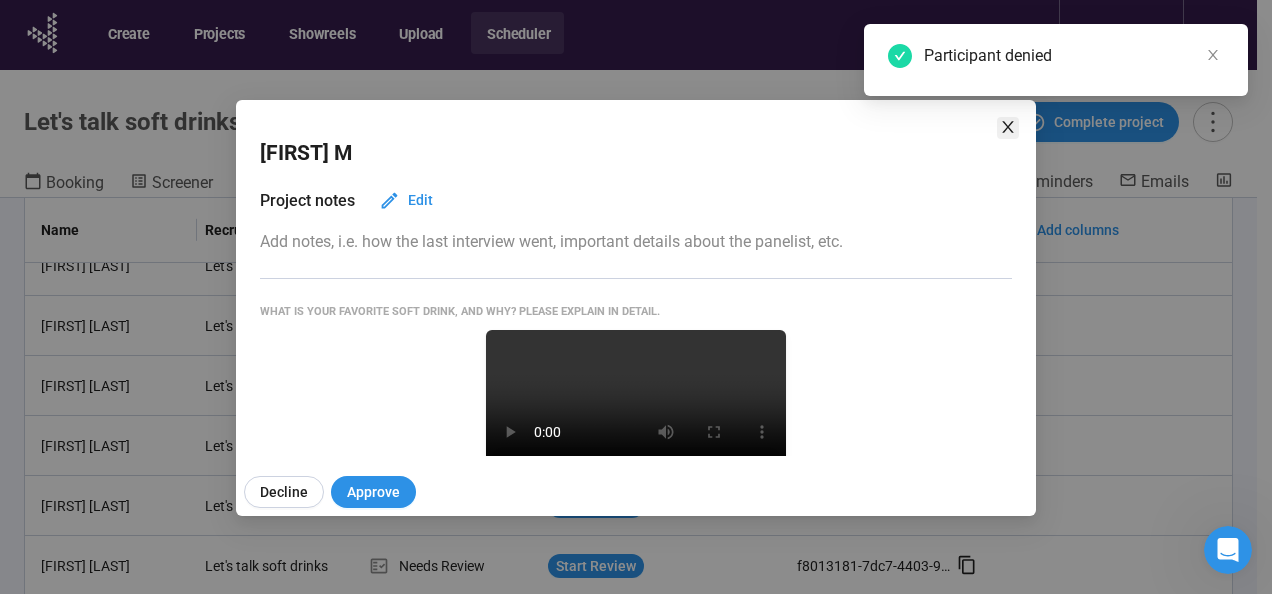 click 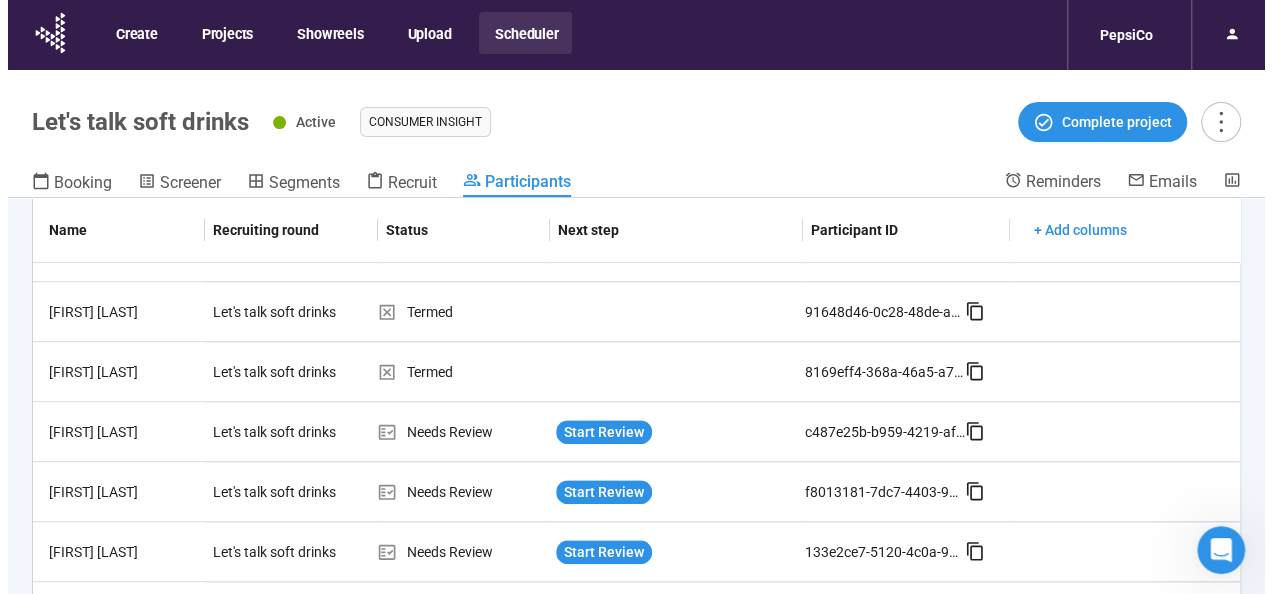 scroll, scrollTop: 1067, scrollLeft: 0, axis: vertical 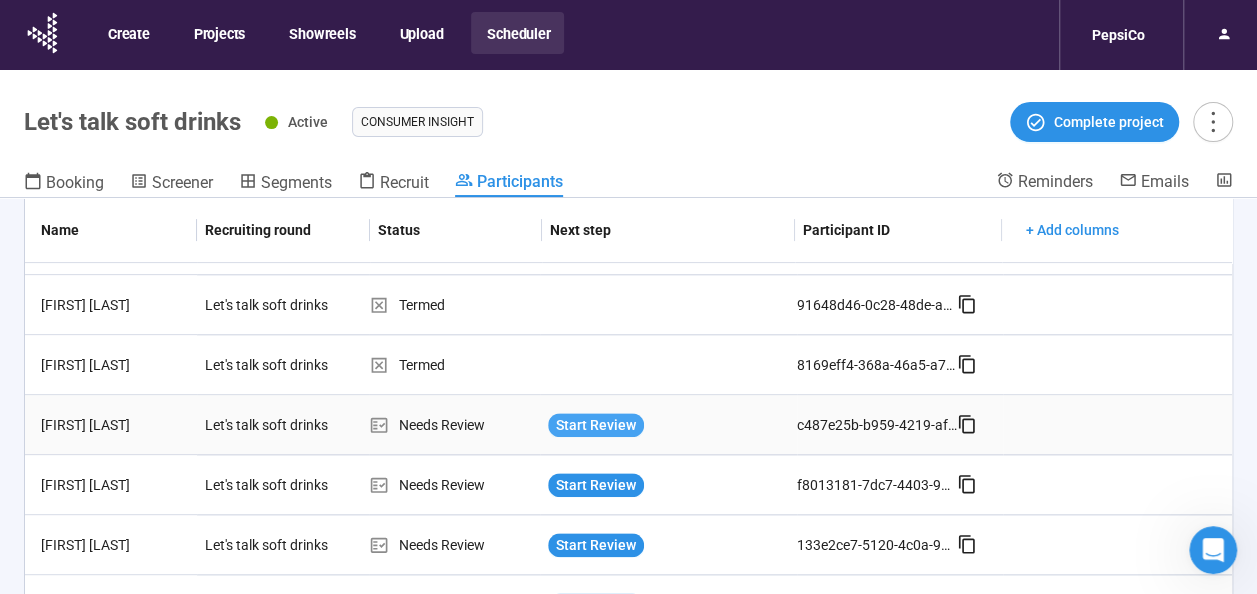 click on "Start Review" at bounding box center [596, 425] 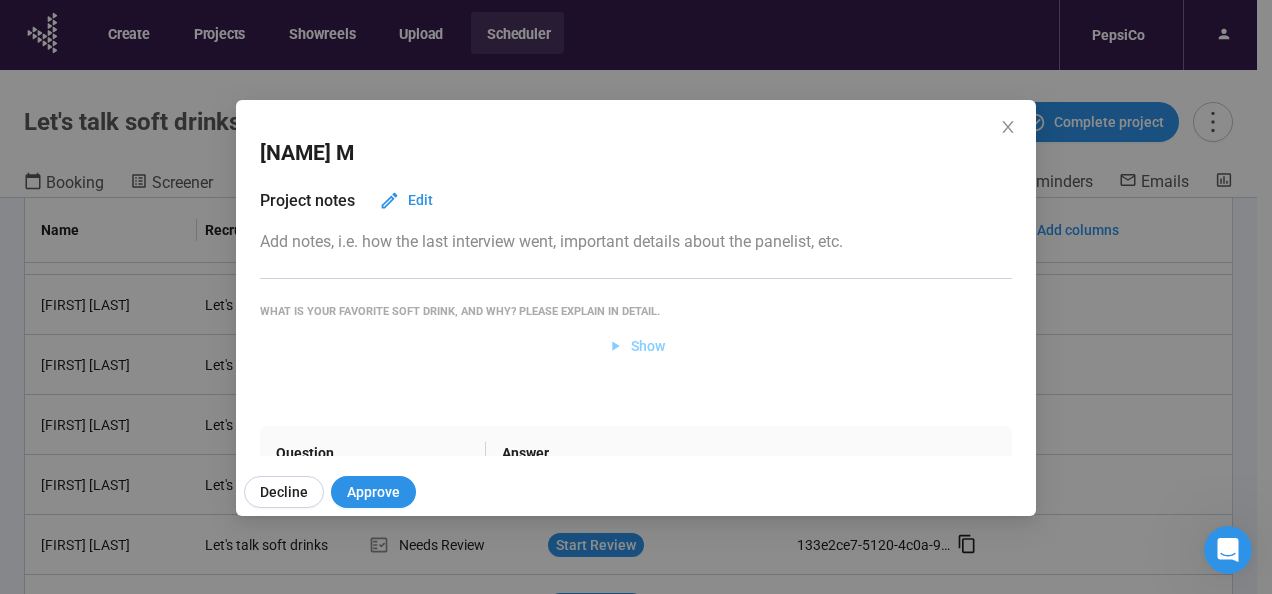 click 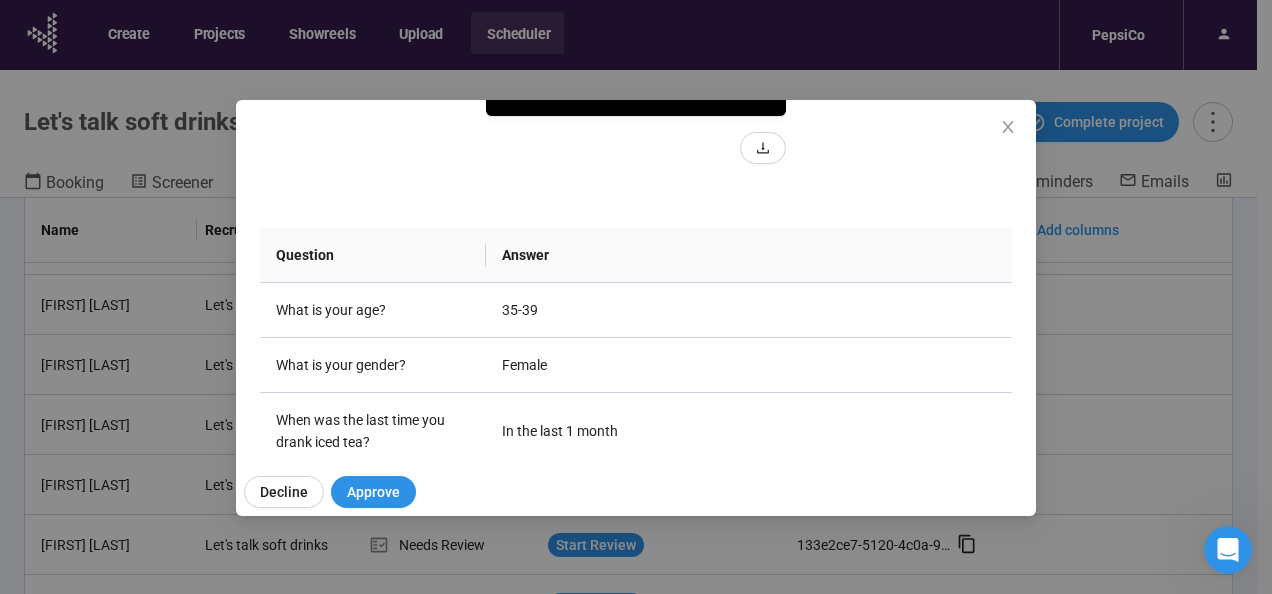 scroll, scrollTop: 367, scrollLeft: 0, axis: vertical 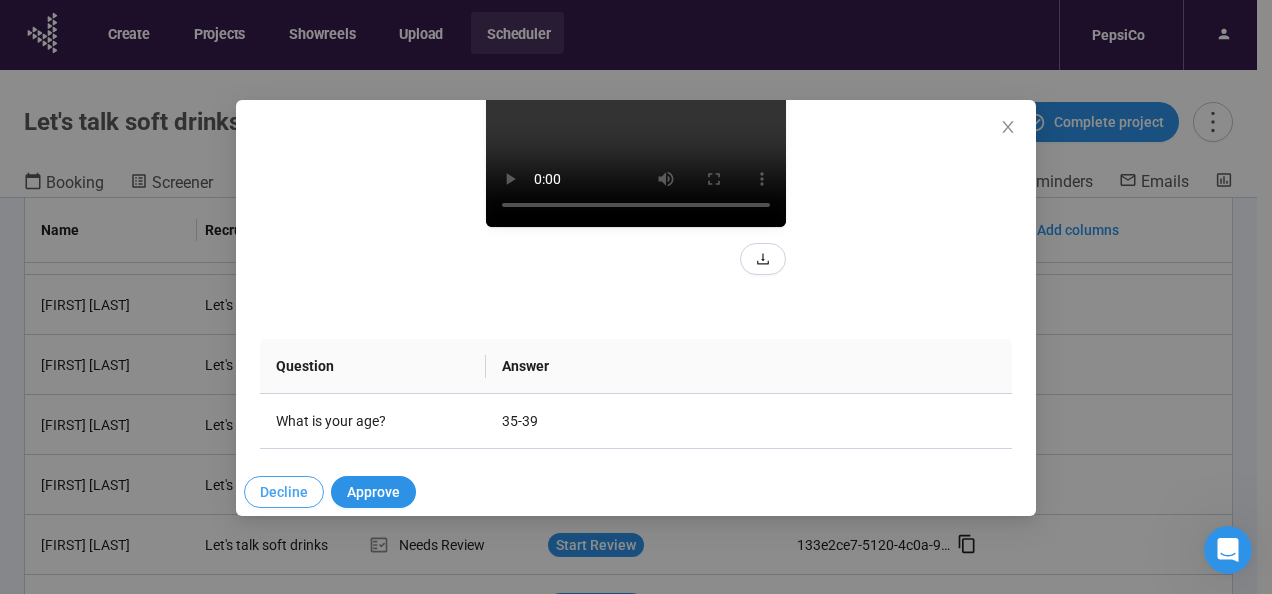 click on "Decline" at bounding box center [284, 492] 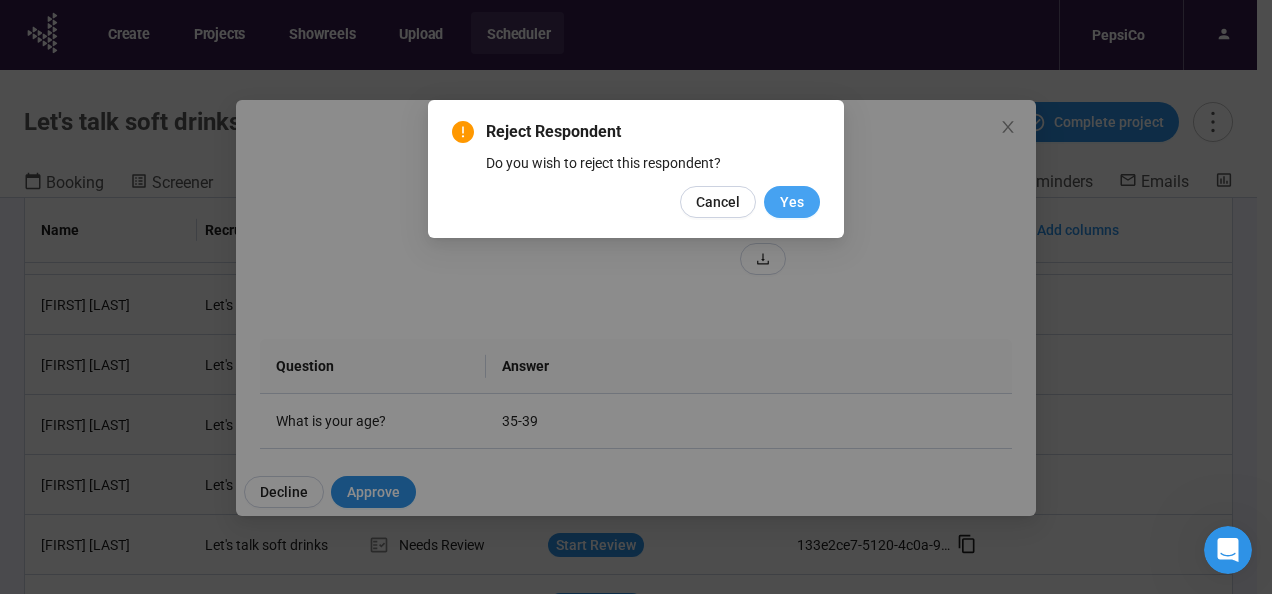 click on "Yes" at bounding box center (792, 202) 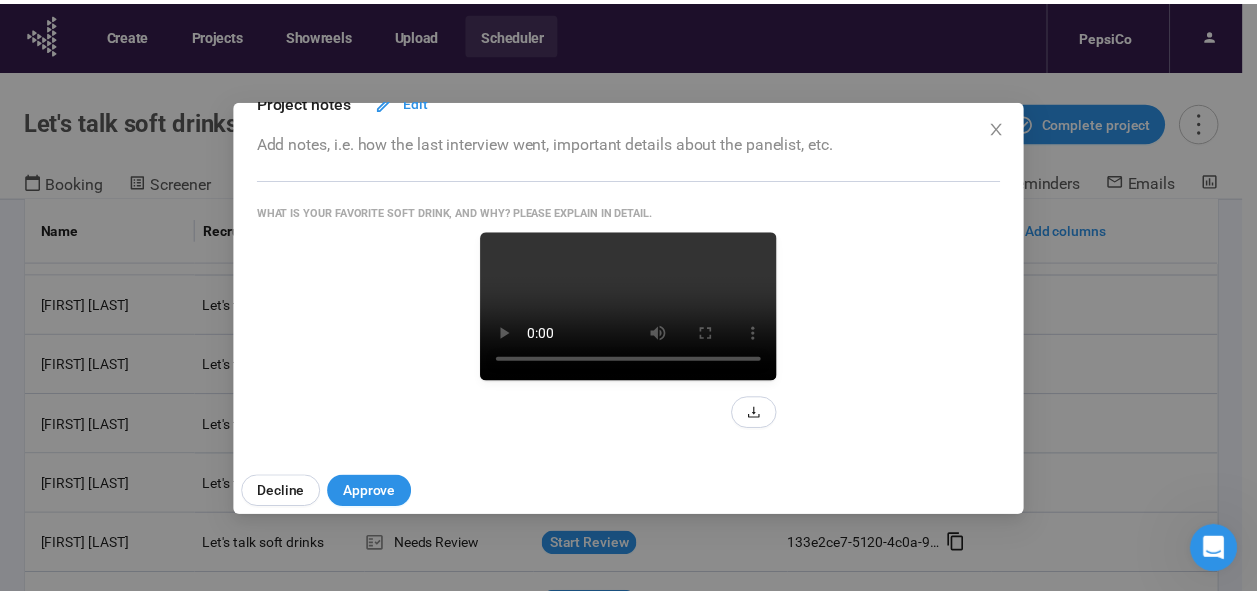 scroll, scrollTop: 0, scrollLeft: 0, axis: both 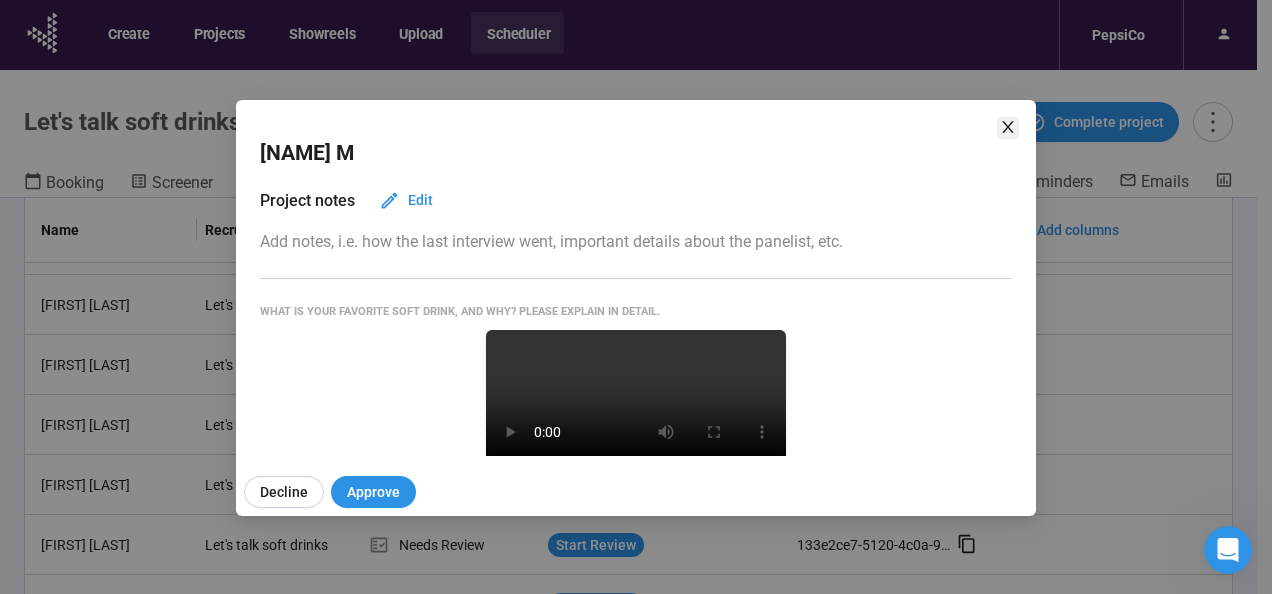 click 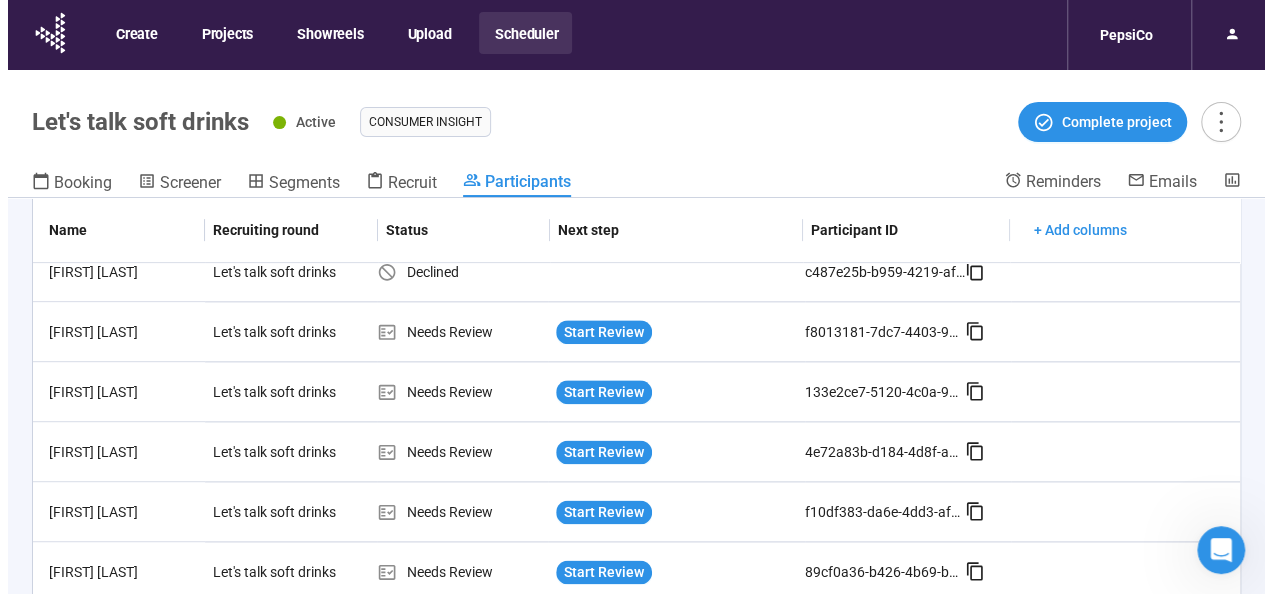scroll, scrollTop: 1207, scrollLeft: 0, axis: vertical 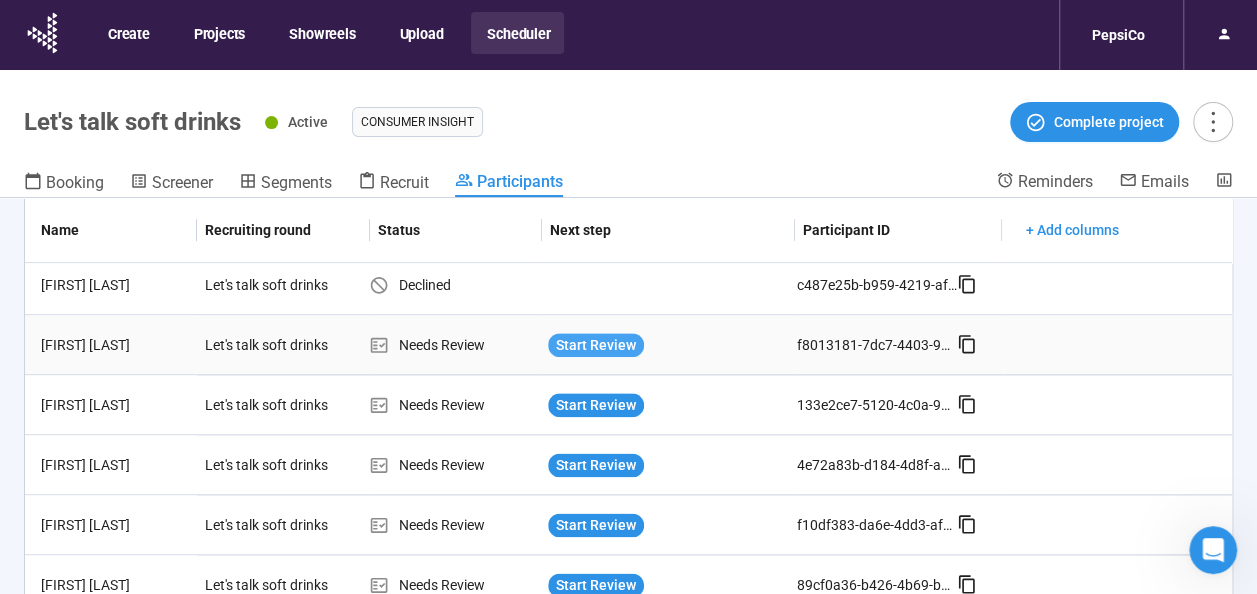 click on "Start Review" at bounding box center (596, 345) 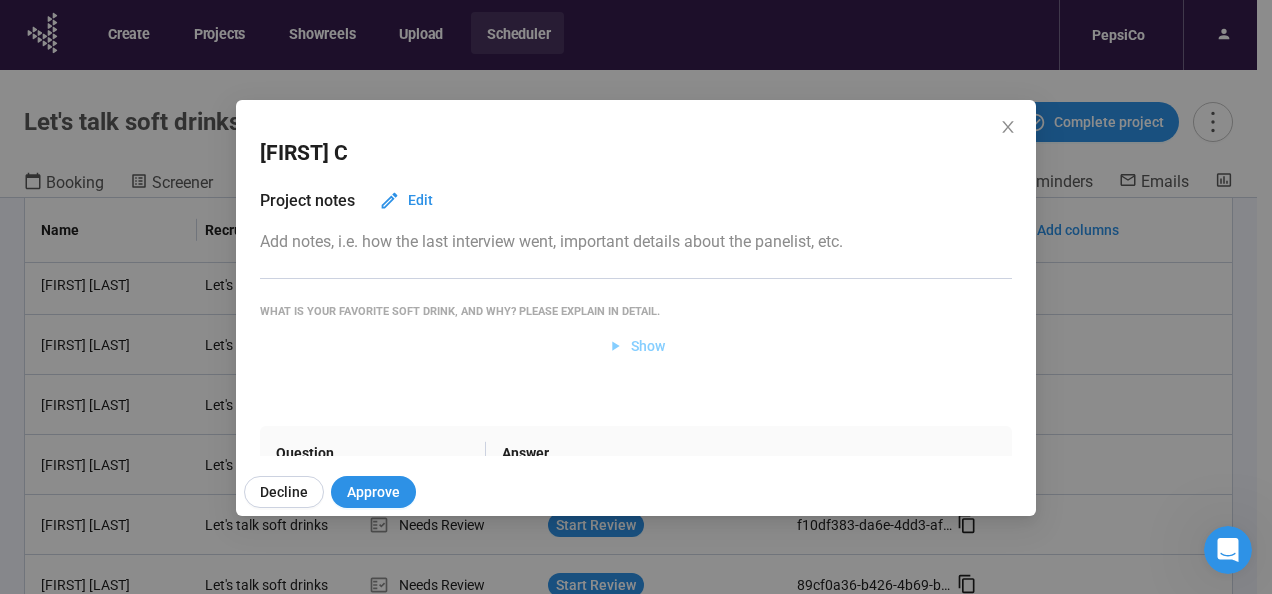 click 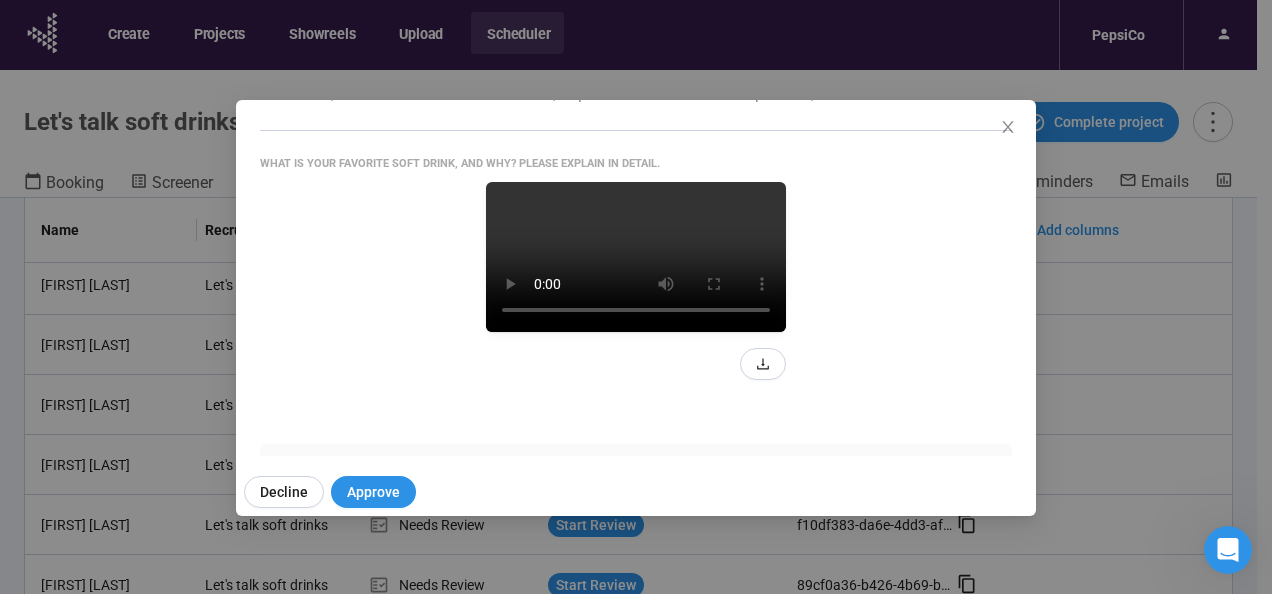 scroll, scrollTop: 284, scrollLeft: 0, axis: vertical 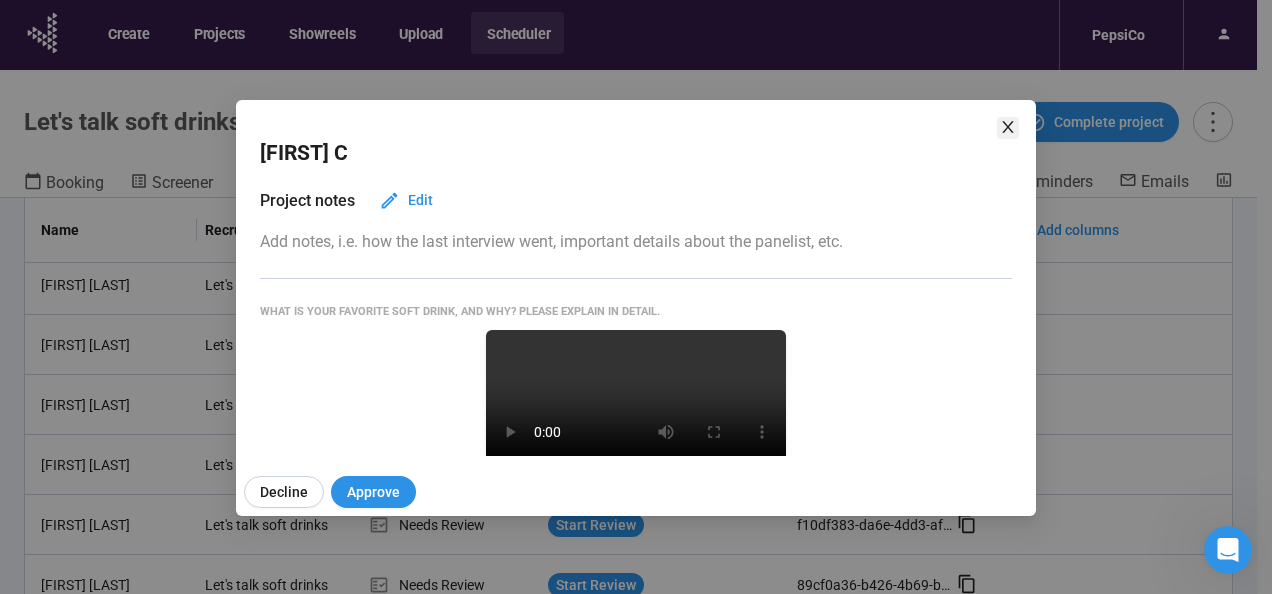 click at bounding box center [1008, 128] 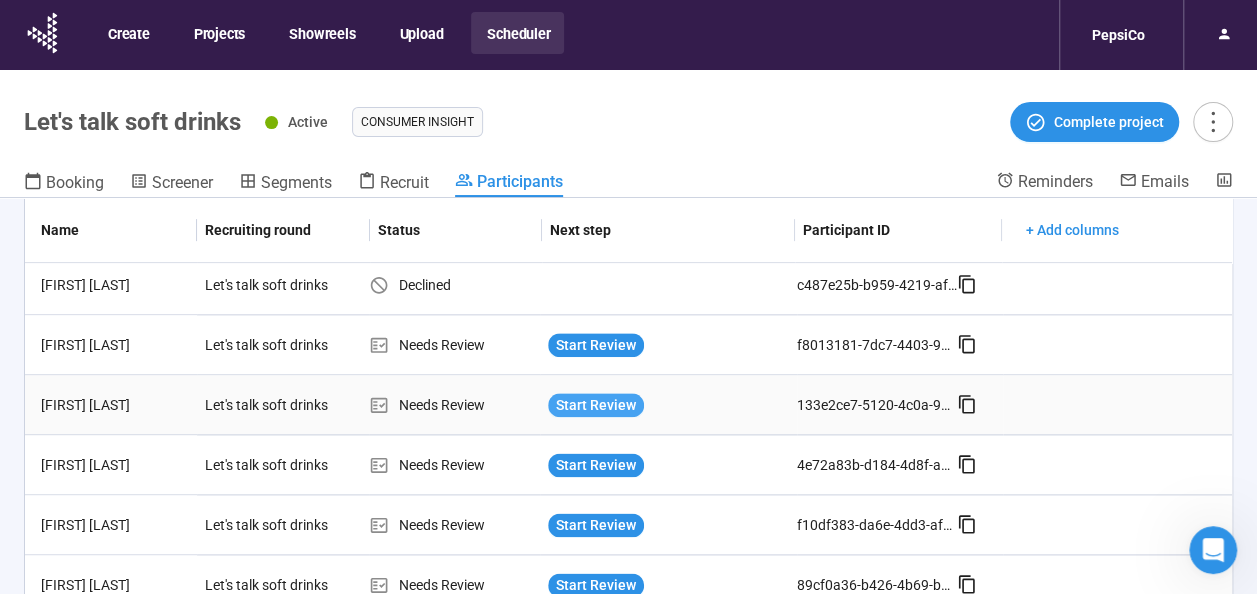 click on "Start Review" at bounding box center [596, 405] 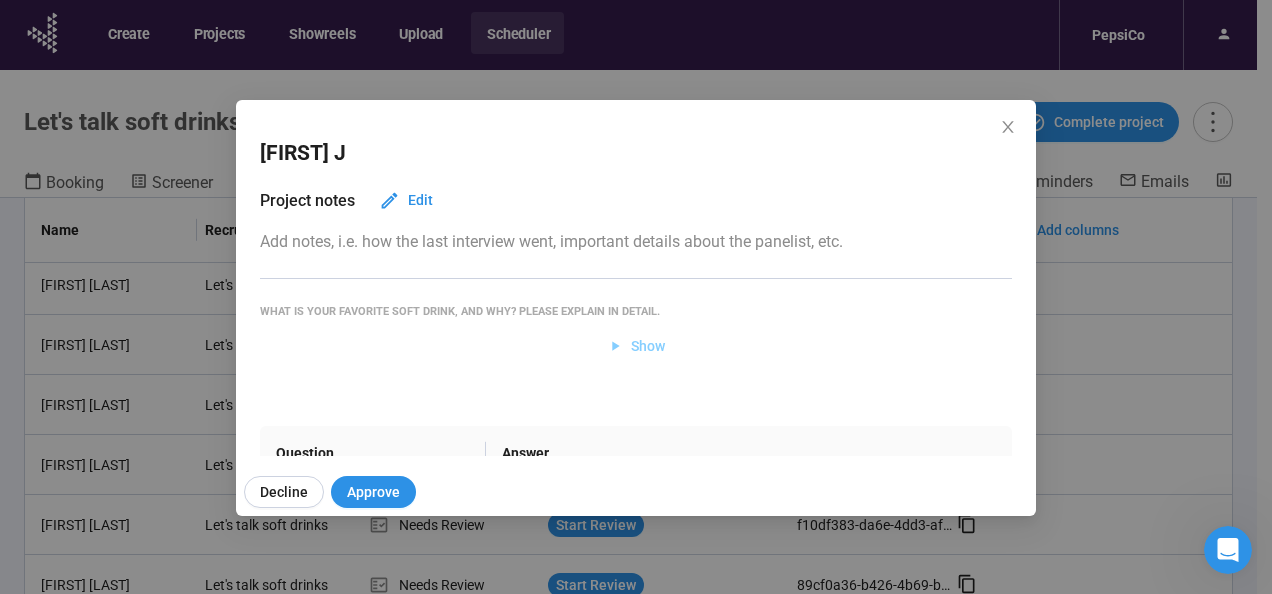 click 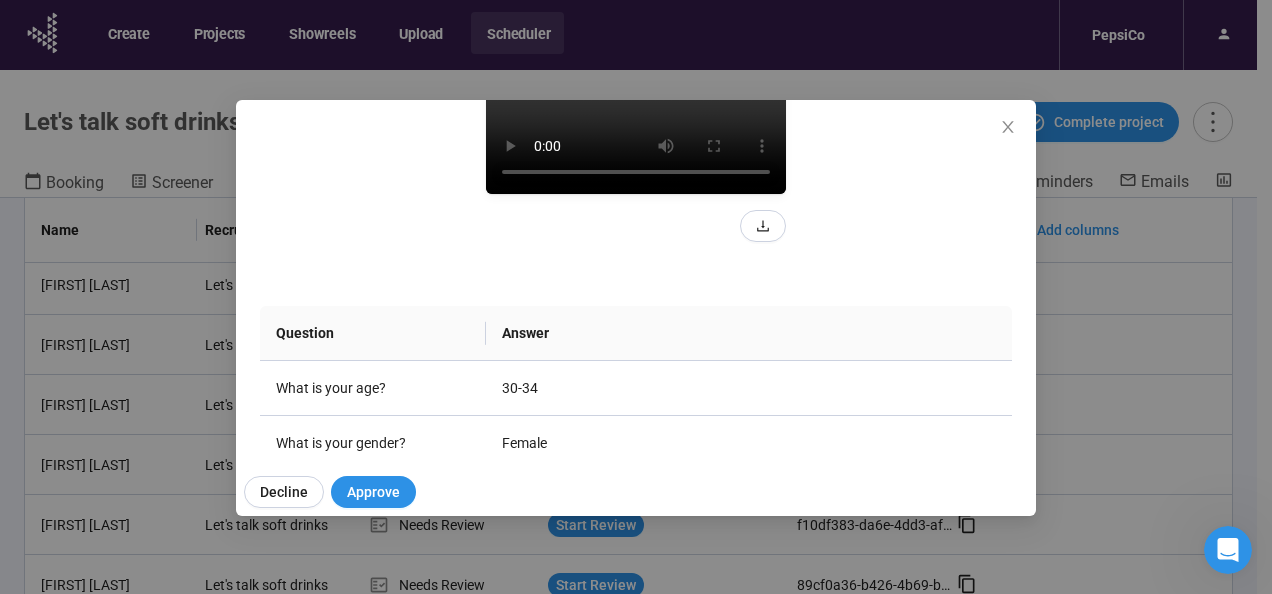scroll, scrollTop: 296, scrollLeft: 0, axis: vertical 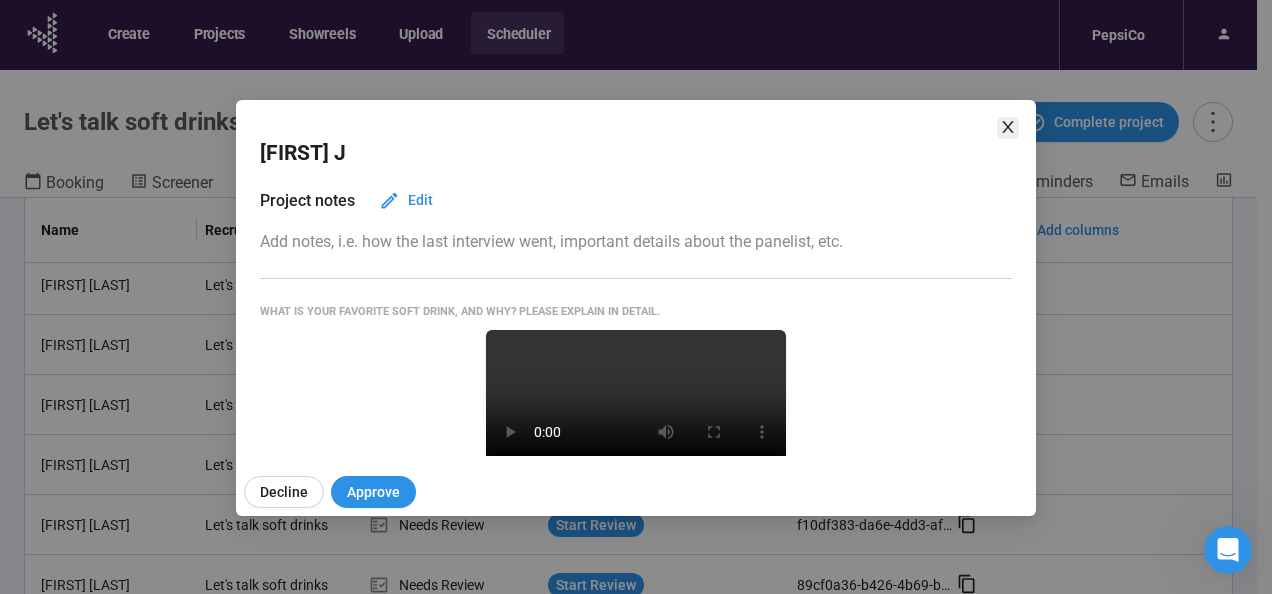 click 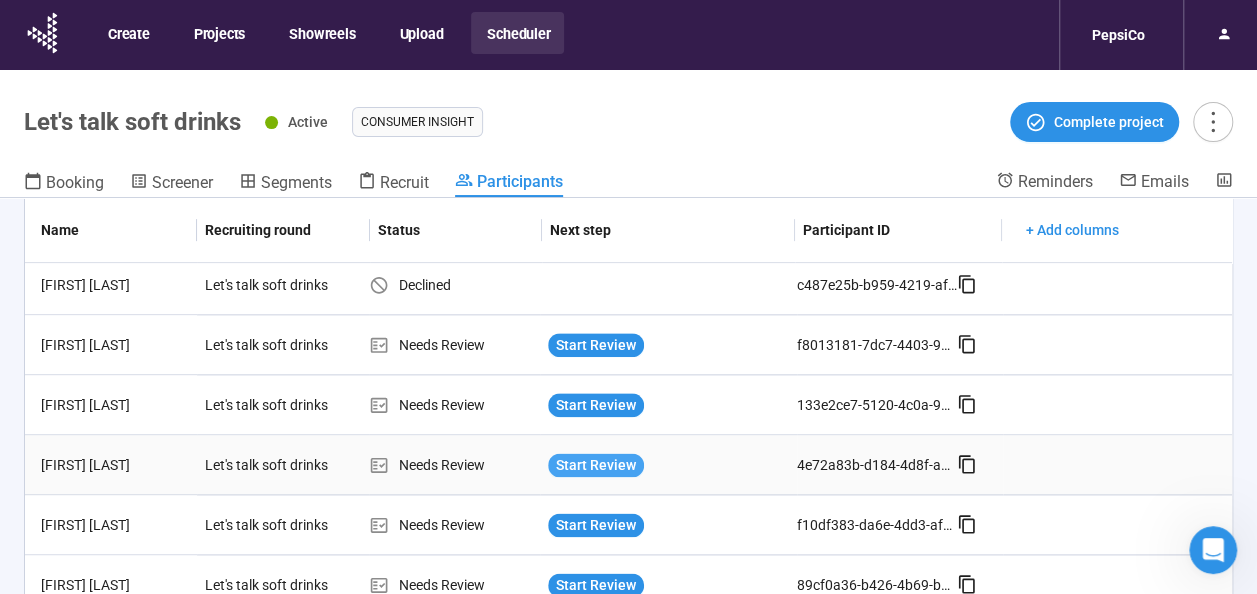 click on "Start Review" at bounding box center [596, 465] 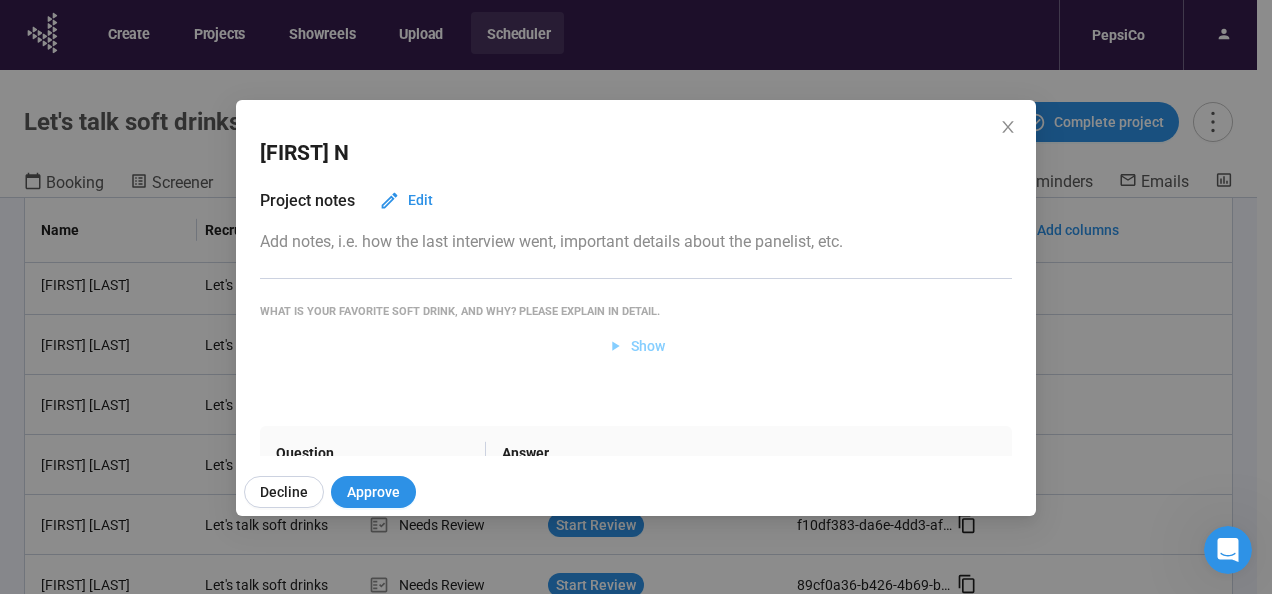 click 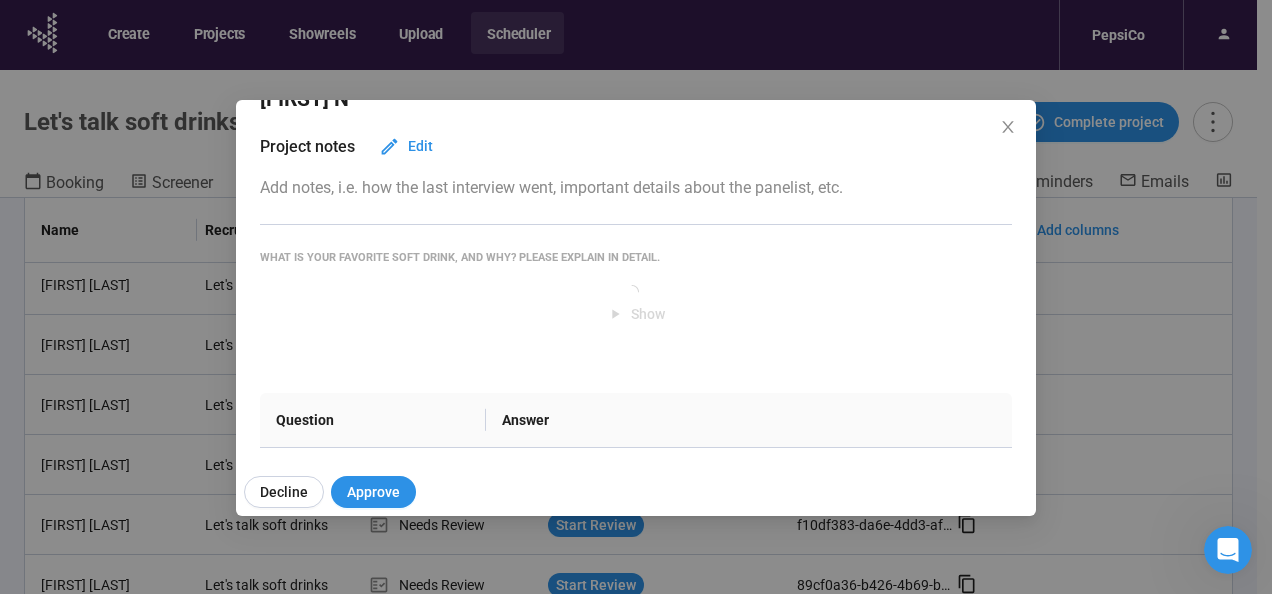 scroll, scrollTop: 0, scrollLeft: 0, axis: both 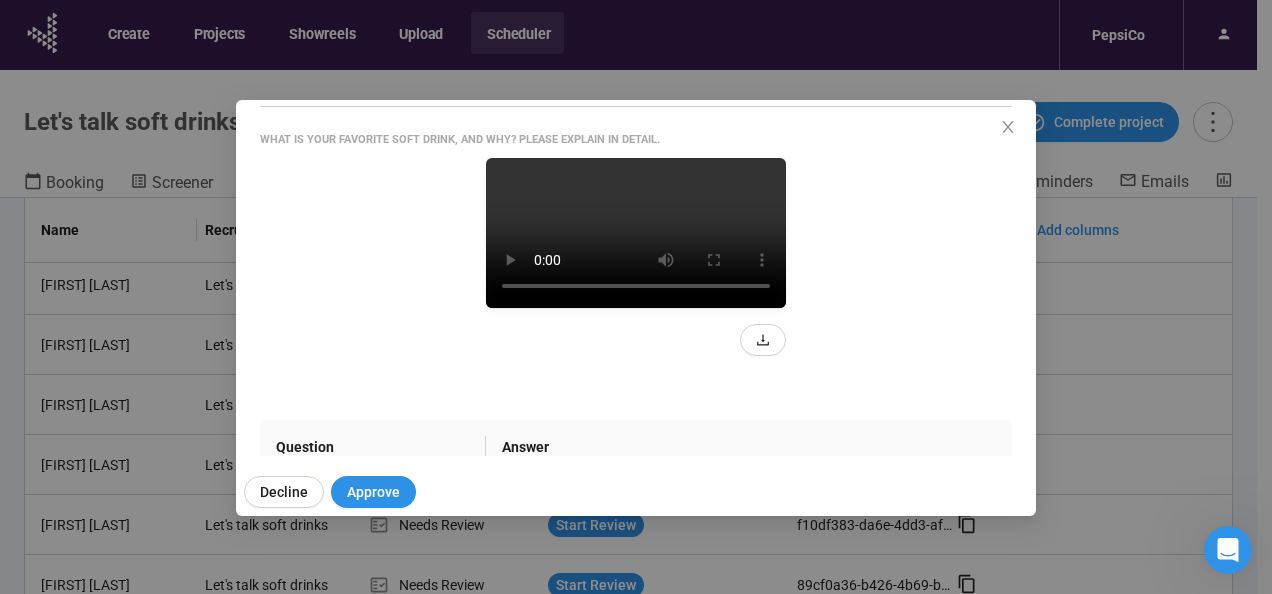 click at bounding box center [636, 233] 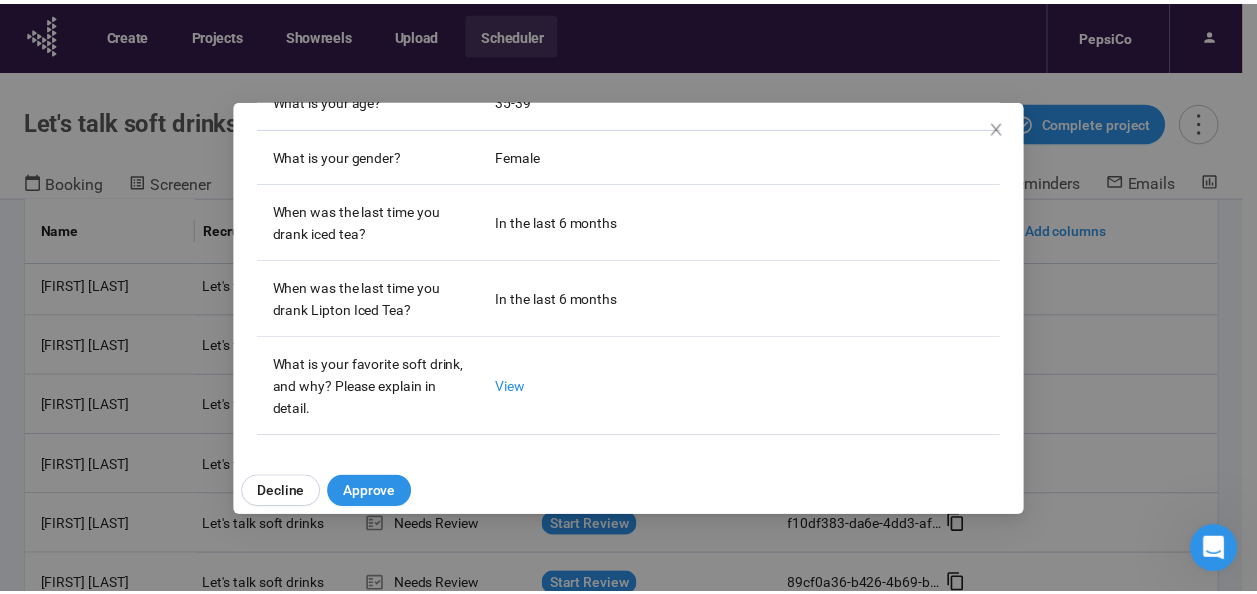 scroll, scrollTop: 618, scrollLeft: 0, axis: vertical 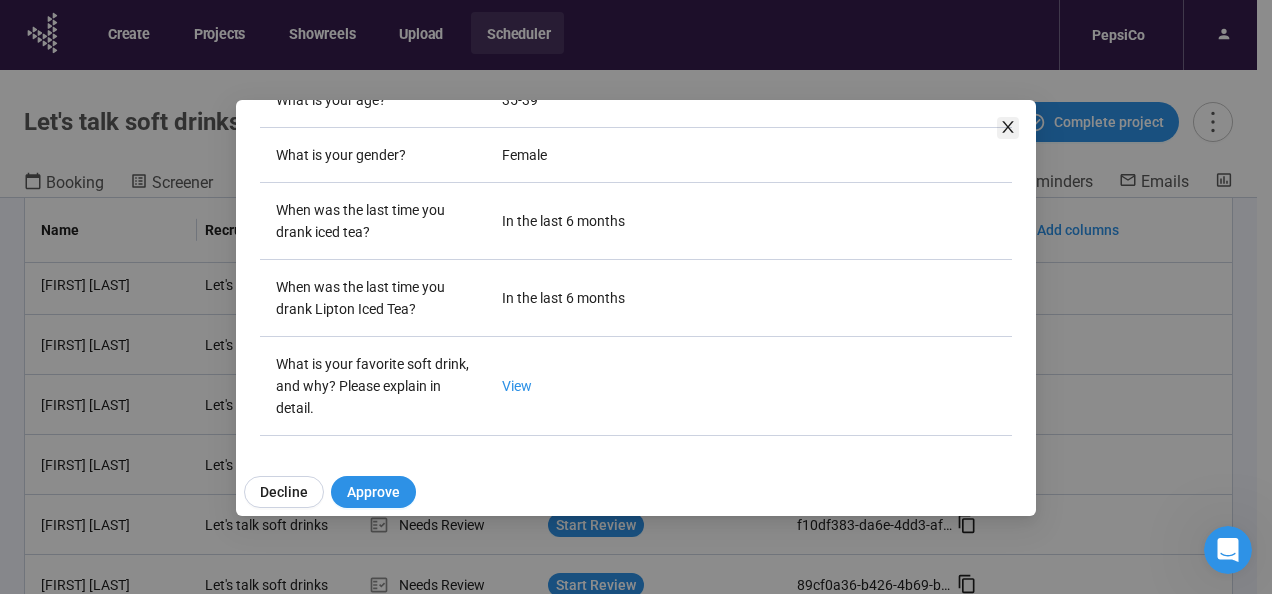 click at bounding box center (1008, 128) 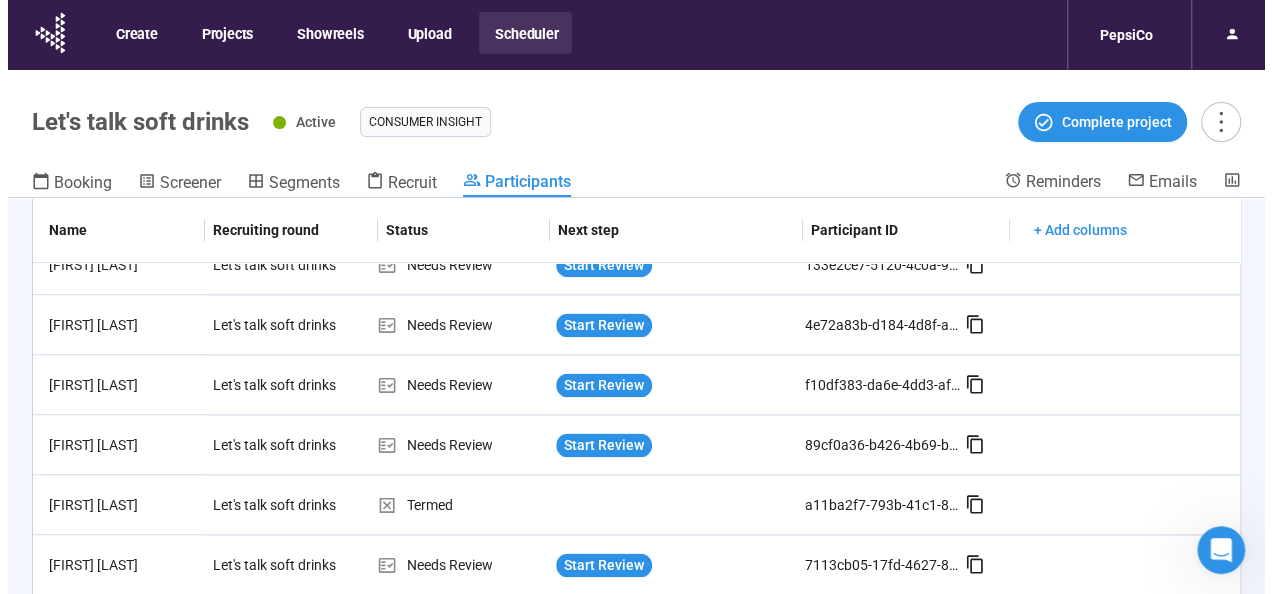 scroll, scrollTop: 1356, scrollLeft: 0, axis: vertical 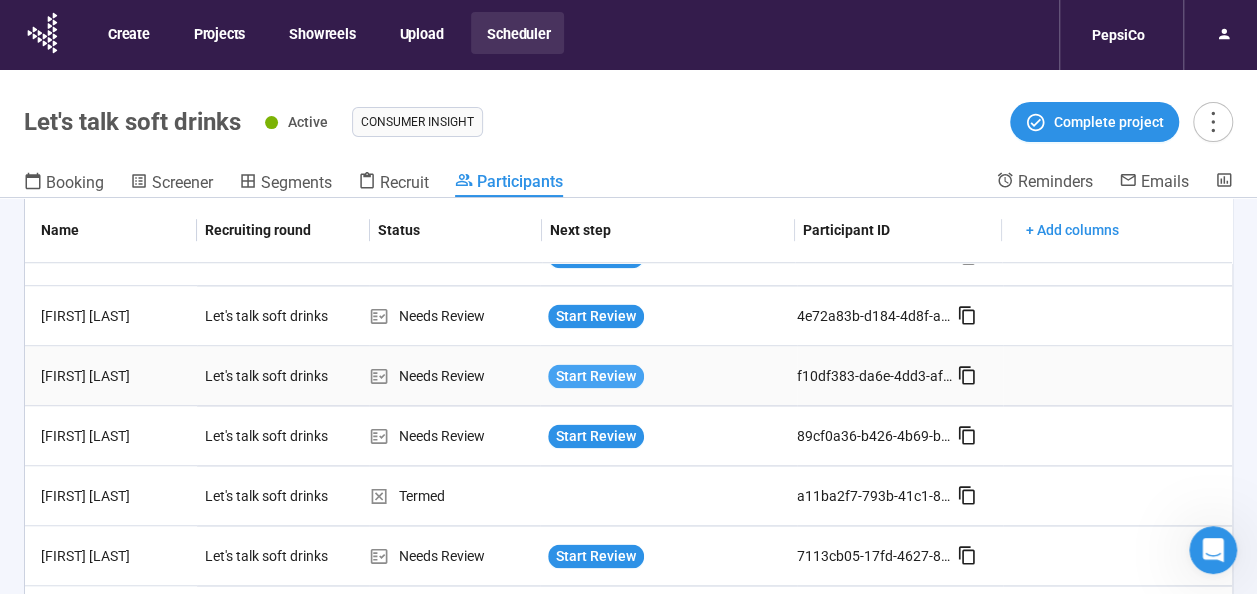 click on "Start Review" at bounding box center [596, 376] 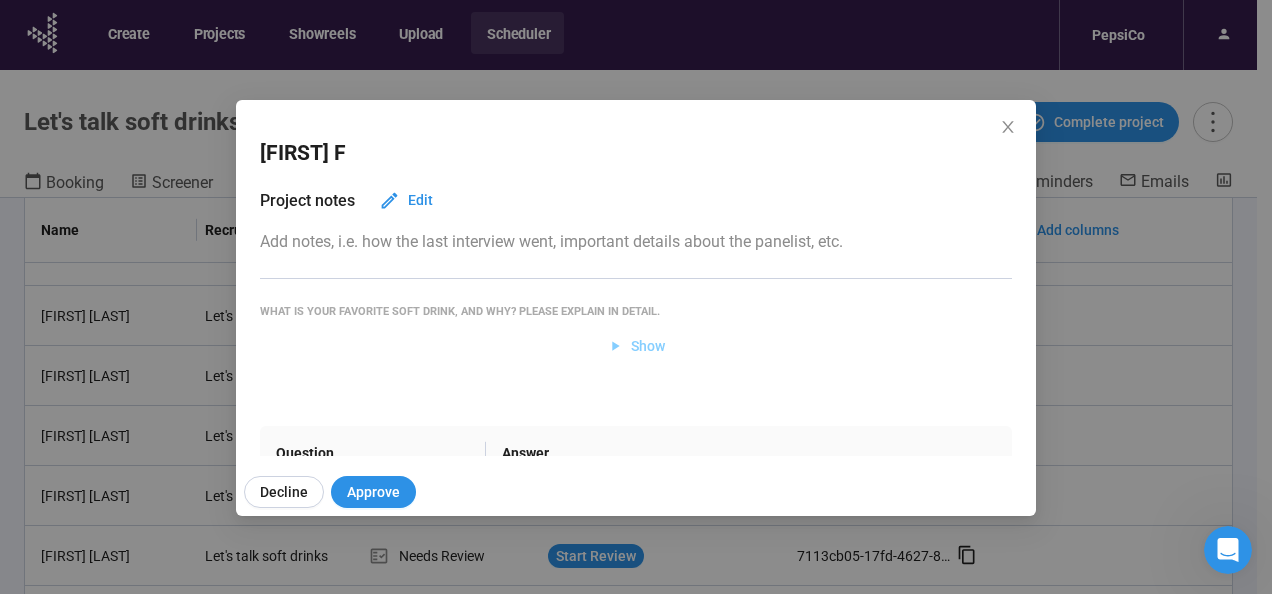click 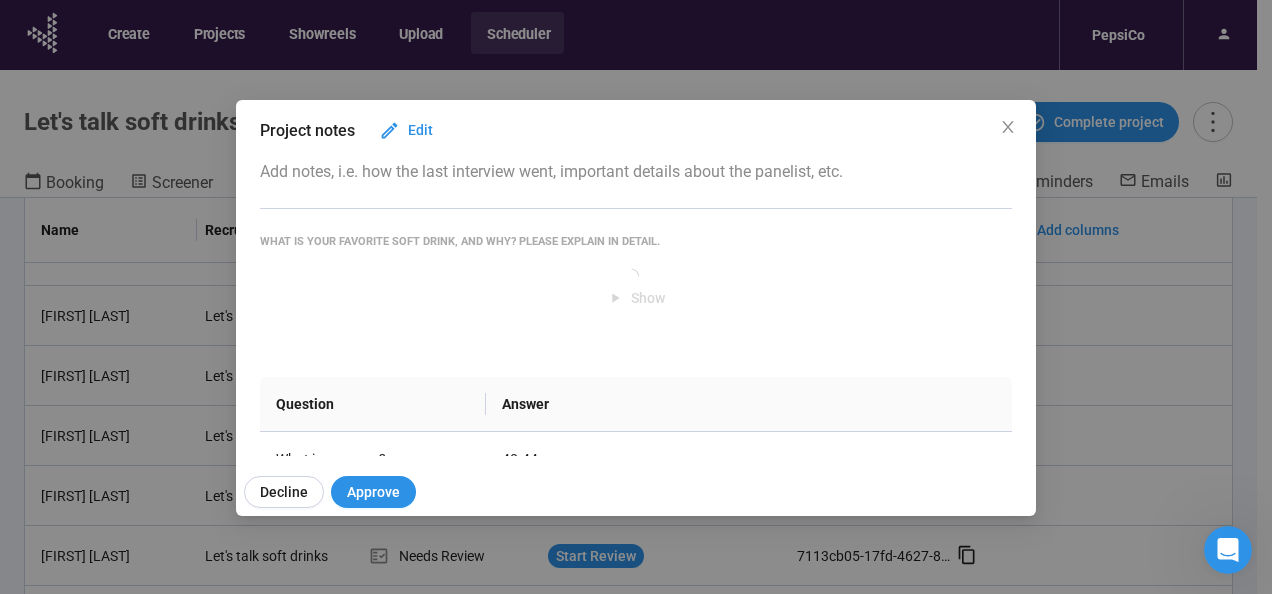 scroll, scrollTop: 0, scrollLeft: 0, axis: both 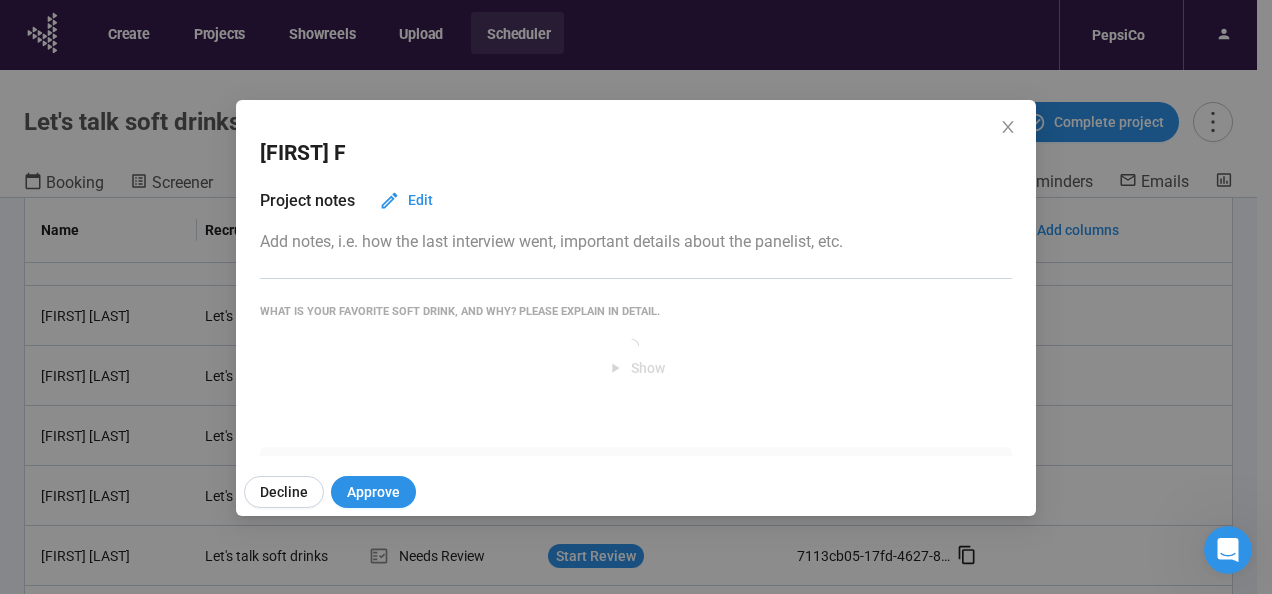 click on "Project notes Edit" at bounding box center [636, 200] 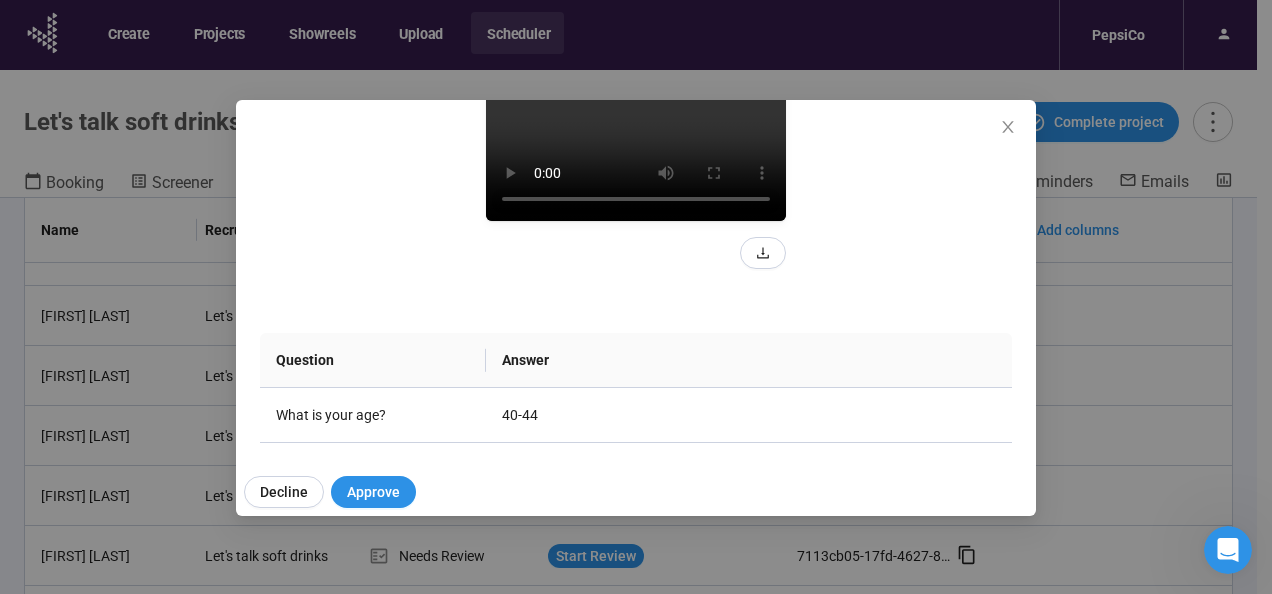 scroll, scrollTop: 254, scrollLeft: 0, axis: vertical 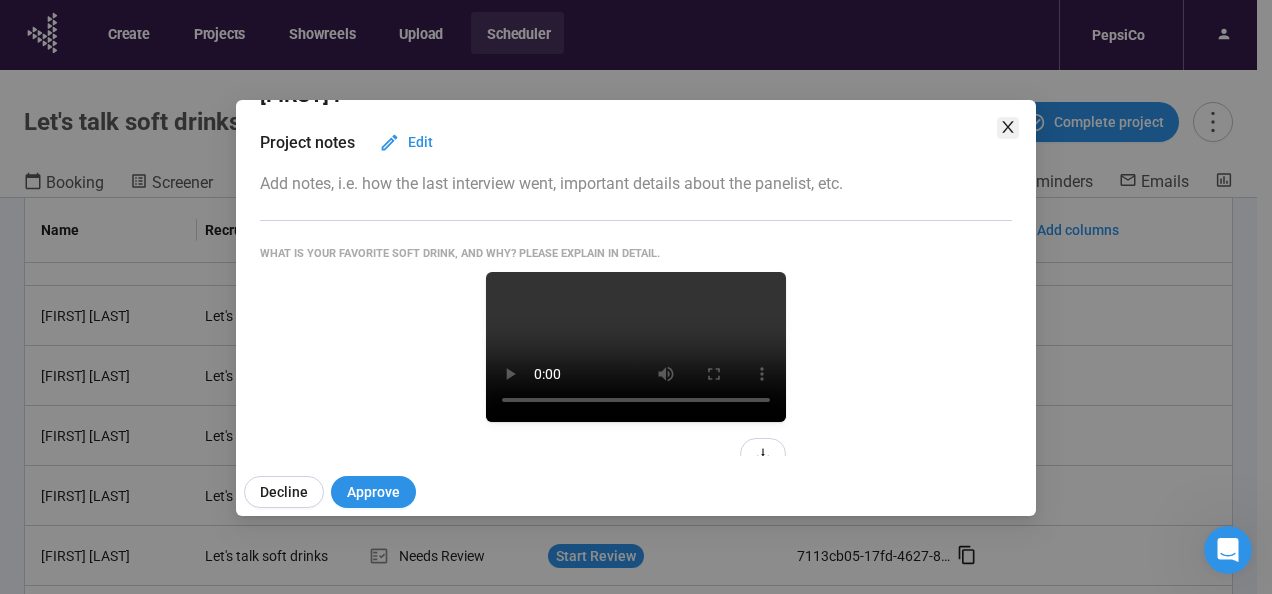click 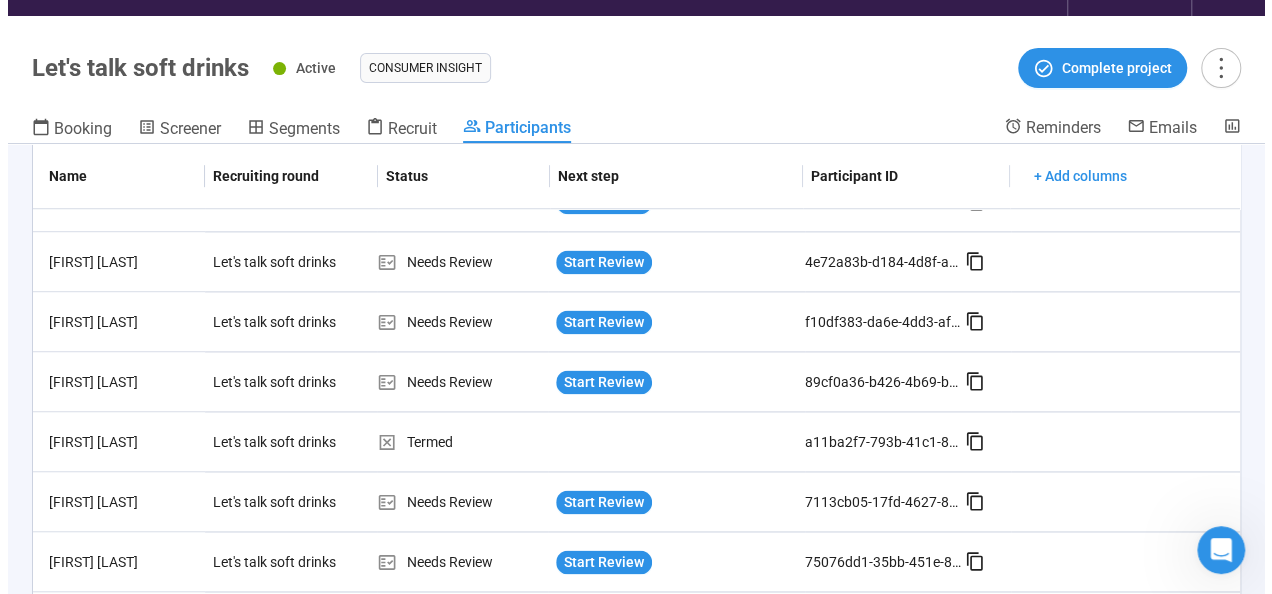 scroll, scrollTop: 70, scrollLeft: 0, axis: vertical 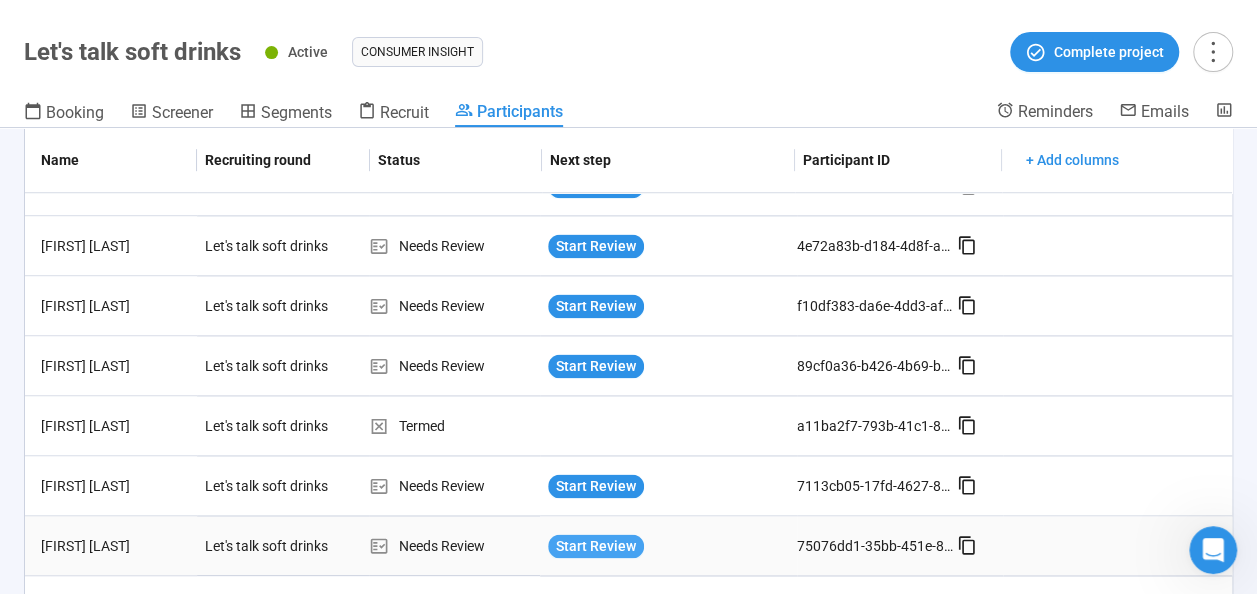 click on "Start Review" at bounding box center [596, 546] 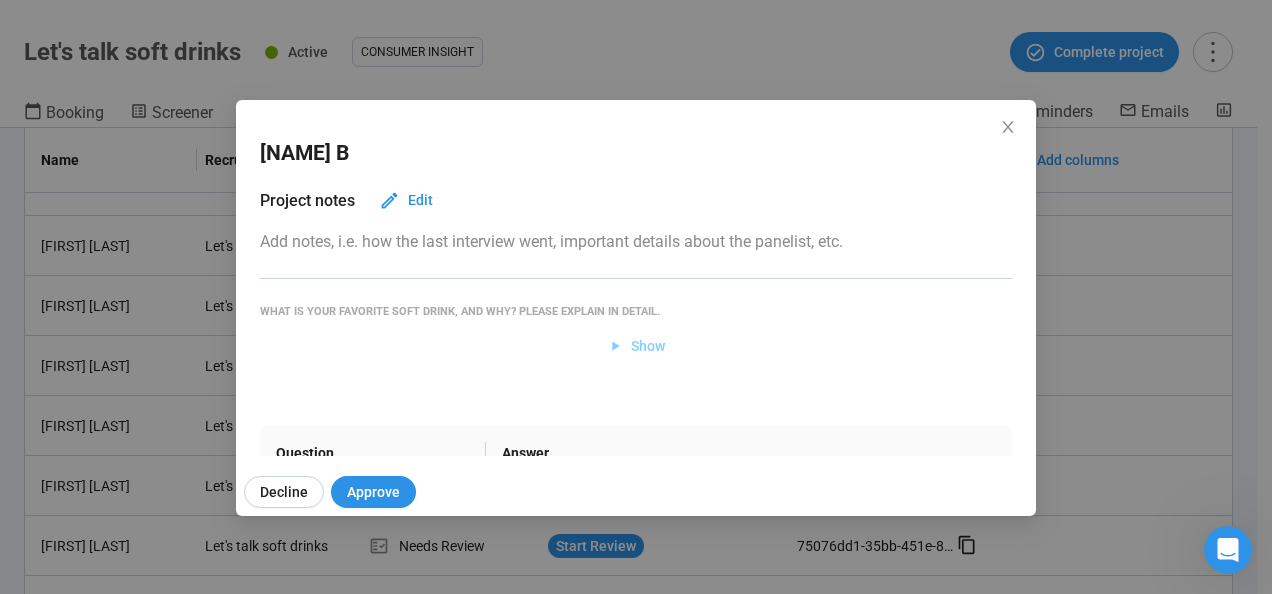 click 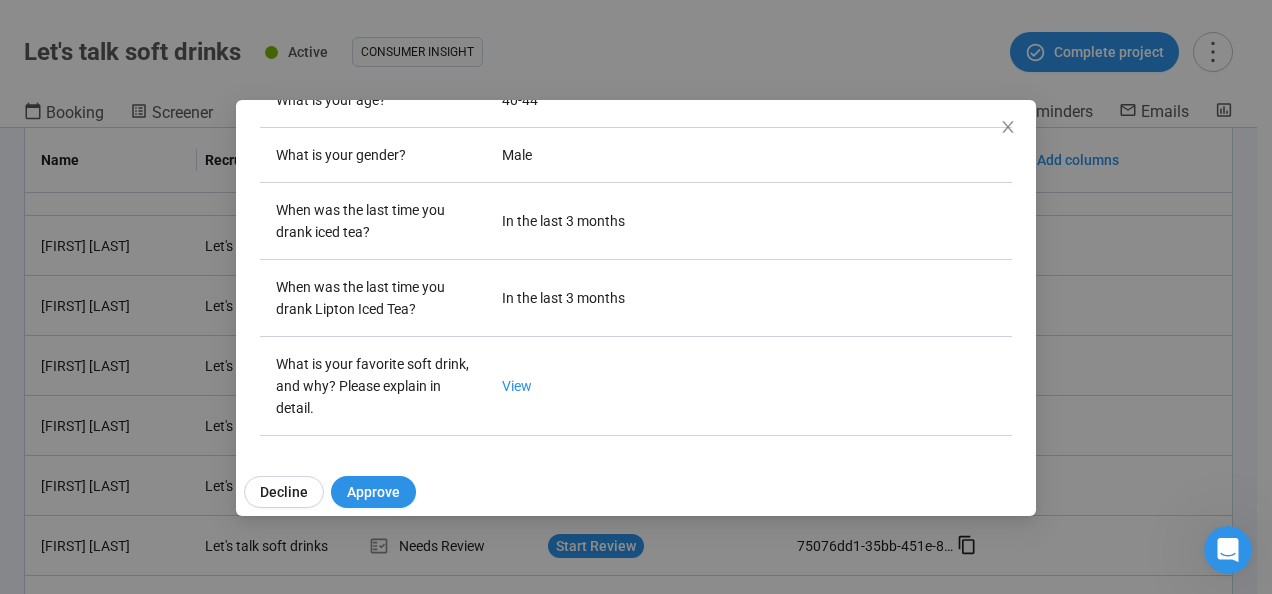 scroll, scrollTop: 616, scrollLeft: 0, axis: vertical 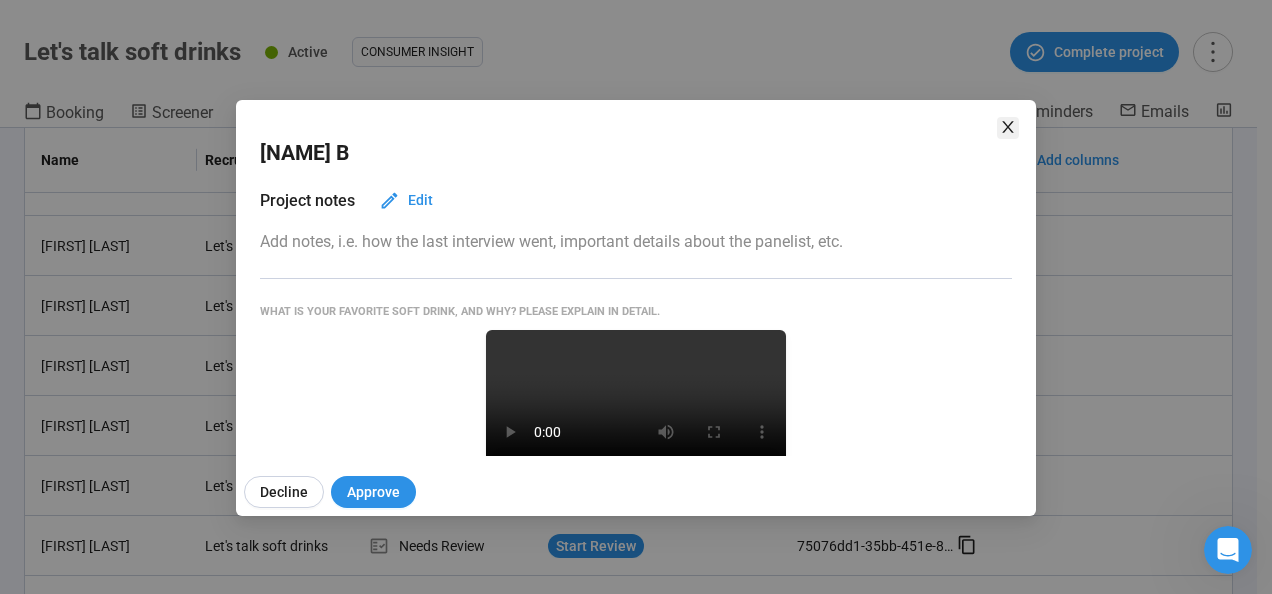 click 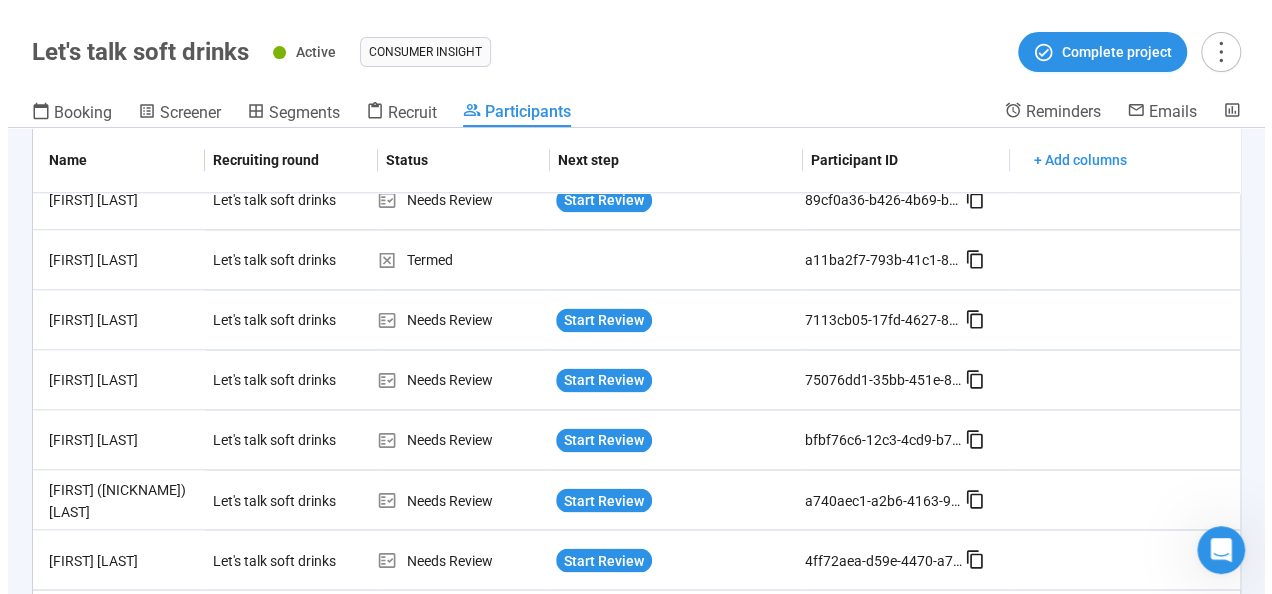 scroll, scrollTop: 1581, scrollLeft: 0, axis: vertical 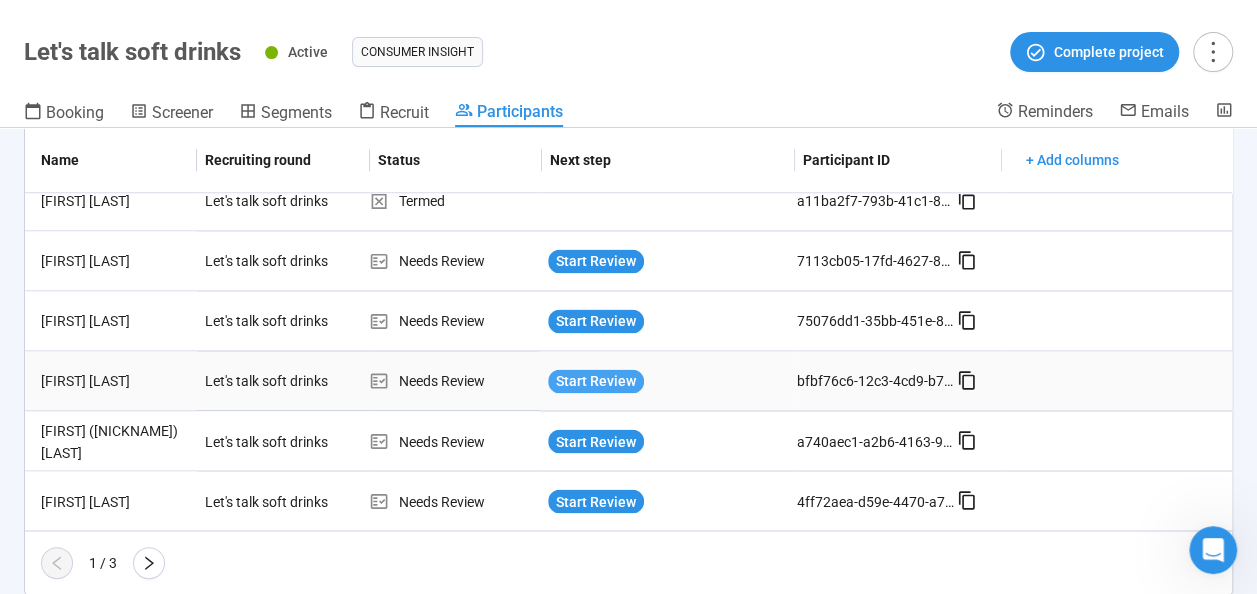 click on "Start Review" at bounding box center (596, 381) 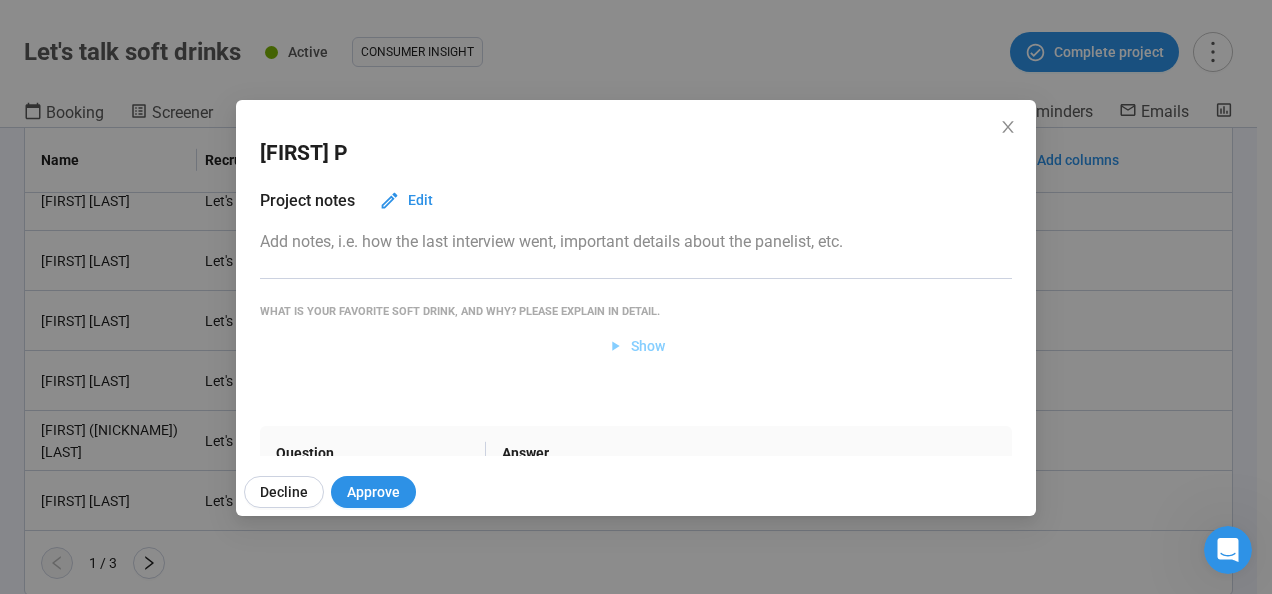 click 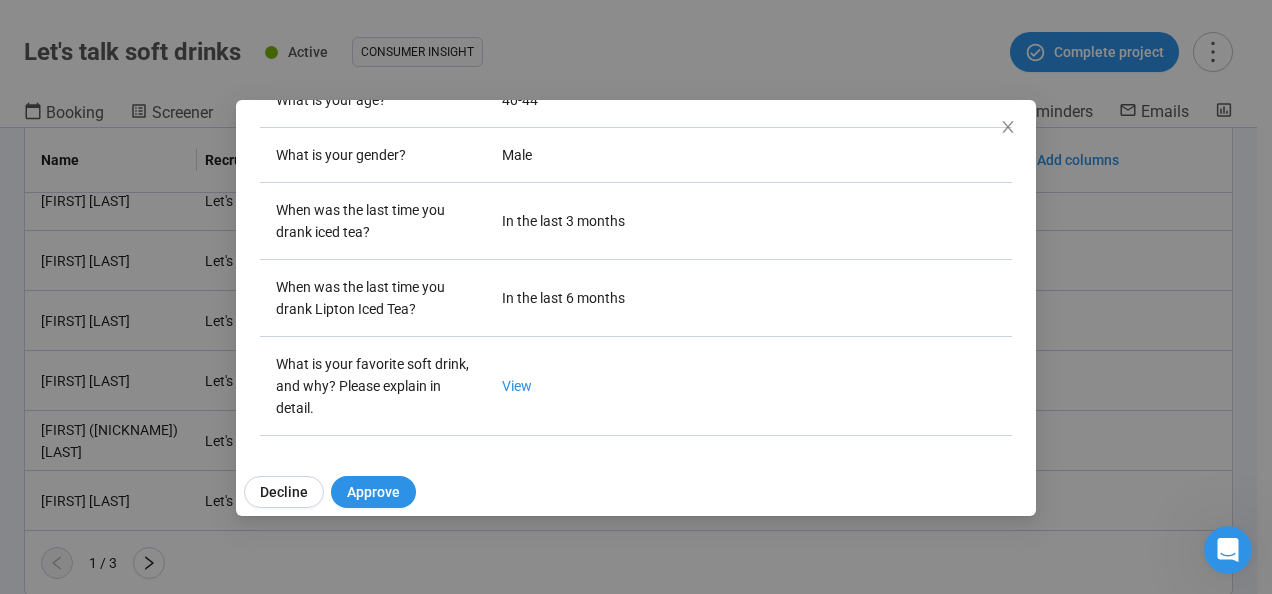 scroll, scrollTop: 625, scrollLeft: 0, axis: vertical 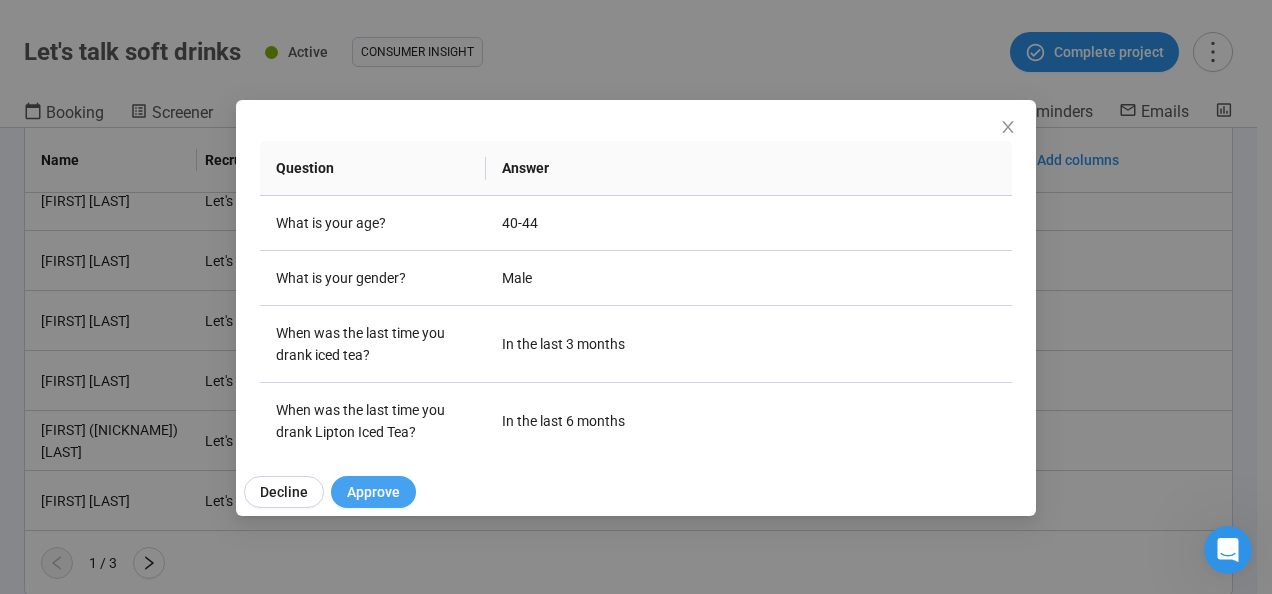 click on "Approve" at bounding box center (373, 492) 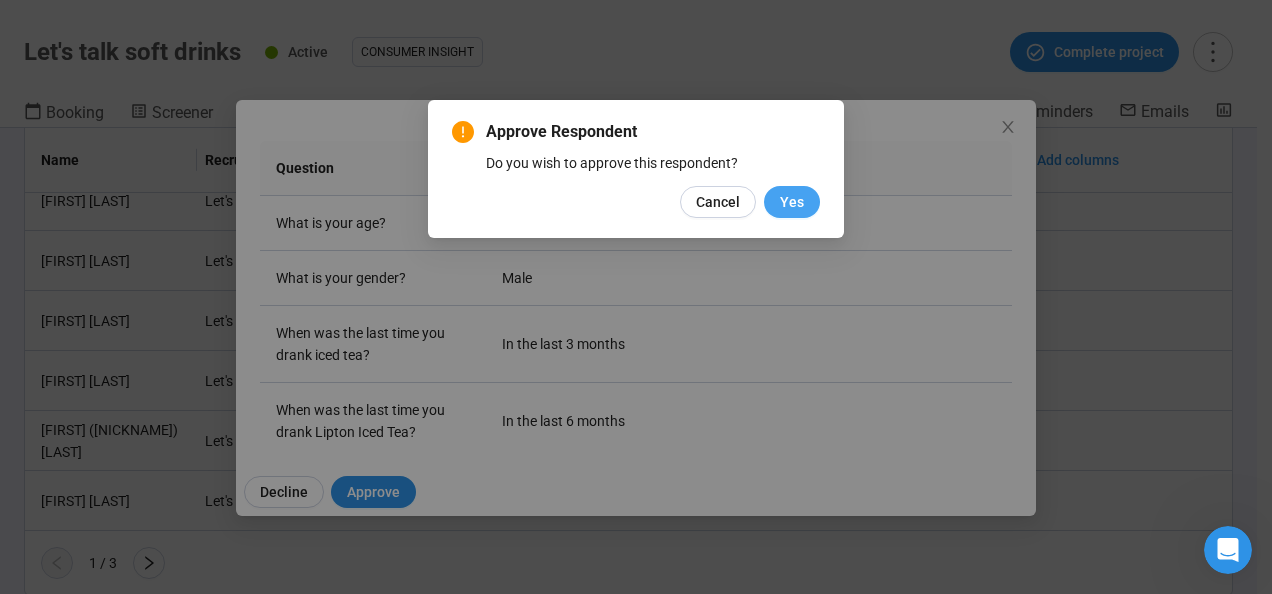 click on "Yes" at bounding box center [792, 202] 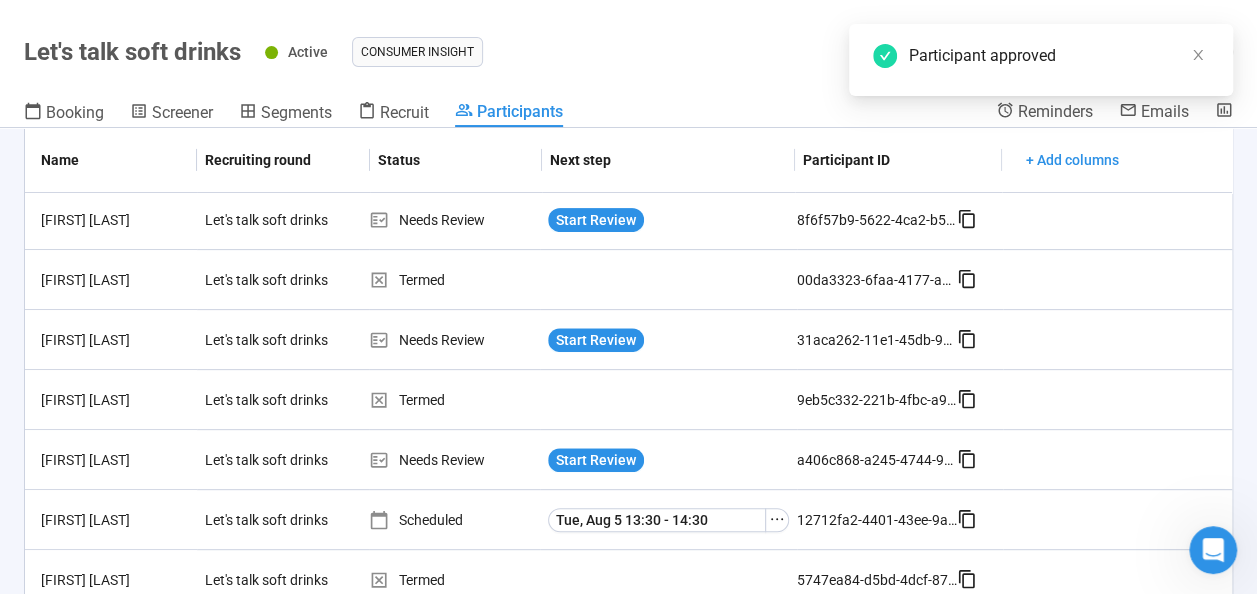 scroll, scrollTop: 0, scrollLeft: 0, axis: both 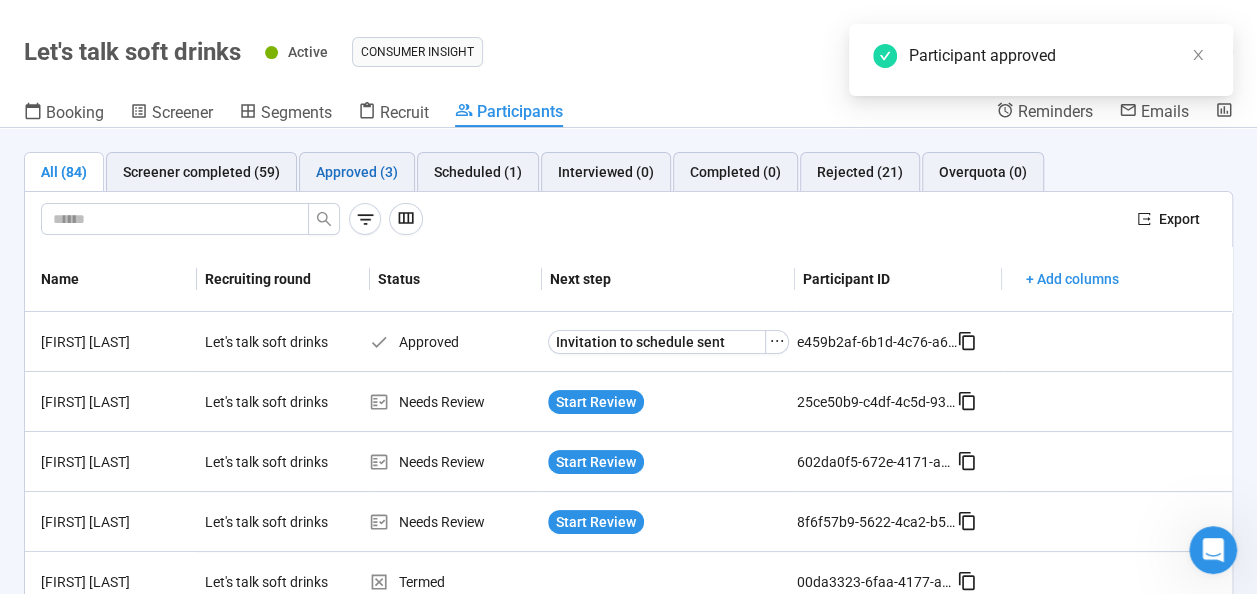 click on "Approved (3)" at bounding box center [357, 172] 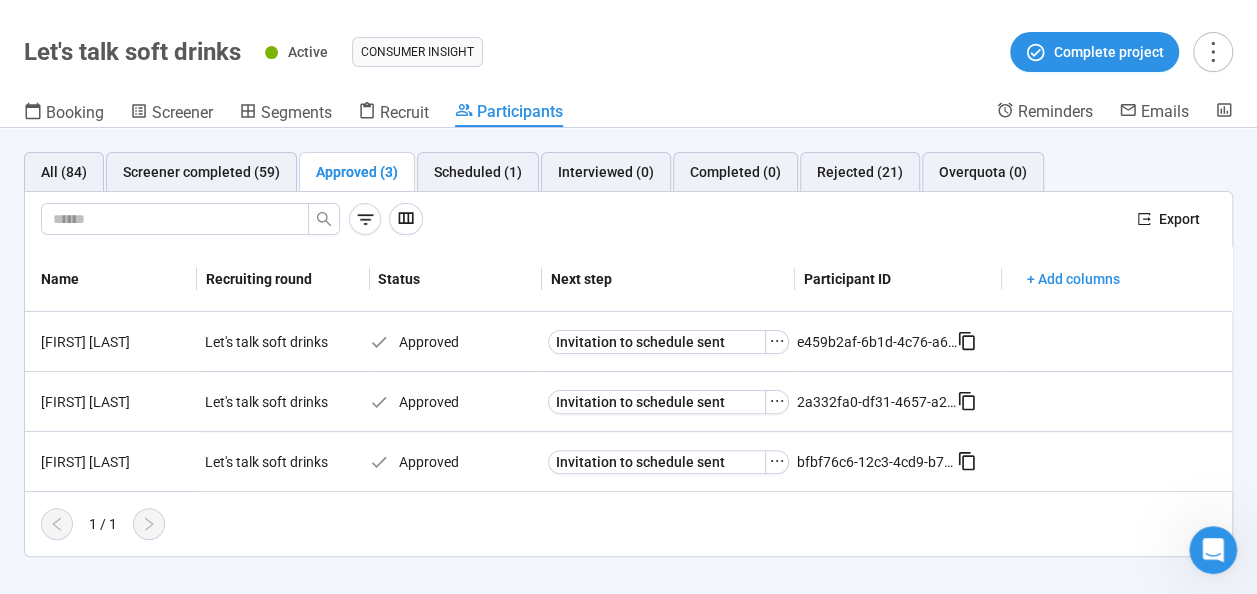 click on "Name Recruiting round Status Next step Participant ID + Add columns             [FIRST] [LAST]. Let's talk soft drinks Approved Invitation to schedule sent [UUID] [FIRST] [LAST]. Let's talk soft drinks Approved Invitation to schedule sent [UUID] [FIRST] [LAST]. Let's talk soft drinks Approved Invitation to schedule sent [UUID] 1 / 1" at bounding box center [628, 393] 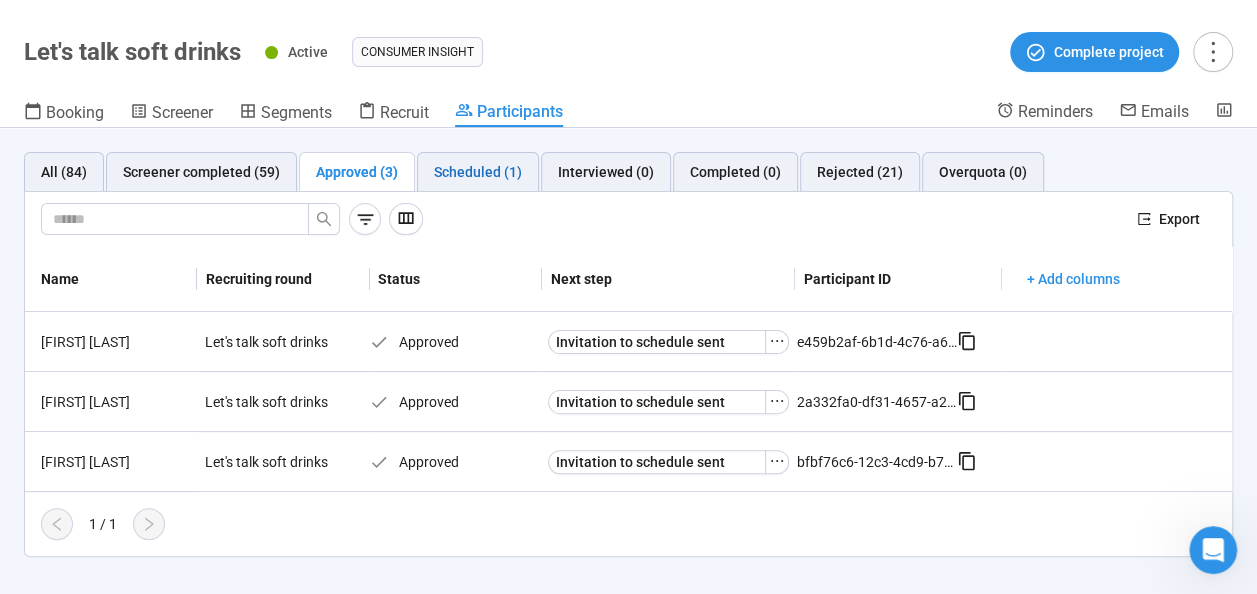 click on "Scheduled (1)" at bounding box center [478, 172] 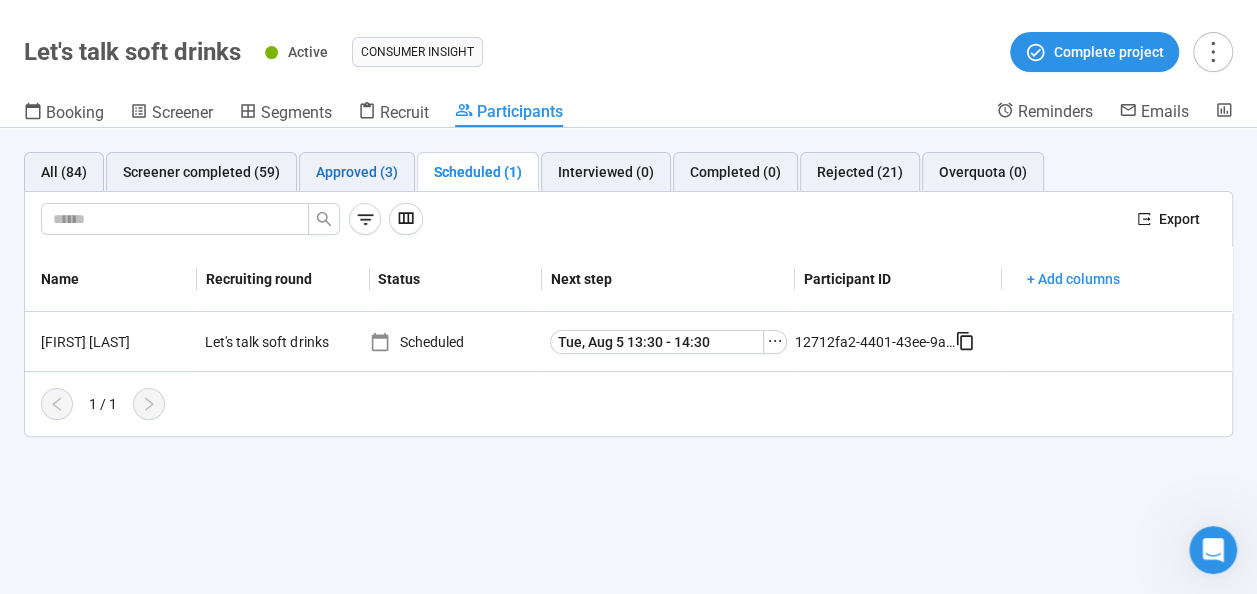 click on "Approved (3)" at bounding box center (357, 172) 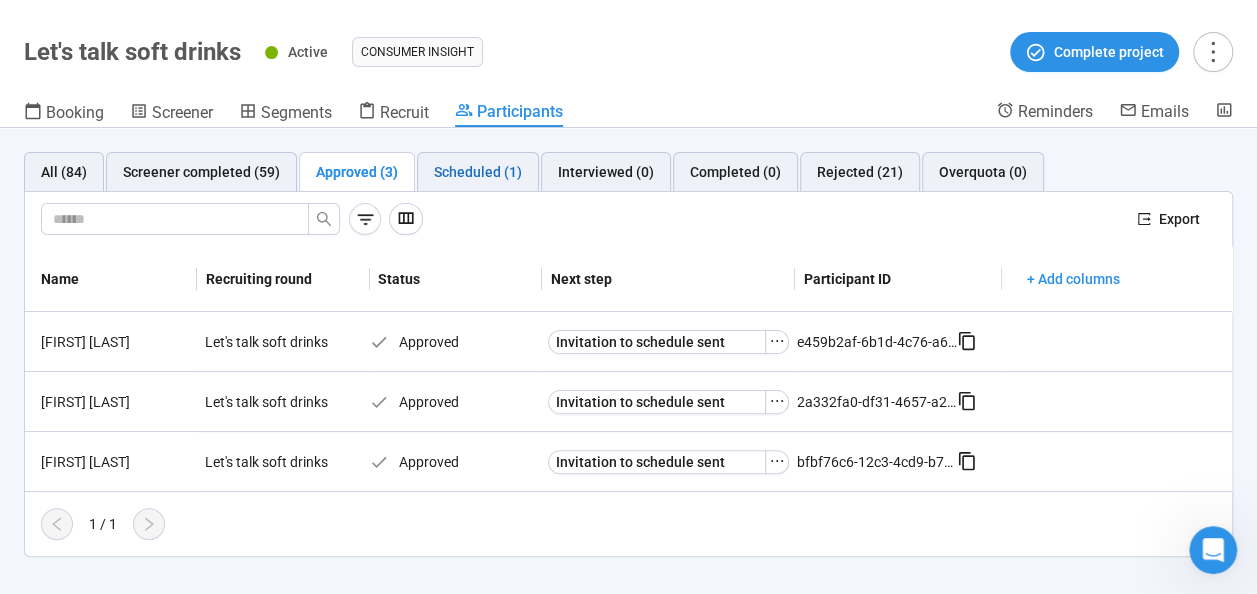 click on "Scheduled (1)" at bounding box center (478, 172) 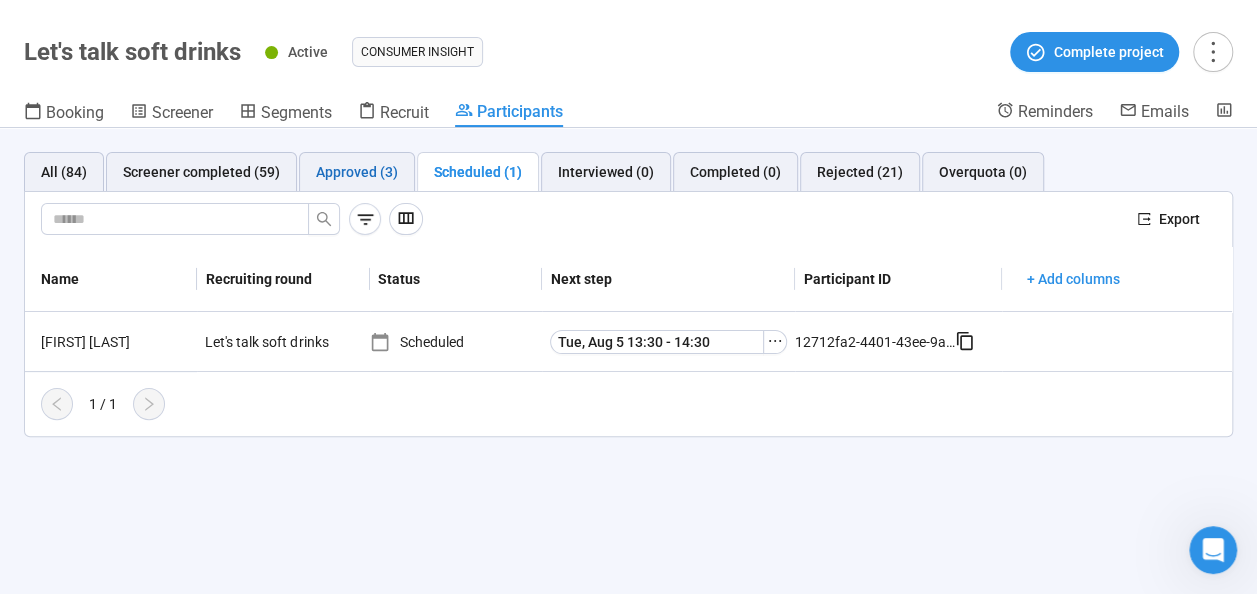 click on "Approved (3)" at bounding box center [357, 172] 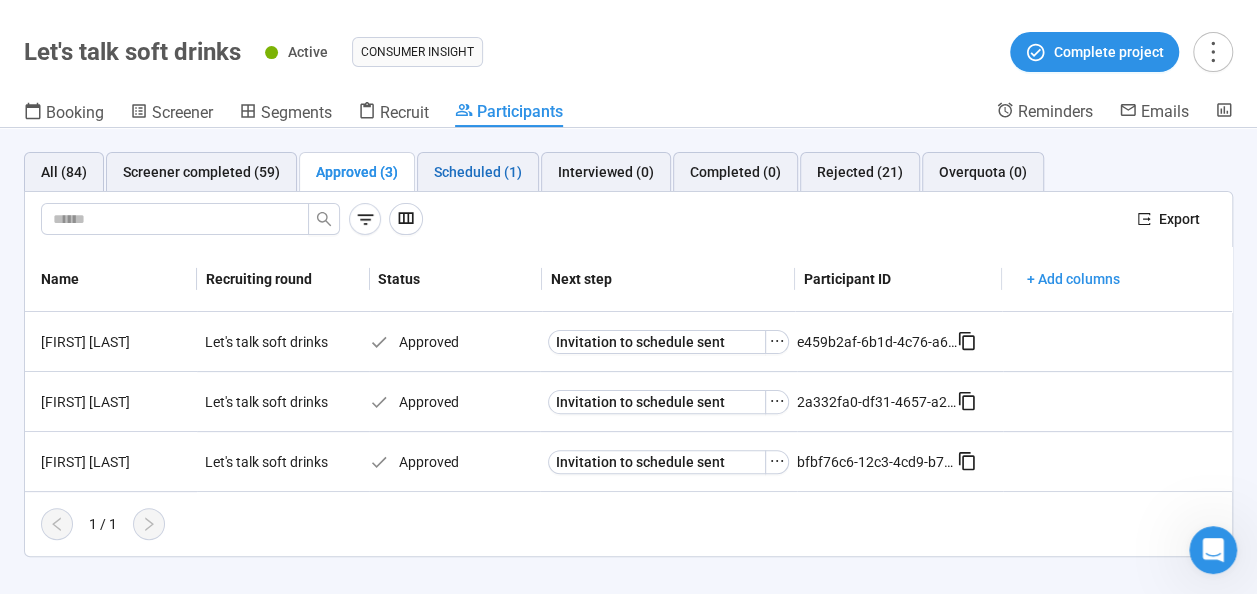 click on "Scheduled (1)" at bounding box center [478, 172] 